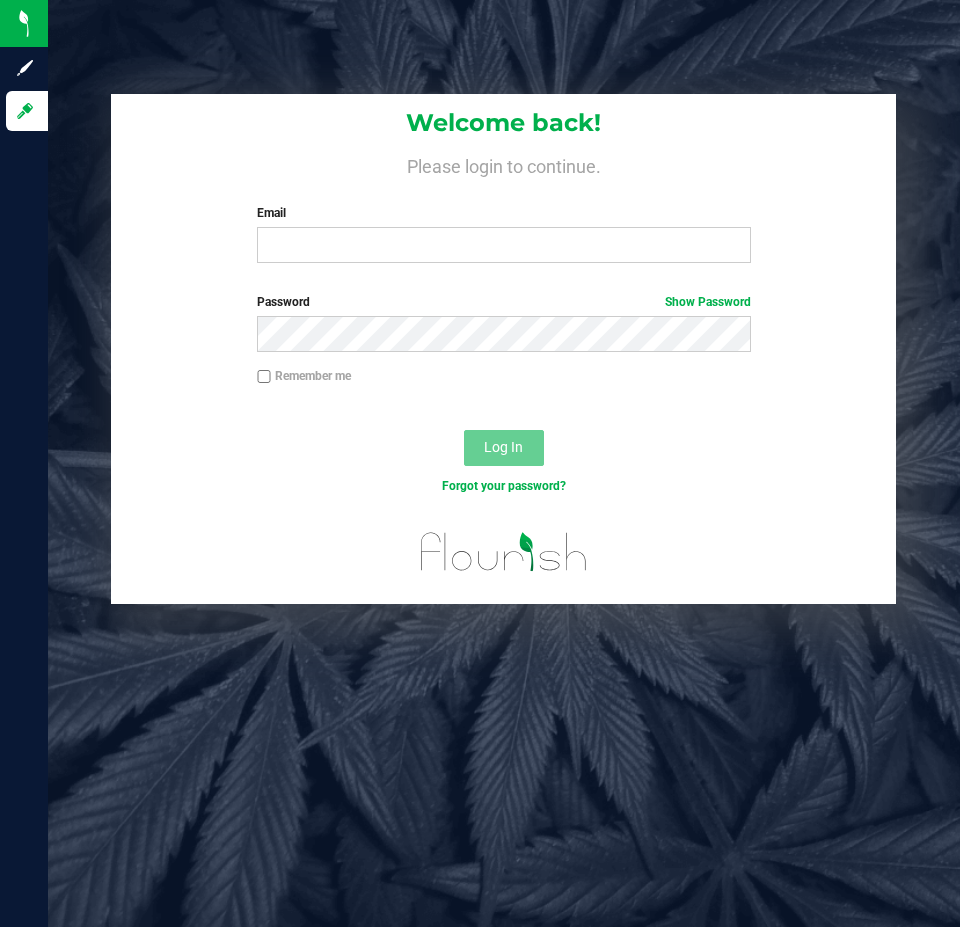 scroll, scrollTop: 0, scrollLeft: 0, axis: both 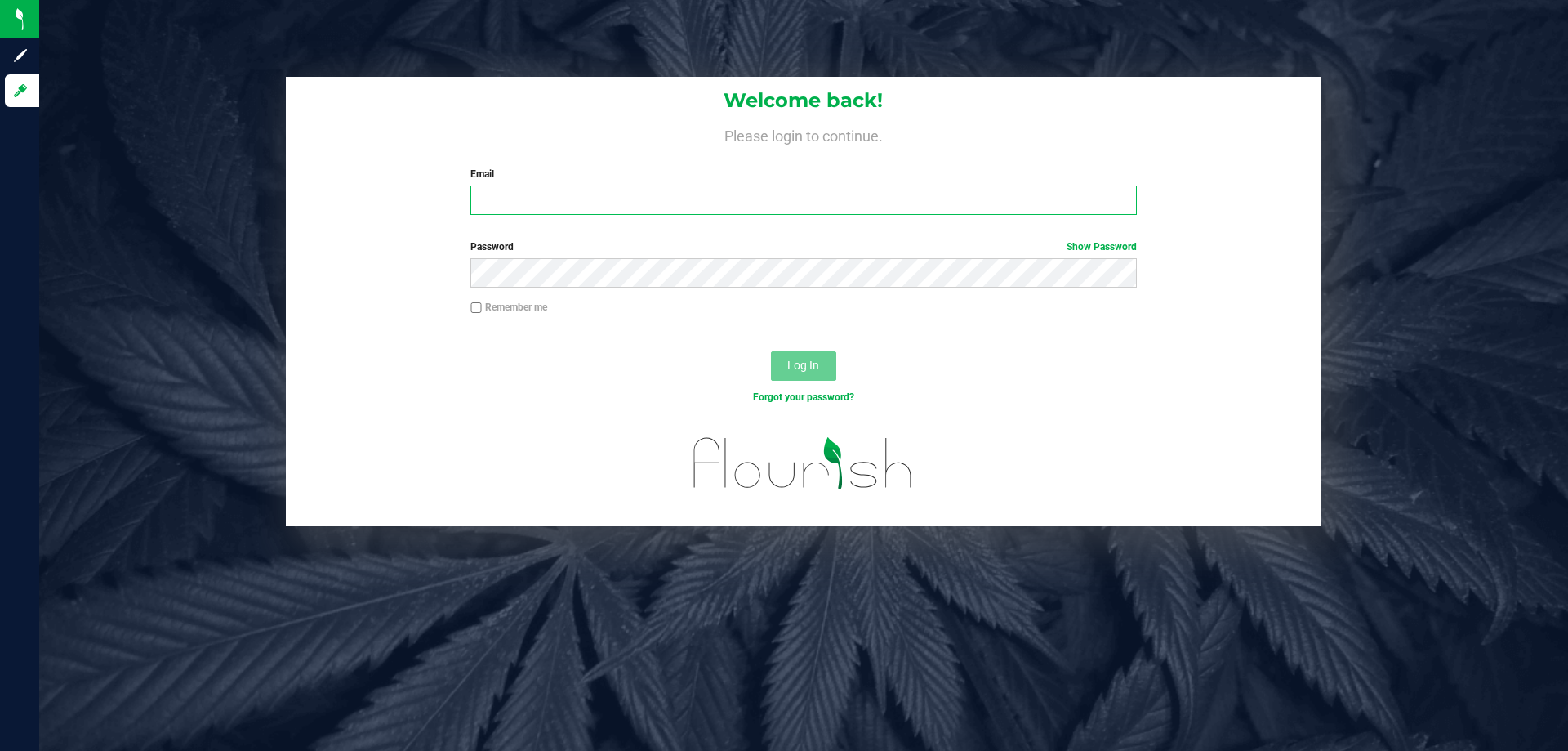 click on "Email" at bounding box center (803, 200) 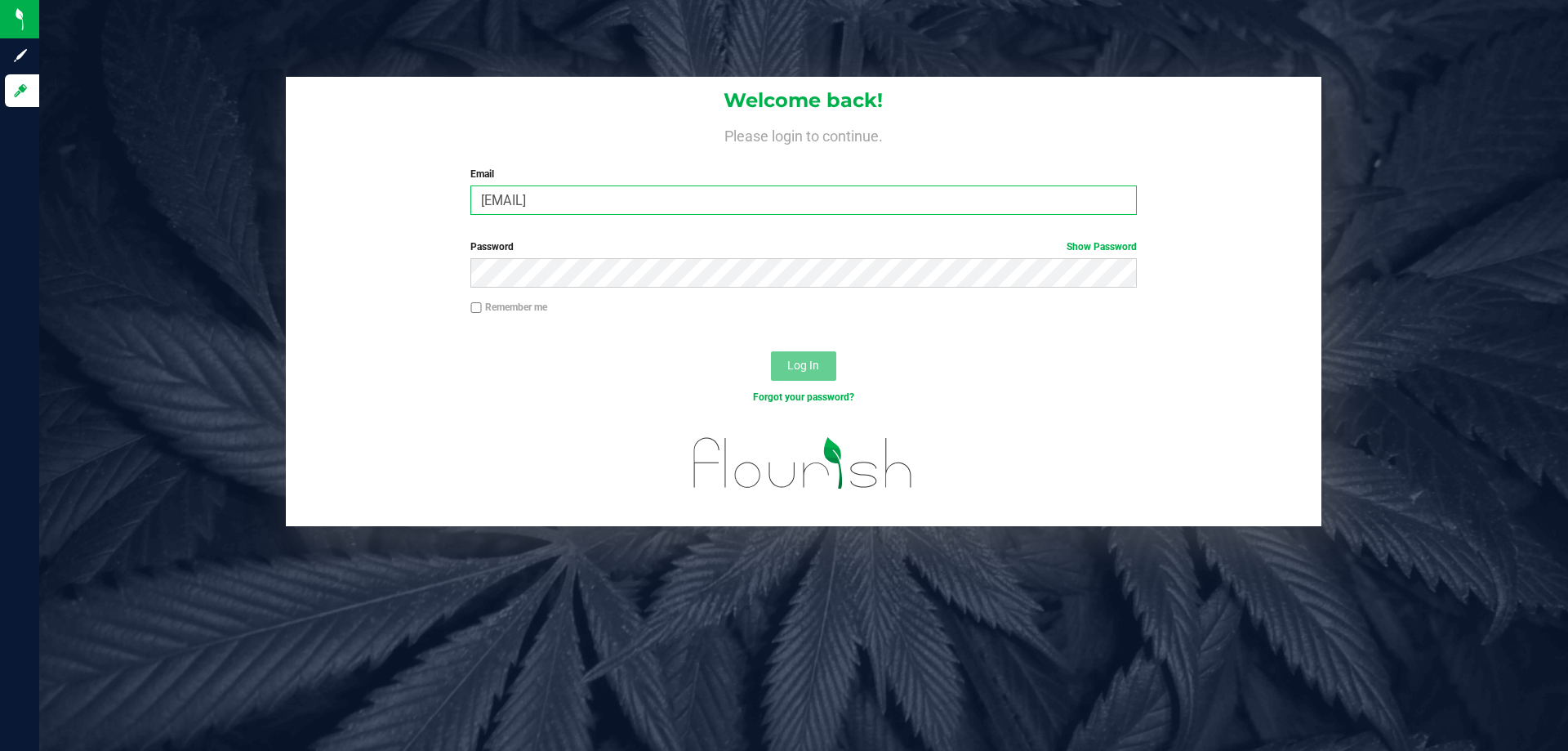 type on "mmayer@liveparallel.com" 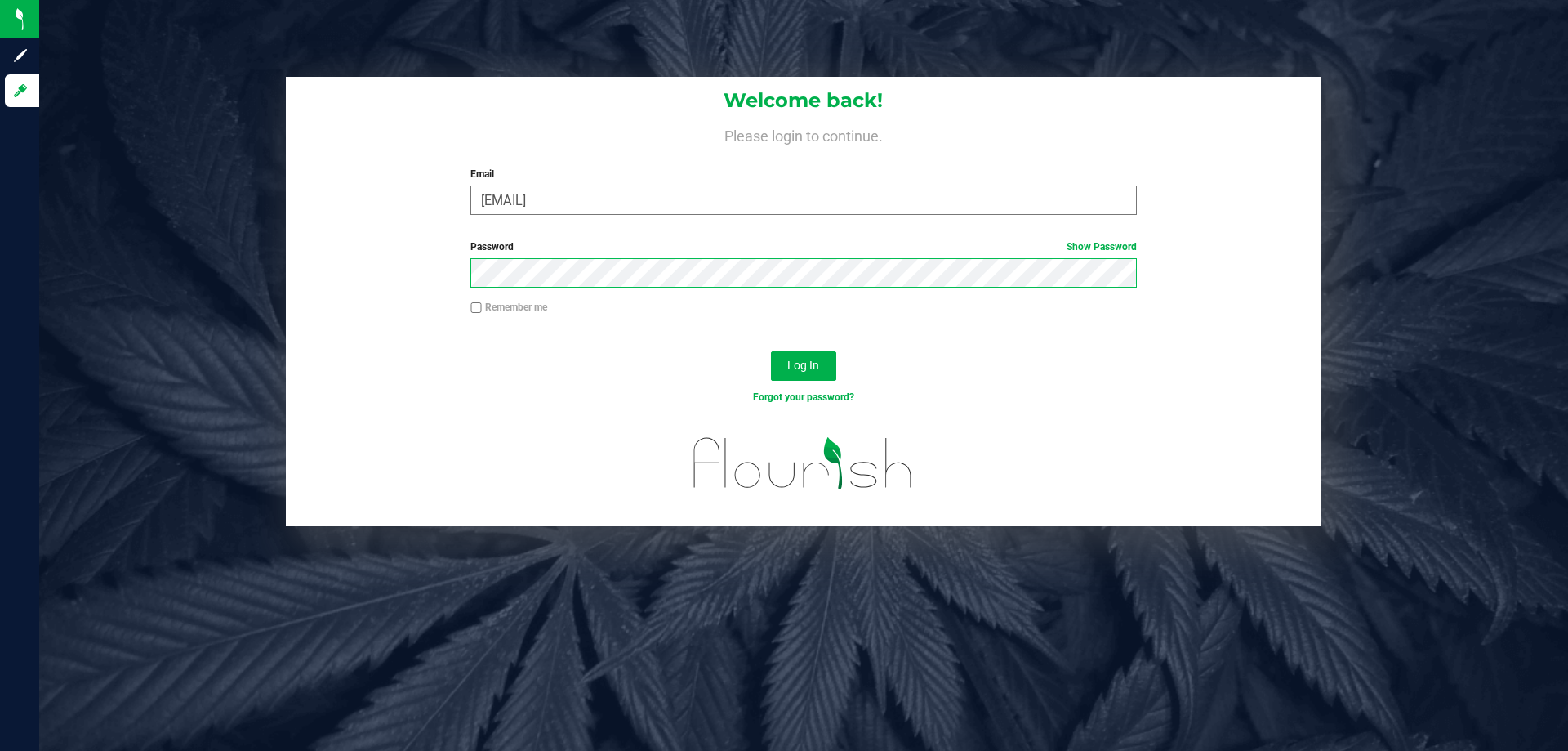 click on "Log In" at bounding box center [804, 366] 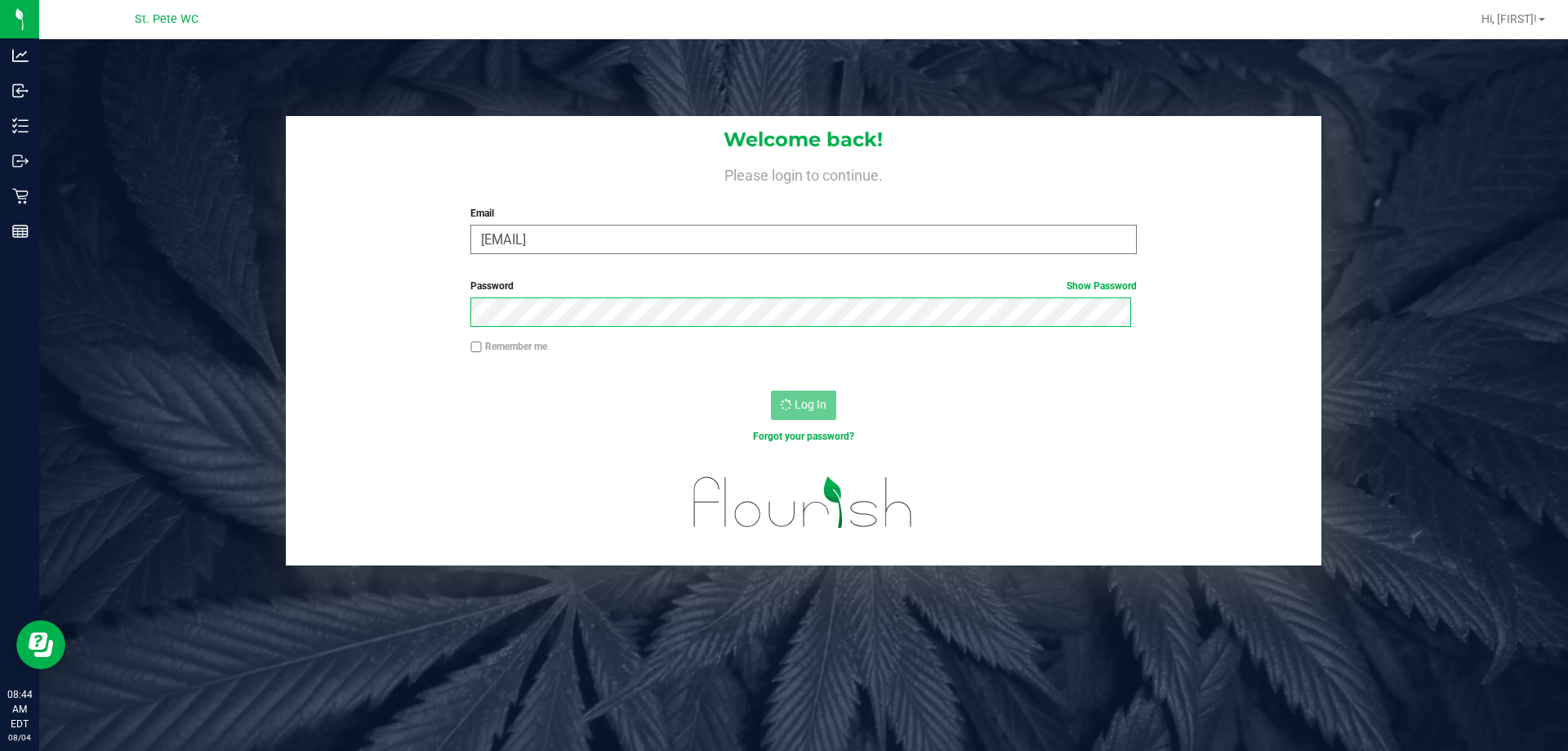 scroll, scrollTop: 0, scrollLeft: 0, axis: both 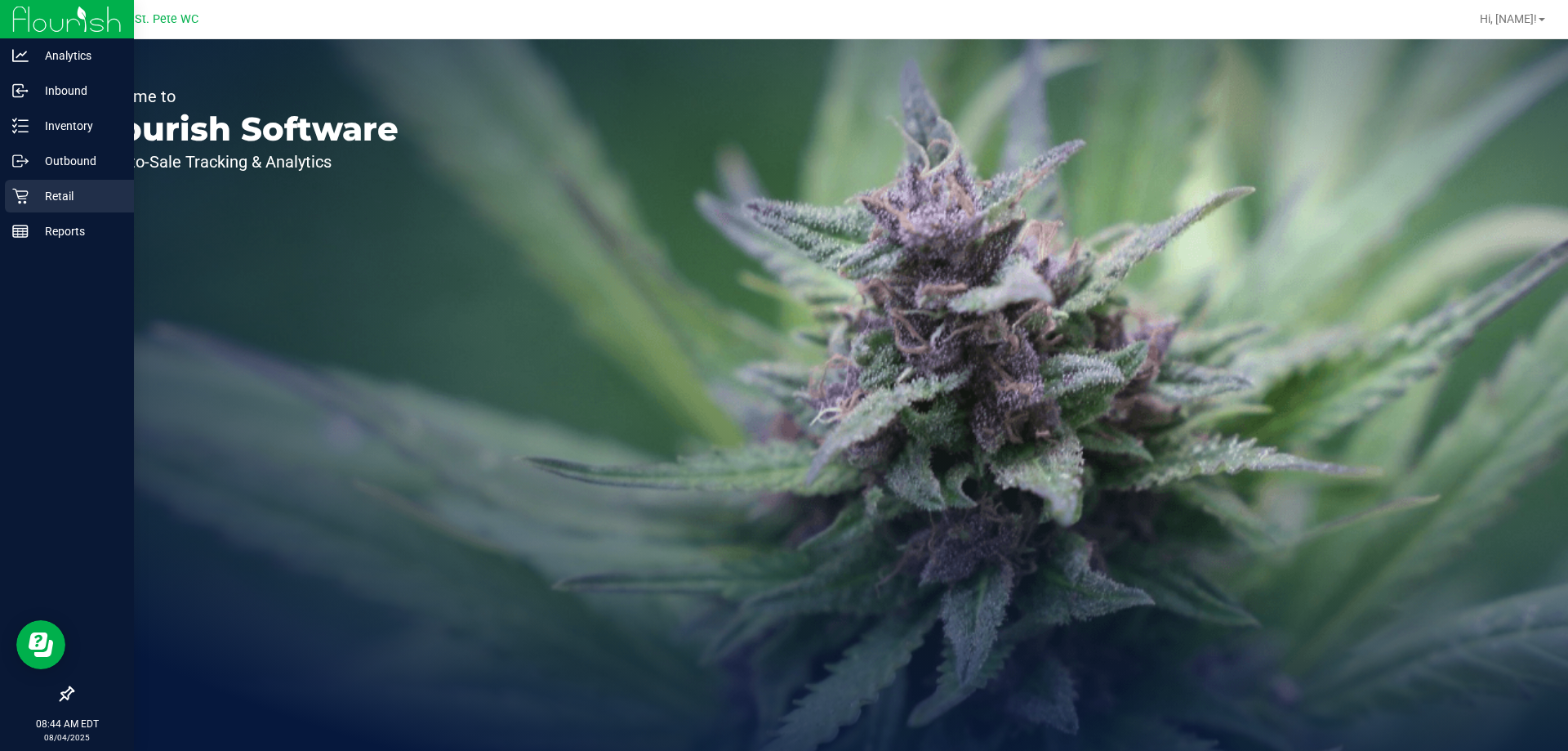 click on "Retail" at bounding box center (78, 196) 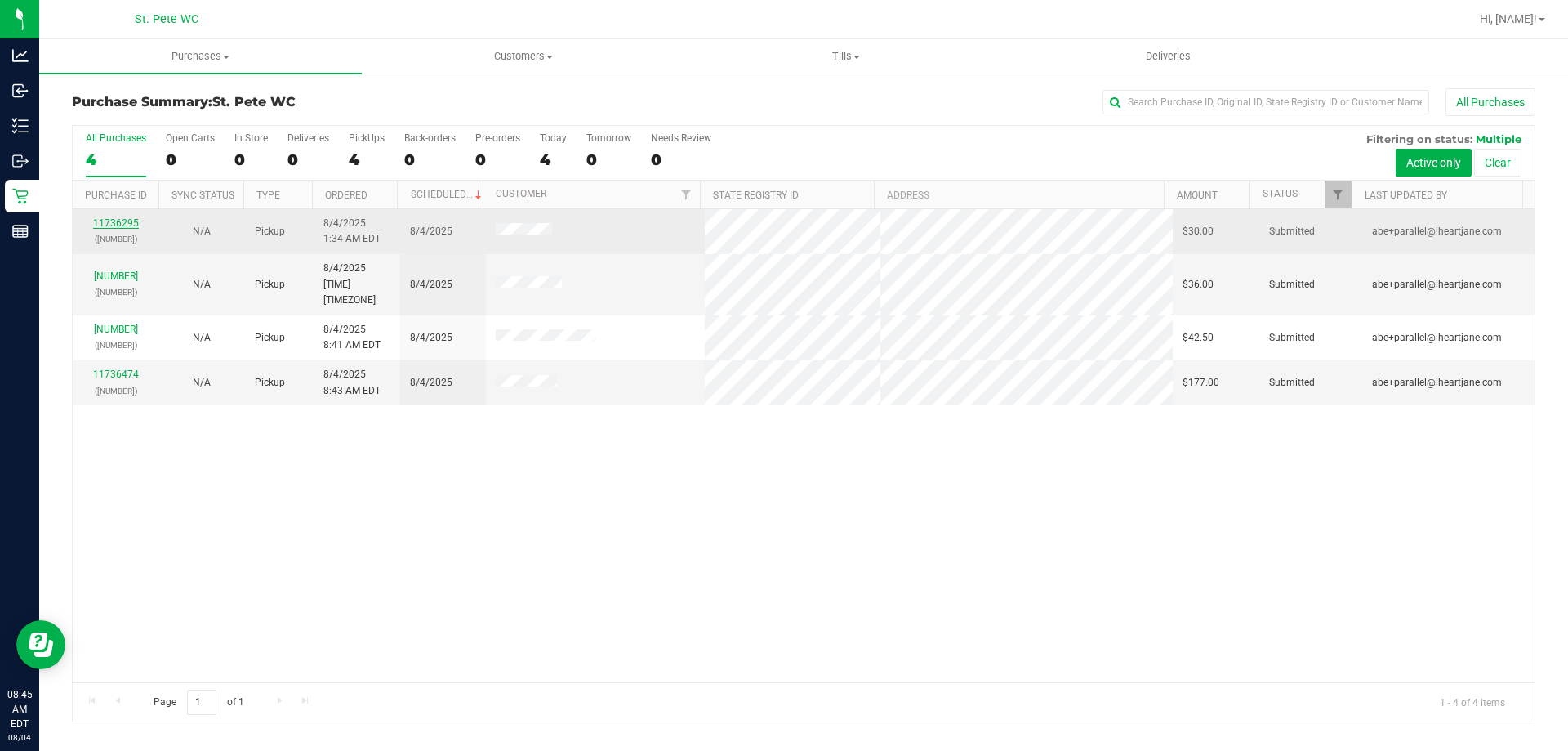 click on "11736295" at bounding box center (116, 223) 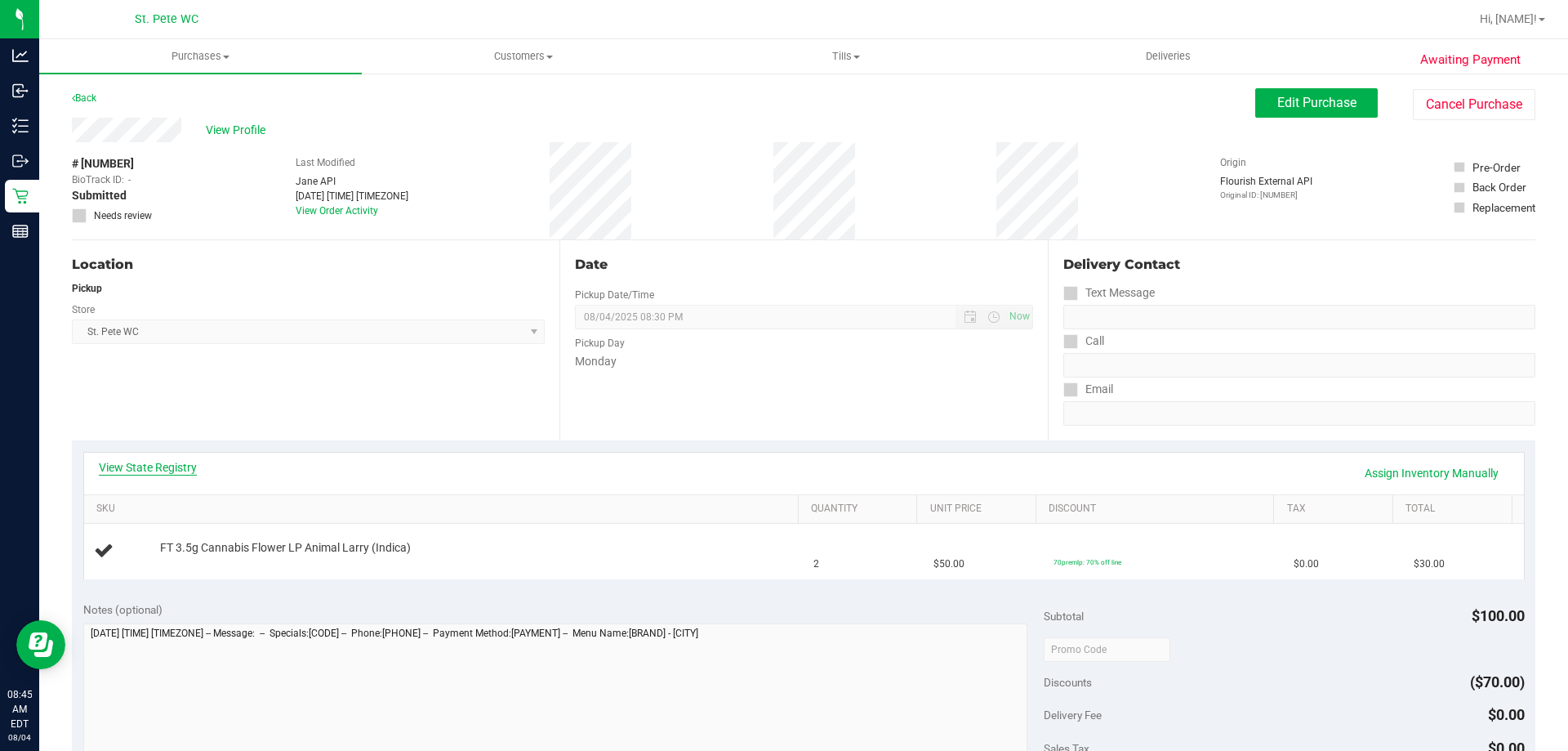 click on "View State Registry" at bounding box center (148, 467) 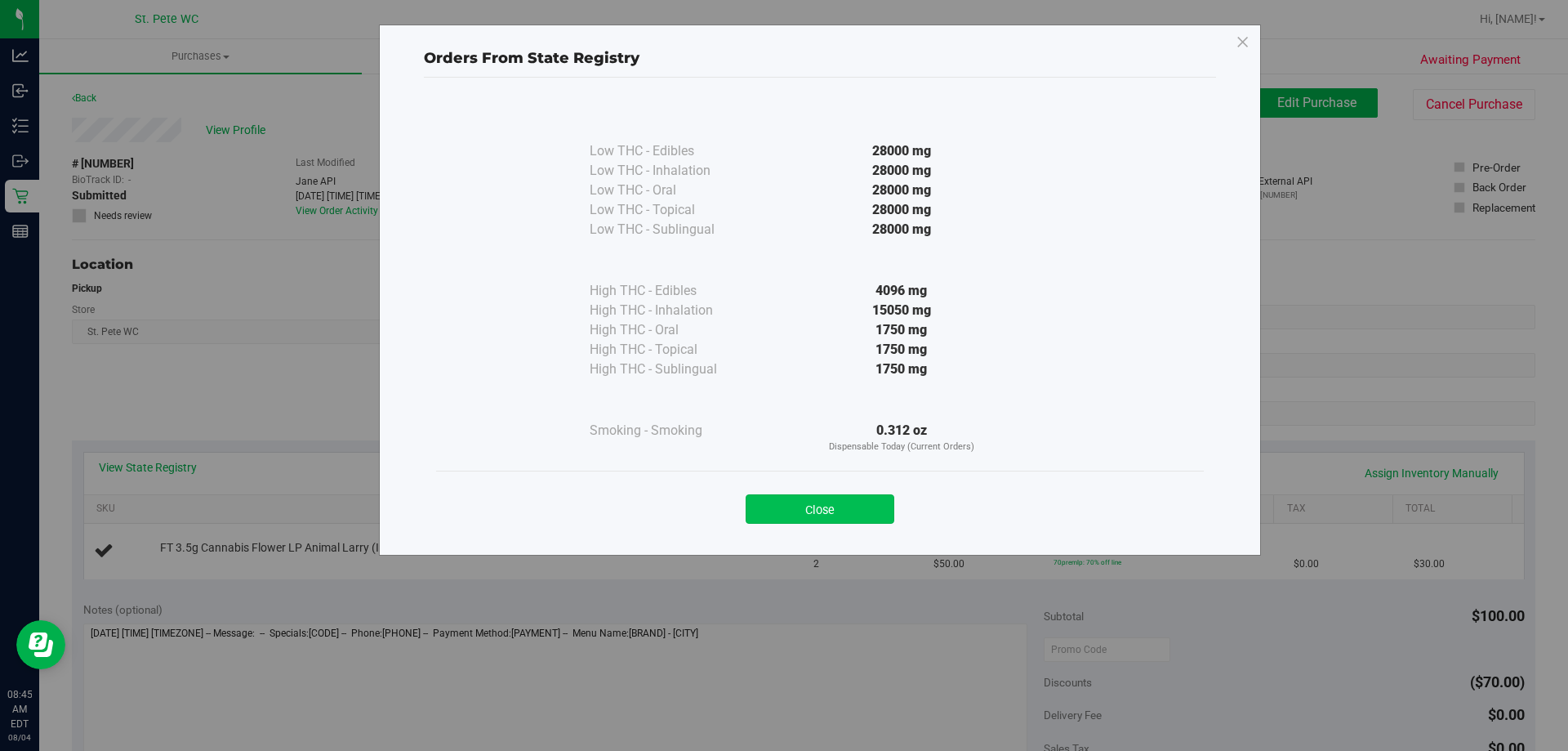 click on "Close" at bounding box center [820, 509] 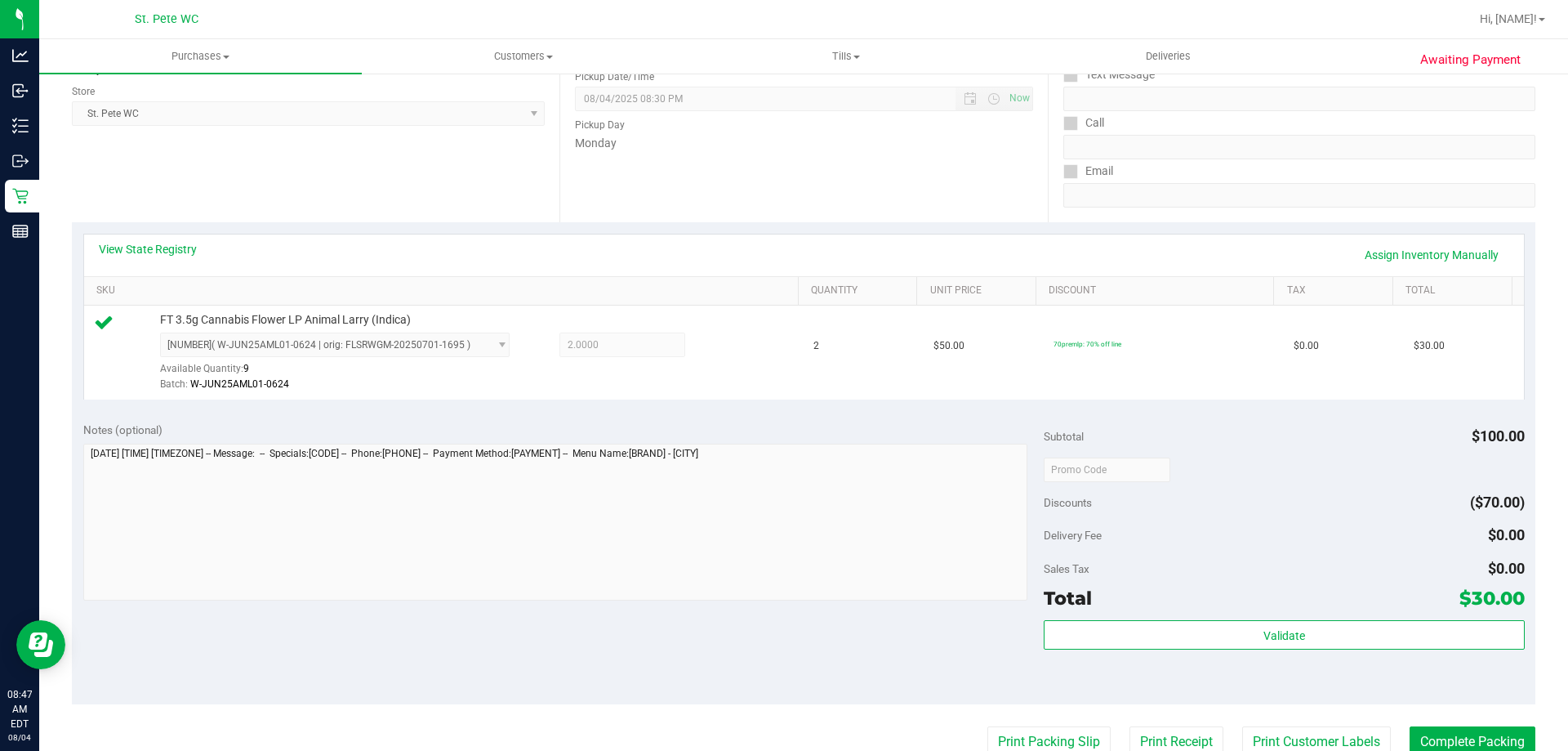 scroll, scrollTop: 409, scrollLeft: 0, axis: vertical 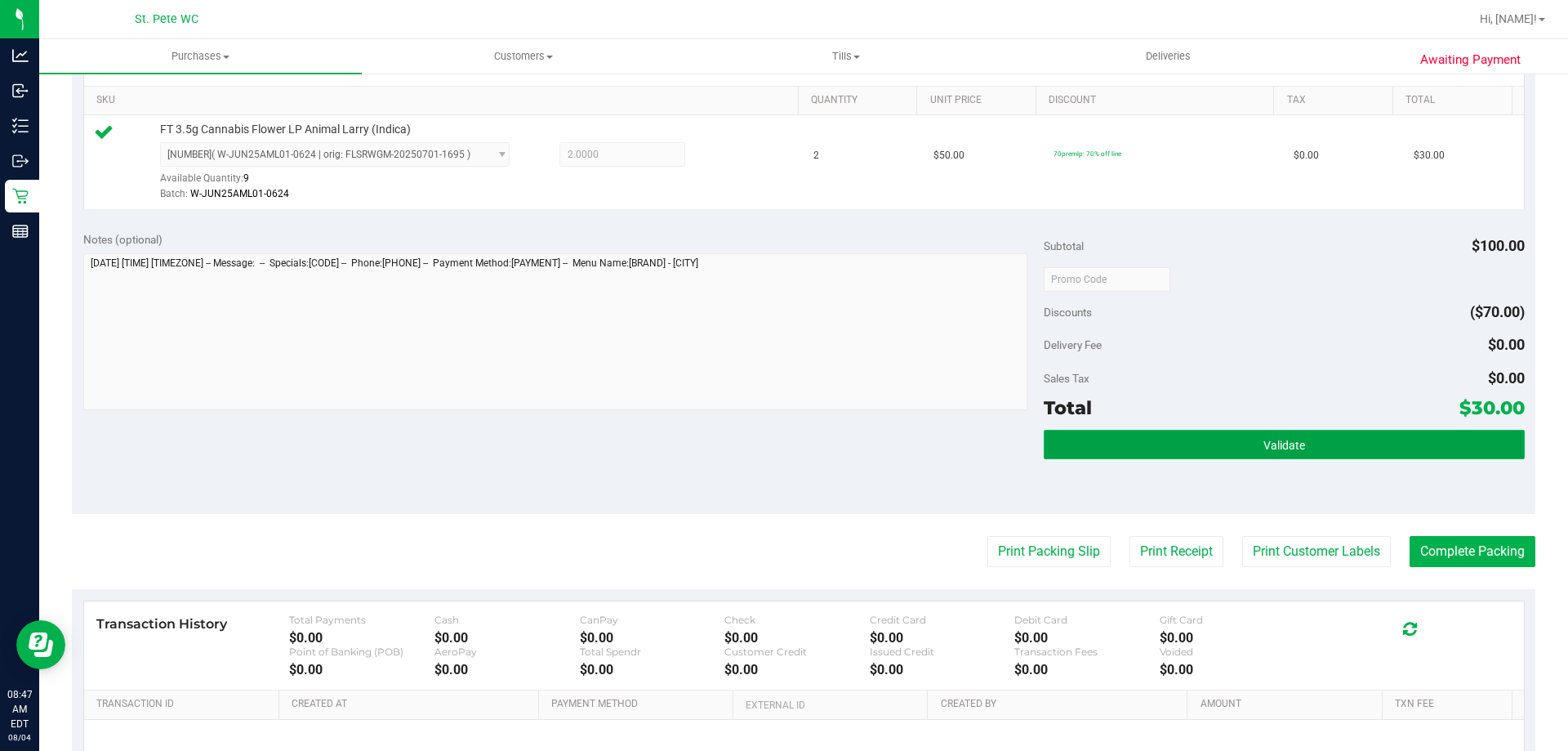 click on "Validate" at bounding box center [1284, 445] 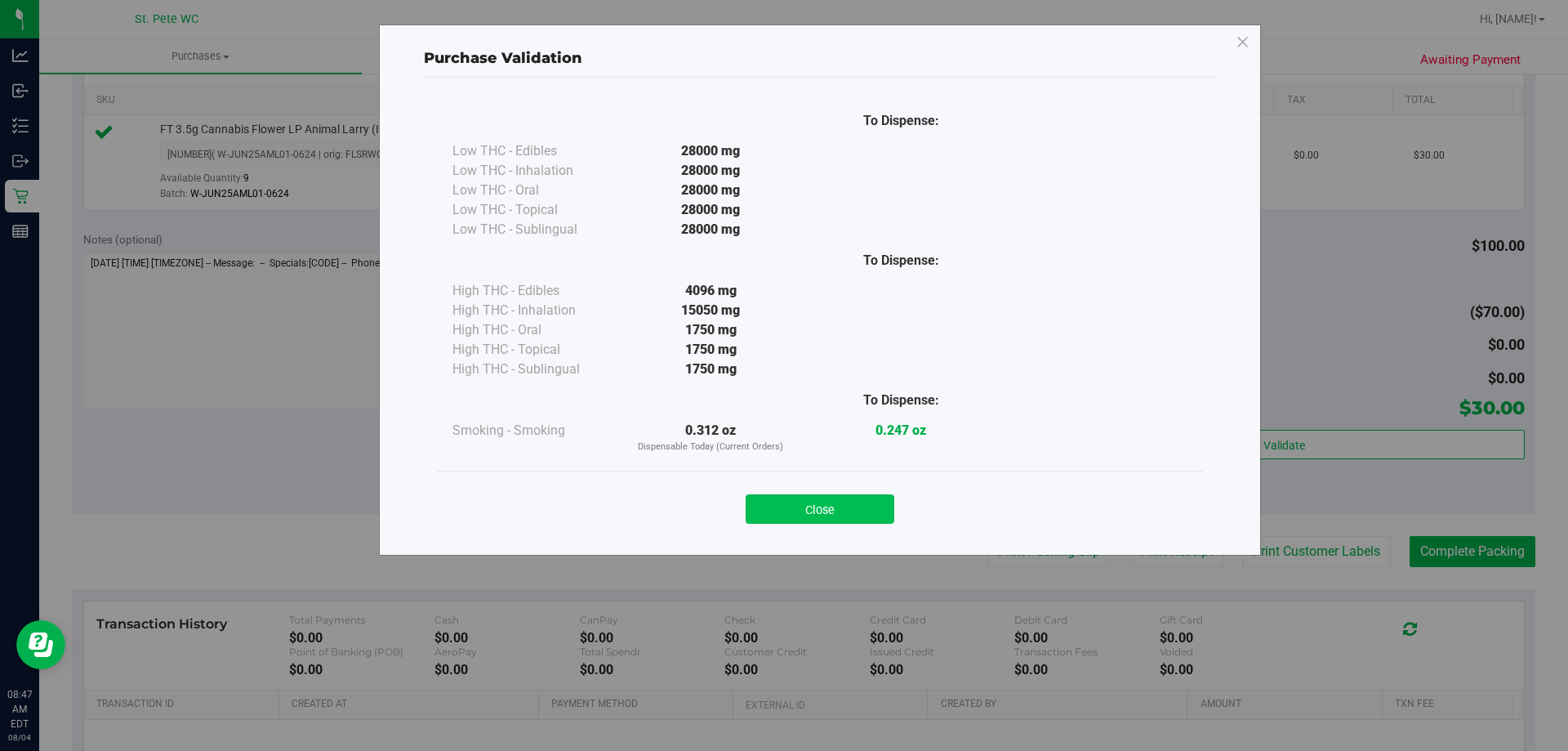 click on "Close" at bounding box center (820, 509) 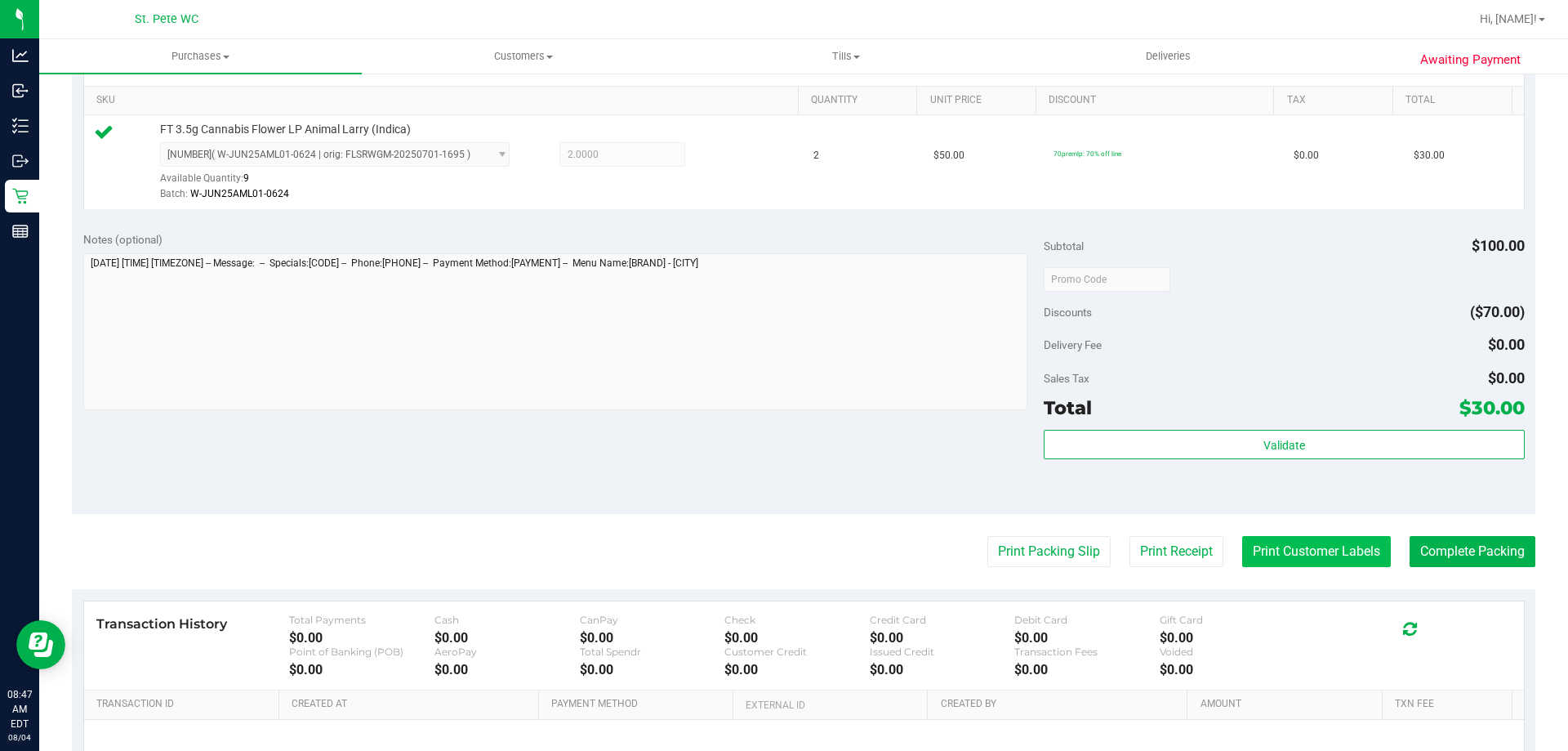 click on "Print Customer Labels" at bounding box center (1316, 552) 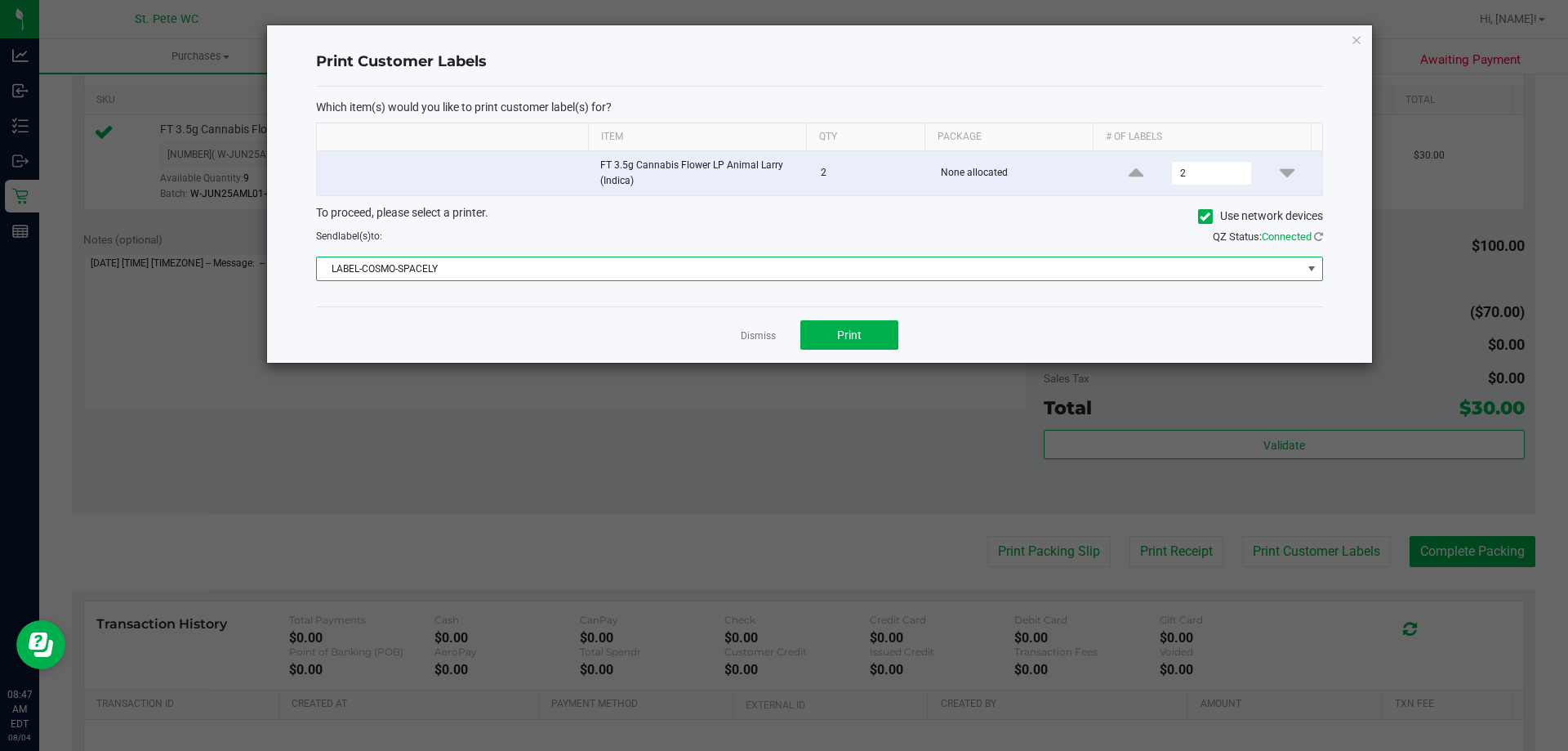 click on "LABEL-COSMO-SPACELY" at bounding box center [809, 269] 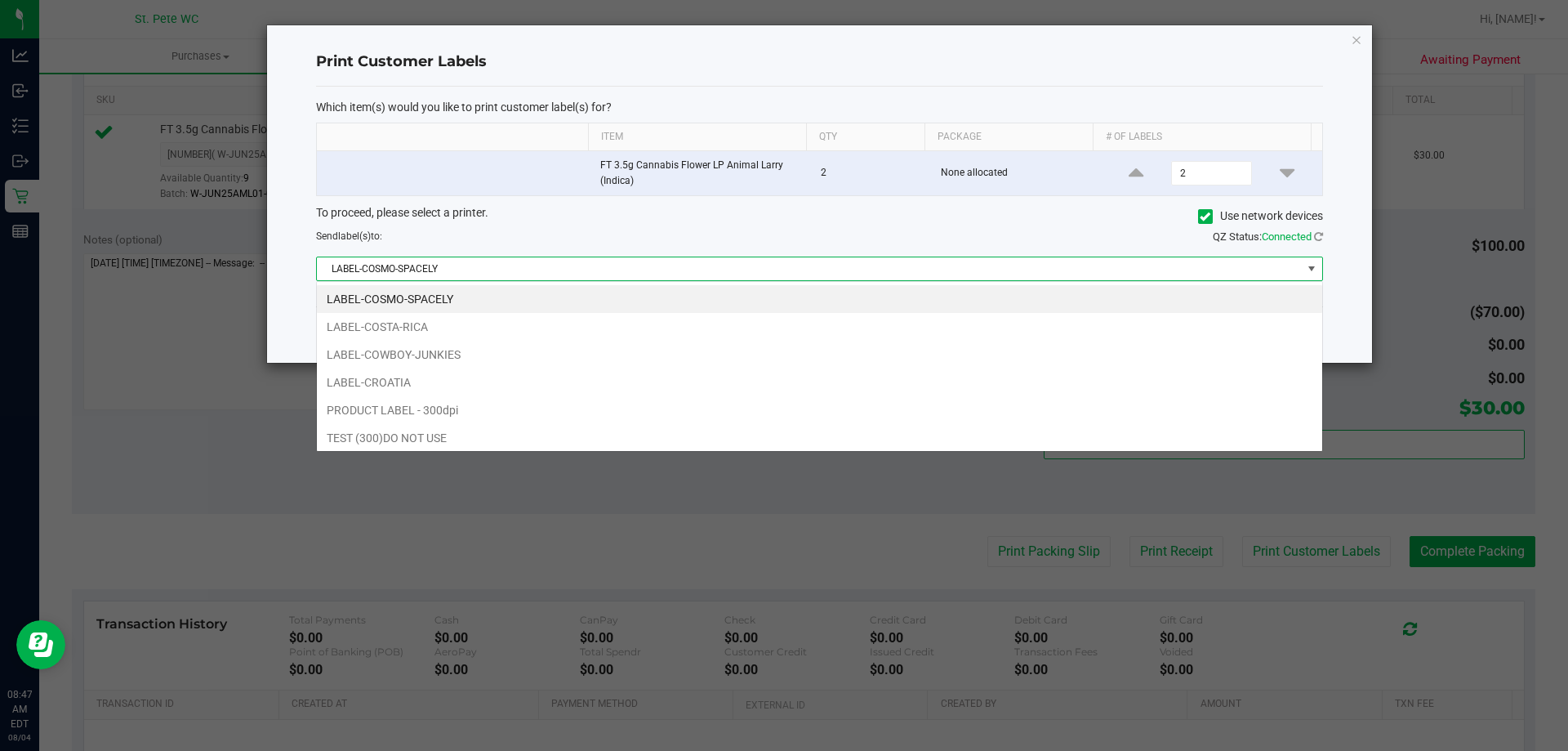 scroll, scrollTop: 81695, scrollLeft: 80660, axis: both 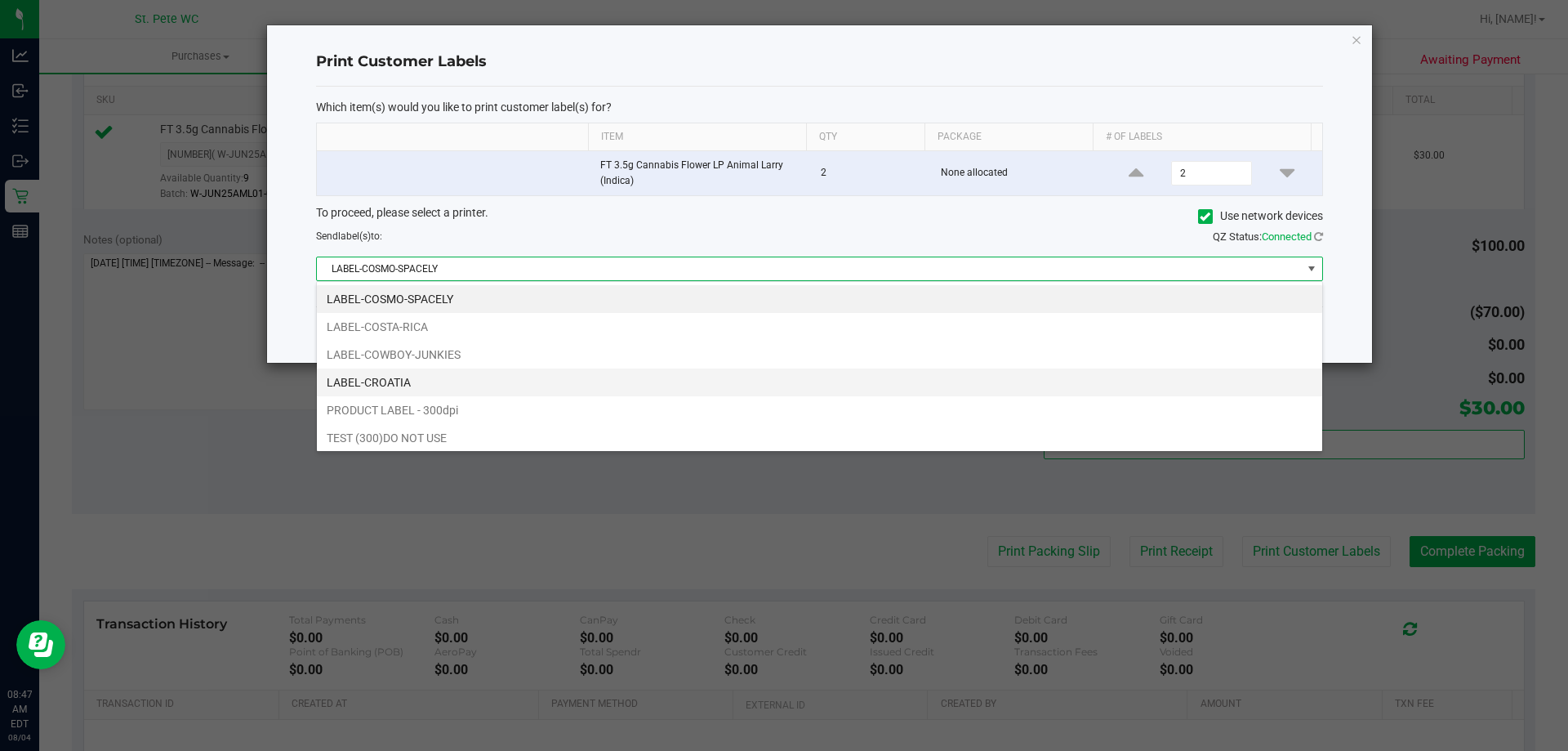 click on "LABEL-CROATIA" at bounding box center [819, 382] 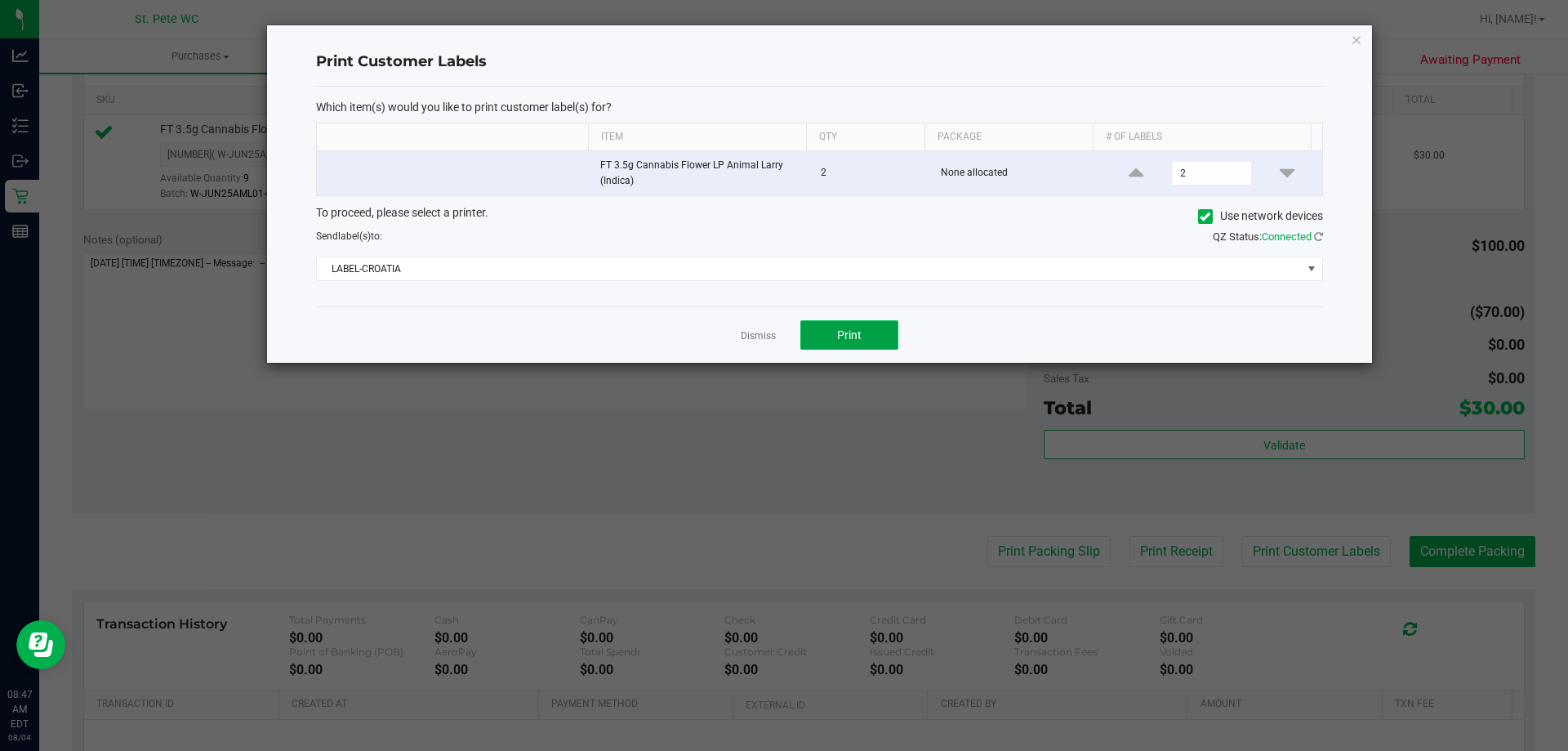 click on "Print" 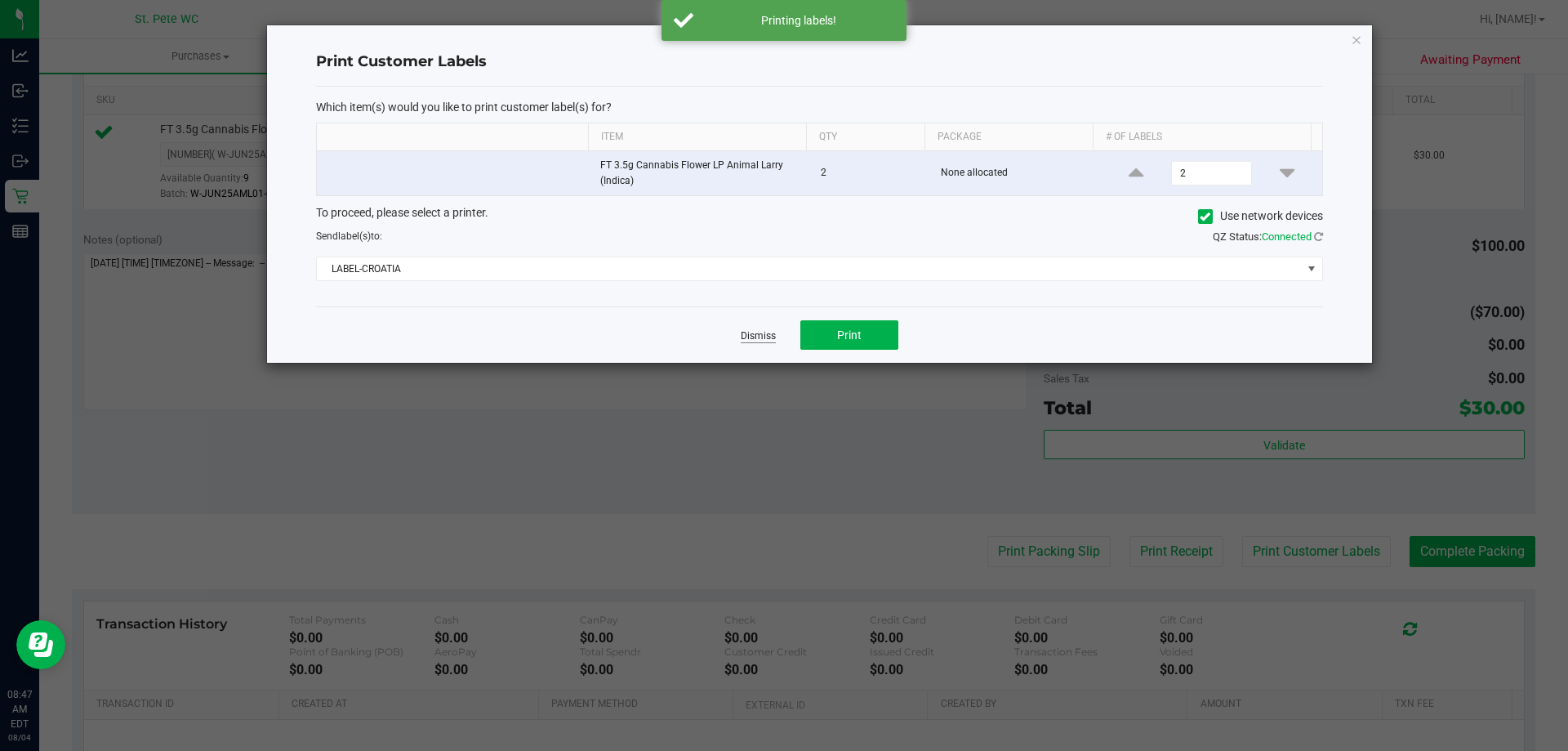 click on "Dismiss" 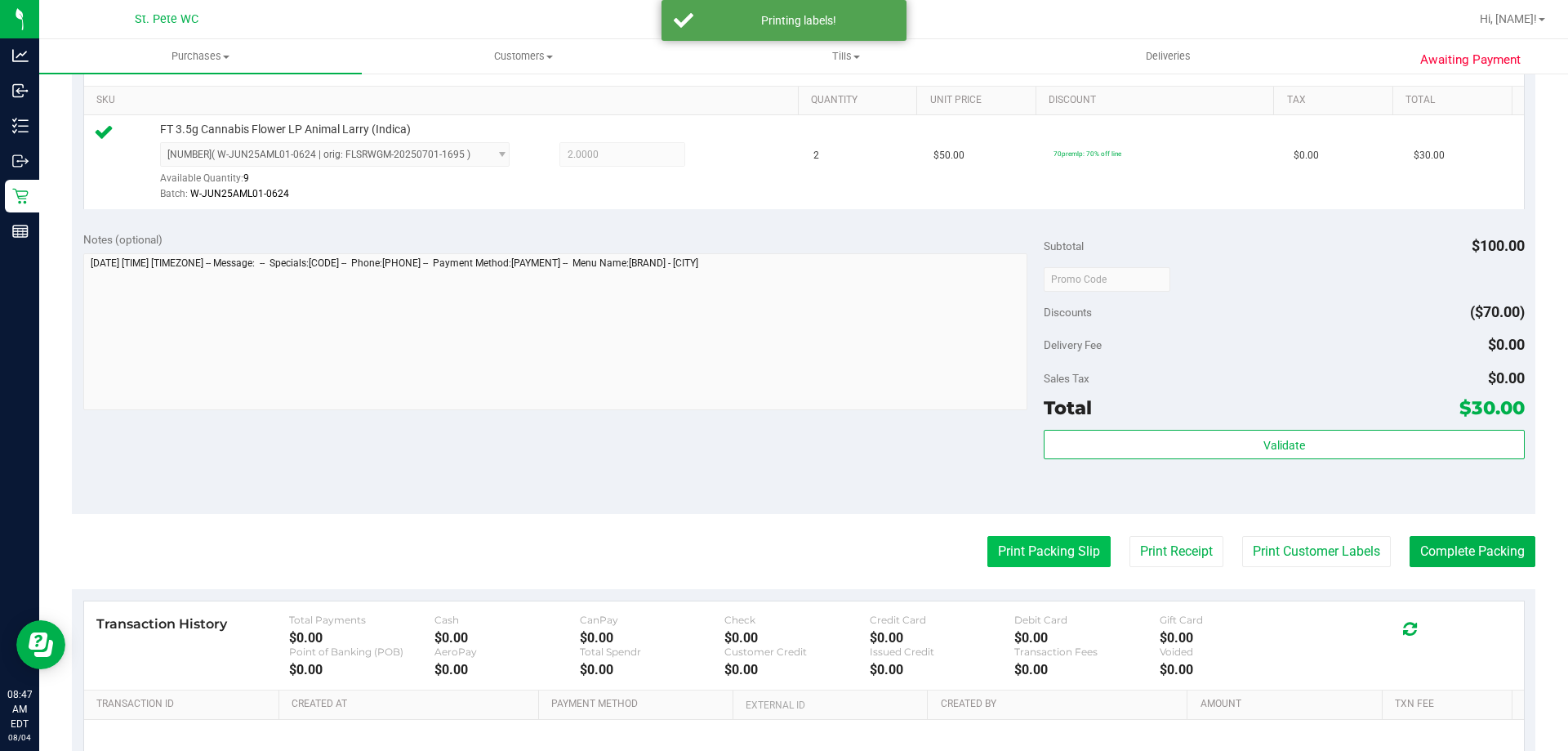 click on "Print Packing Slip" at bounding box center (1049, 552) 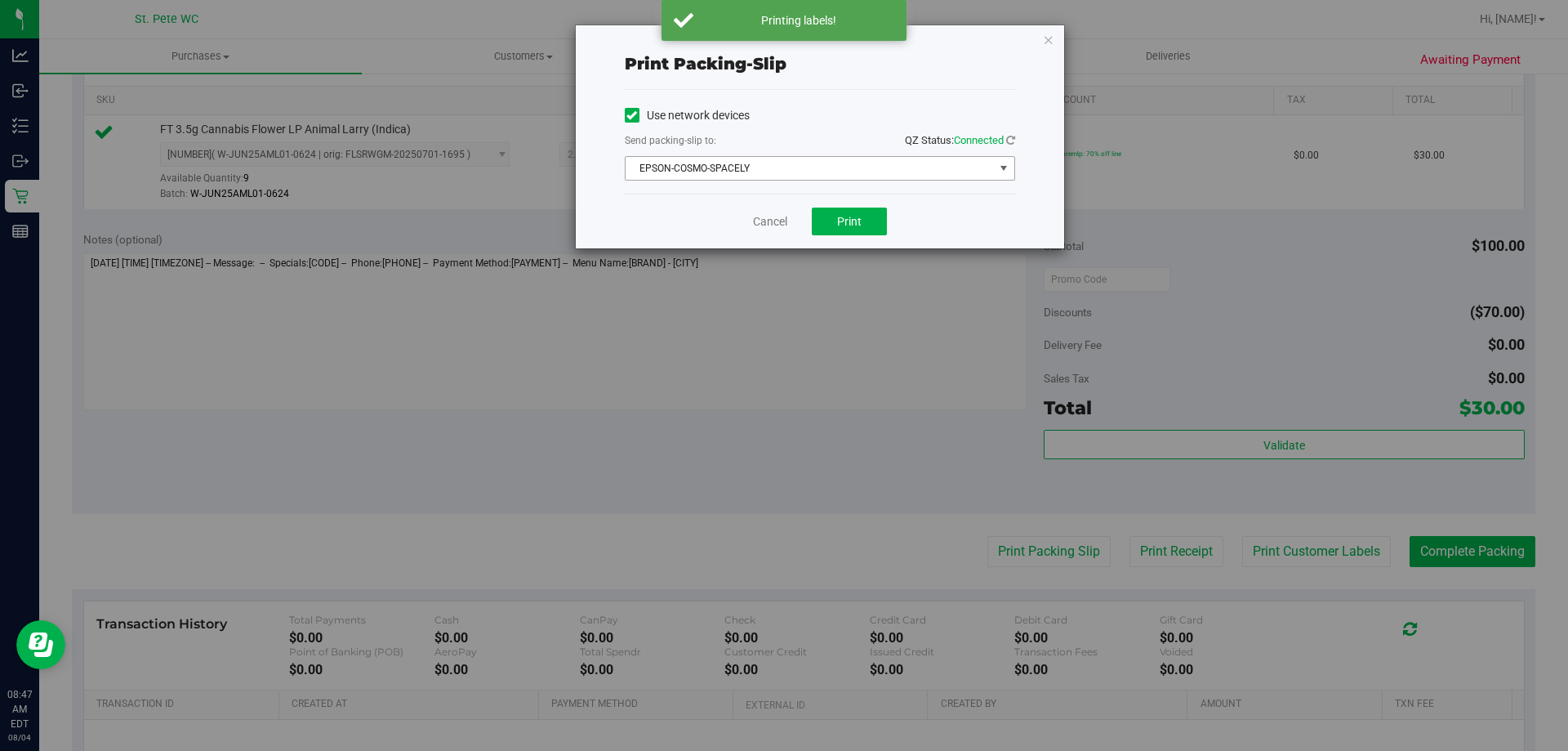 click on "EPSON-COSMO-SPACELY" at bounding box center (809, 168) 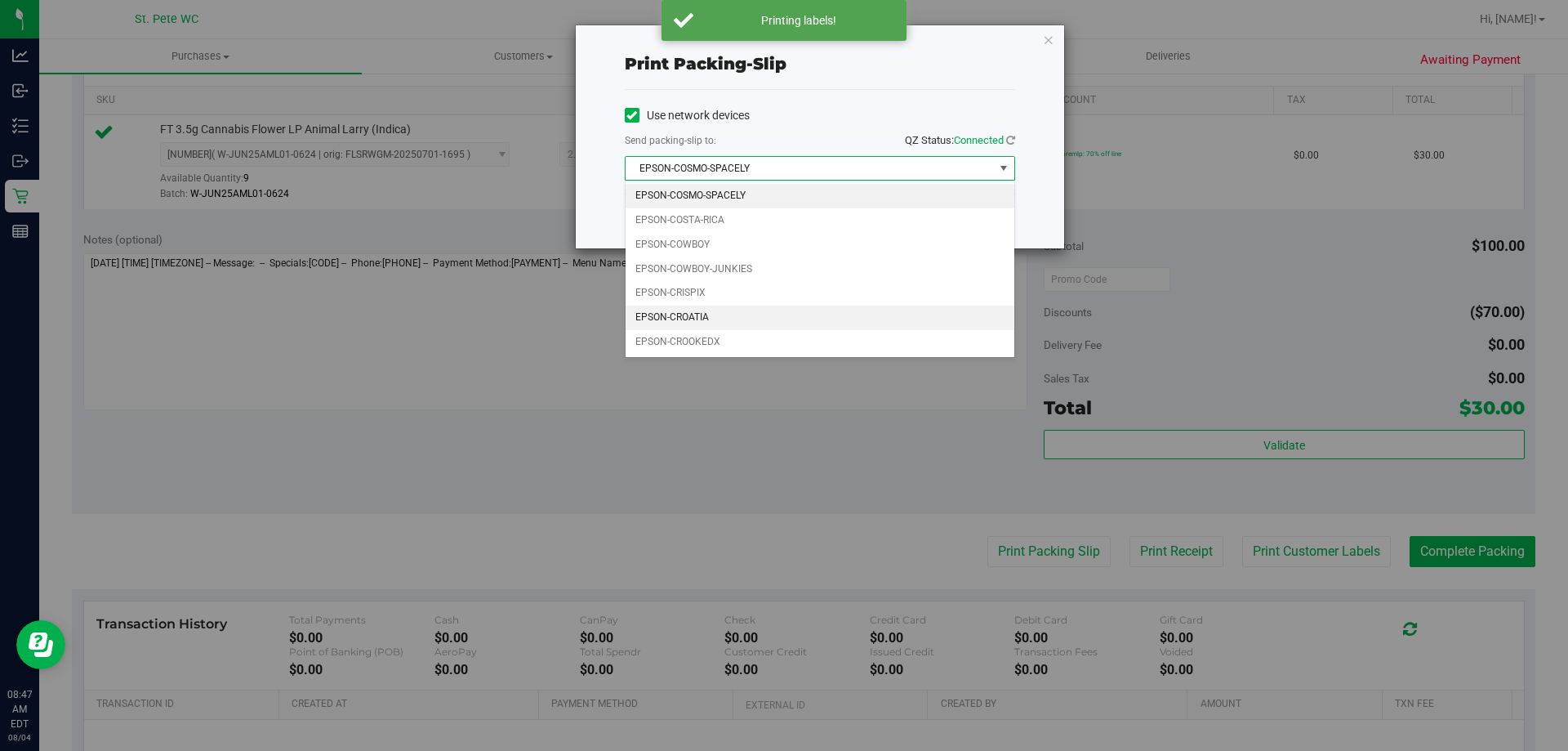 click on "EPSON-CROATIA" at bounding box center (820, 318) 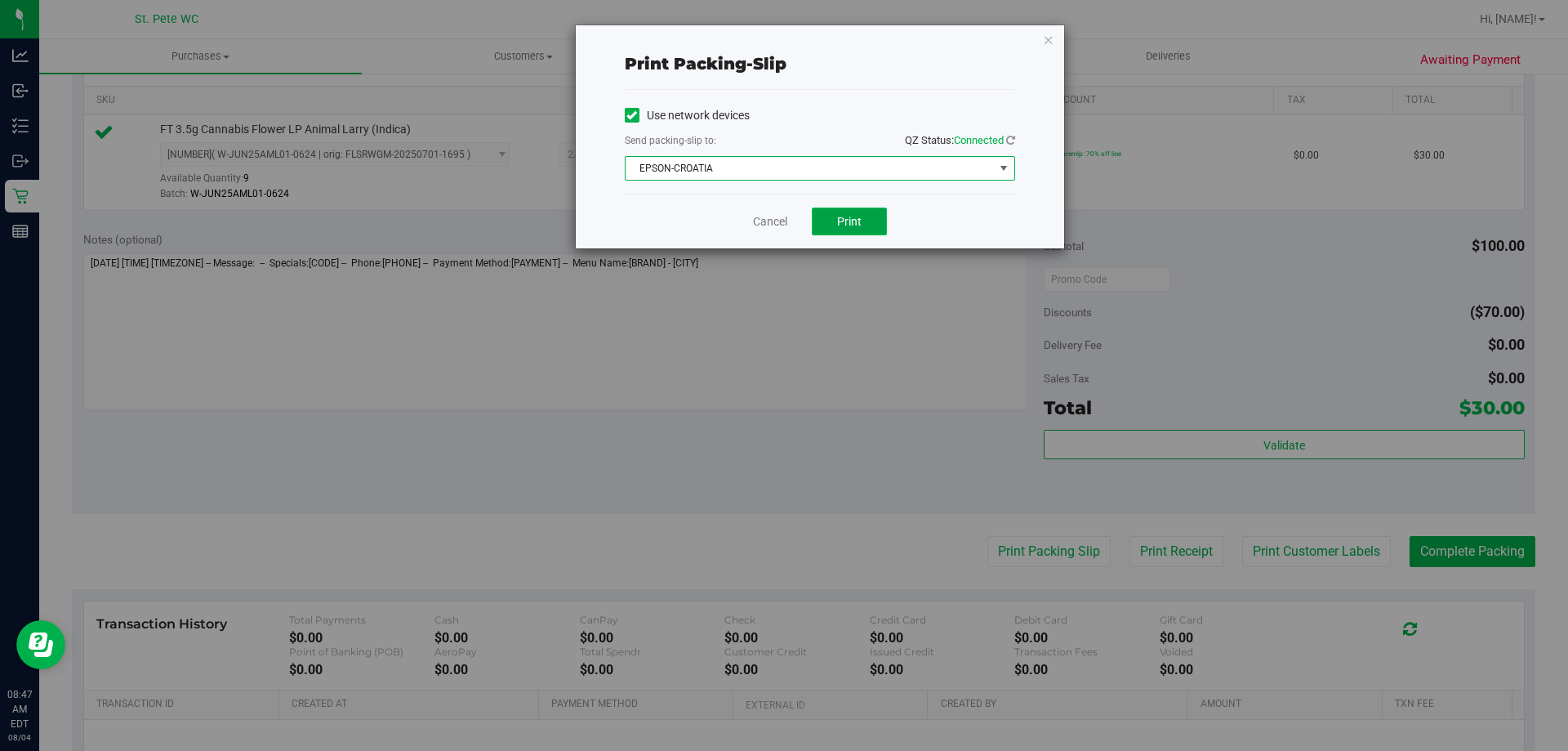 click on "Print" at bounding box center [849, 221] 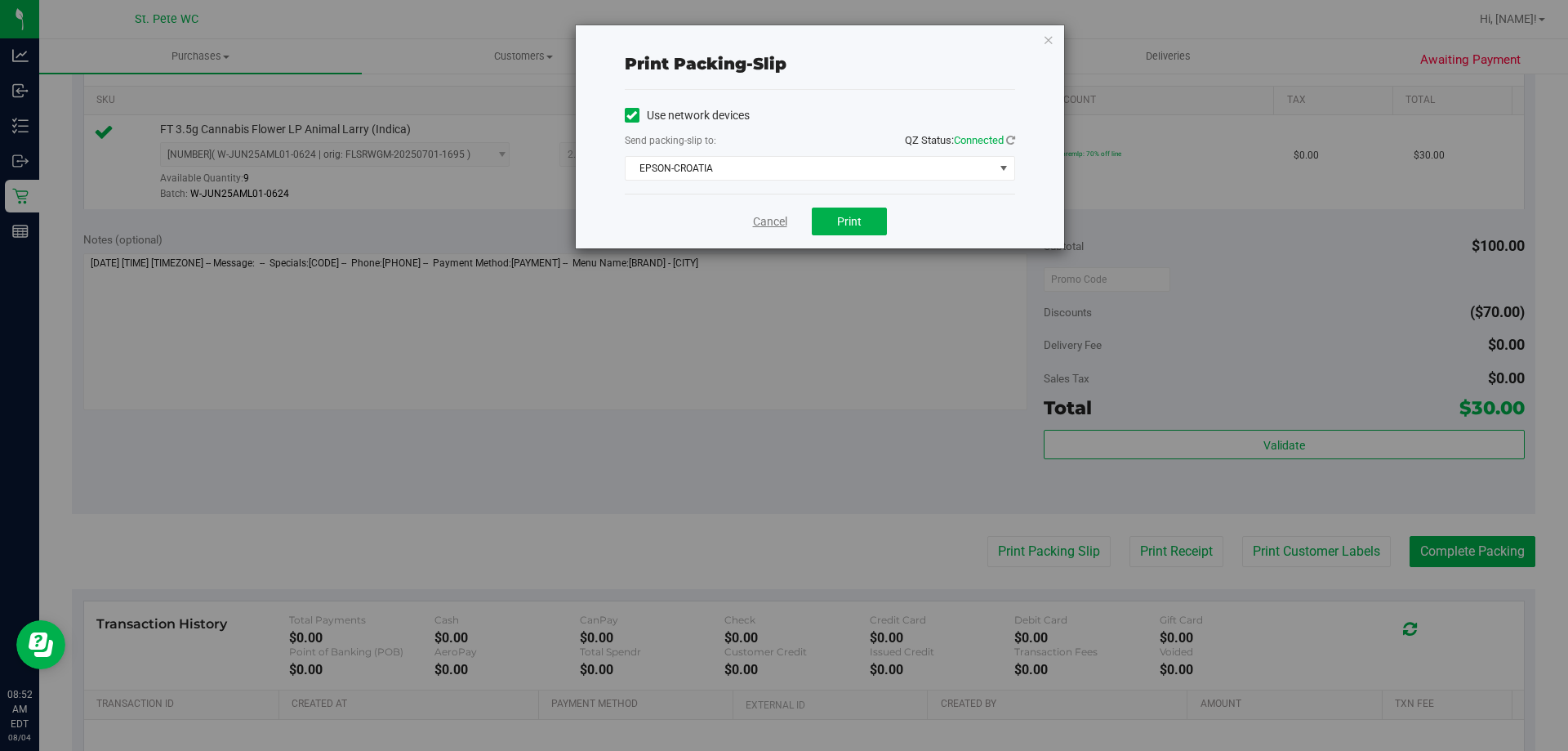 click on "Cancel" at bounding box center (770, 221) 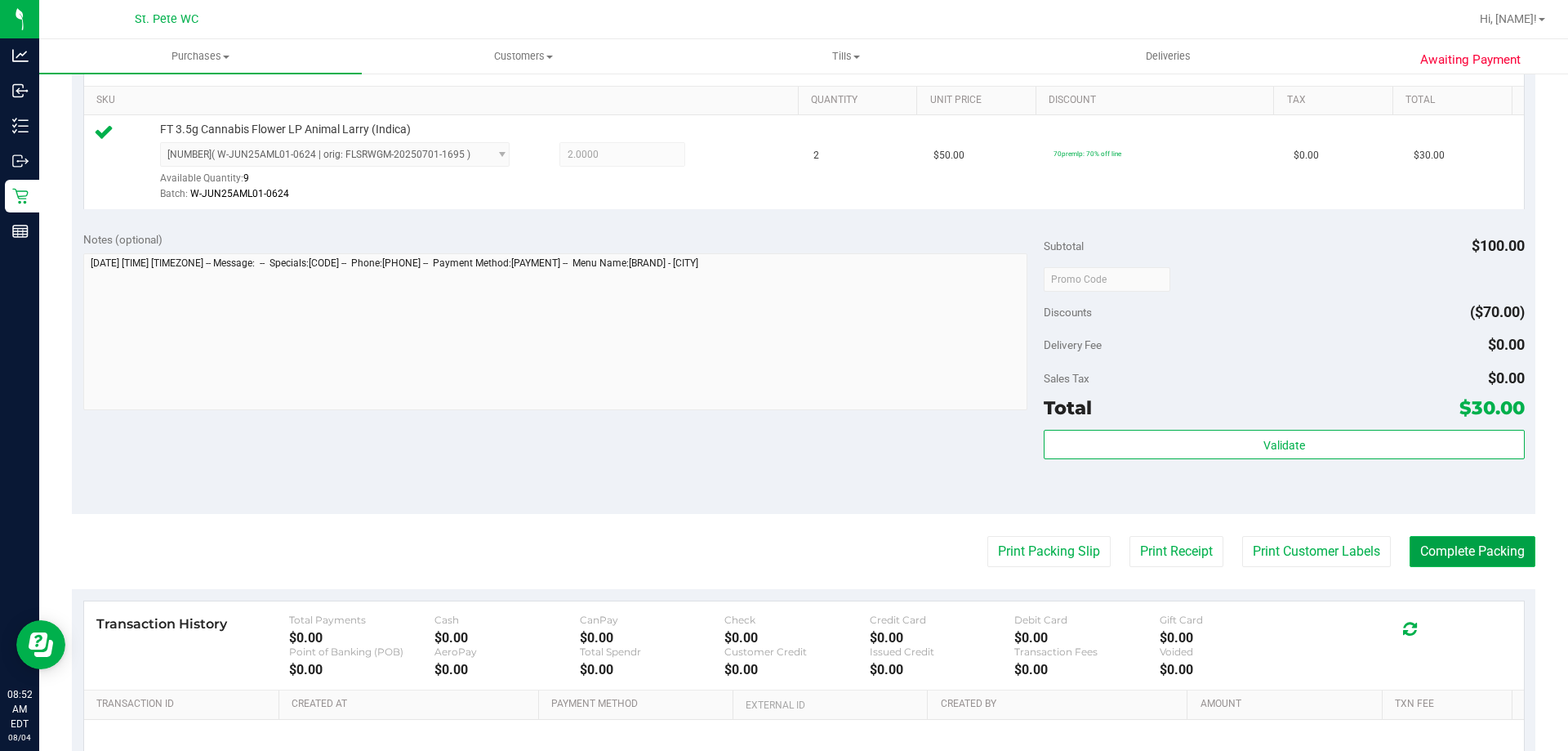 click on "Complete Packing" at bounding box center (1472, 552) 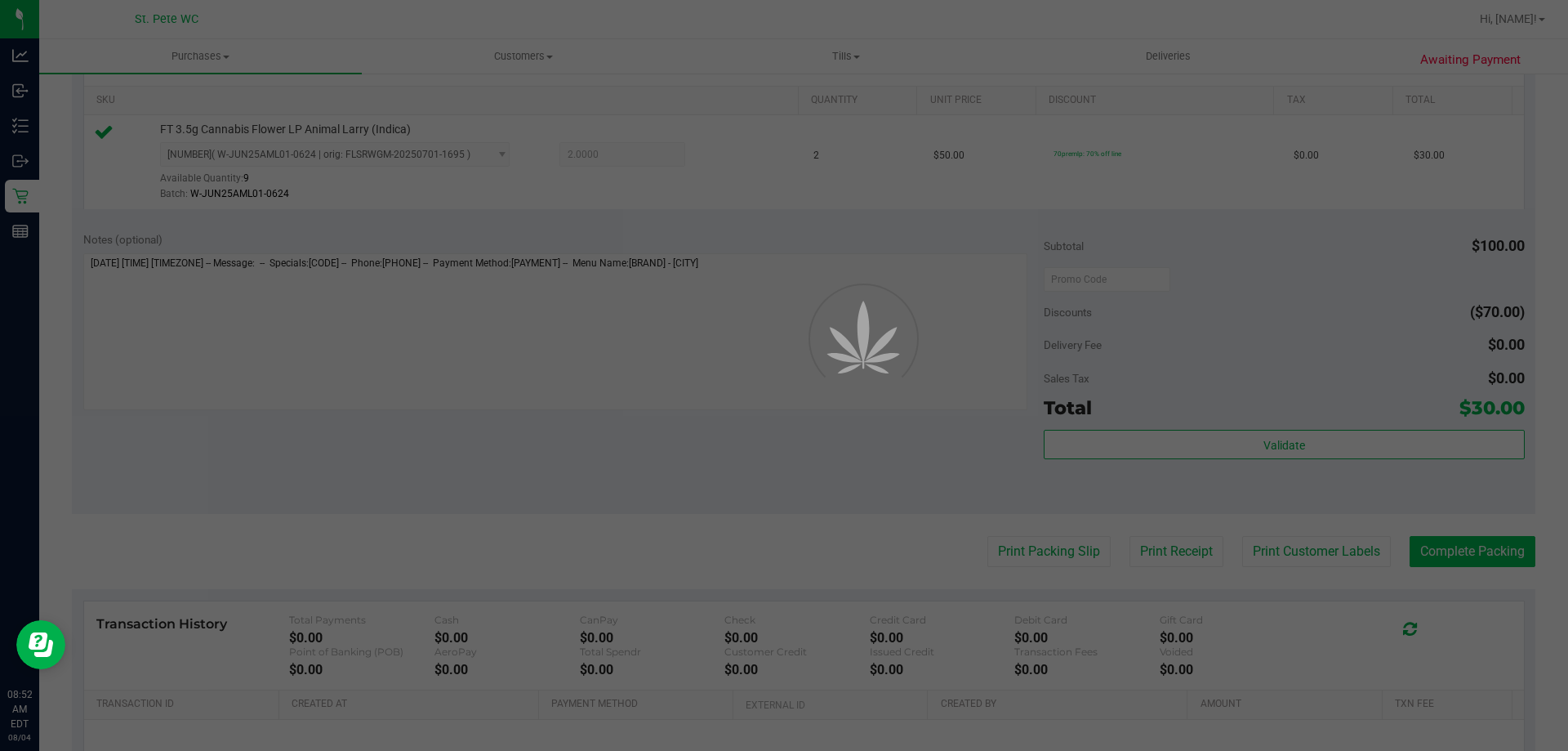scroll, scrollTop: 0, scrollLeft: 0, axis: both 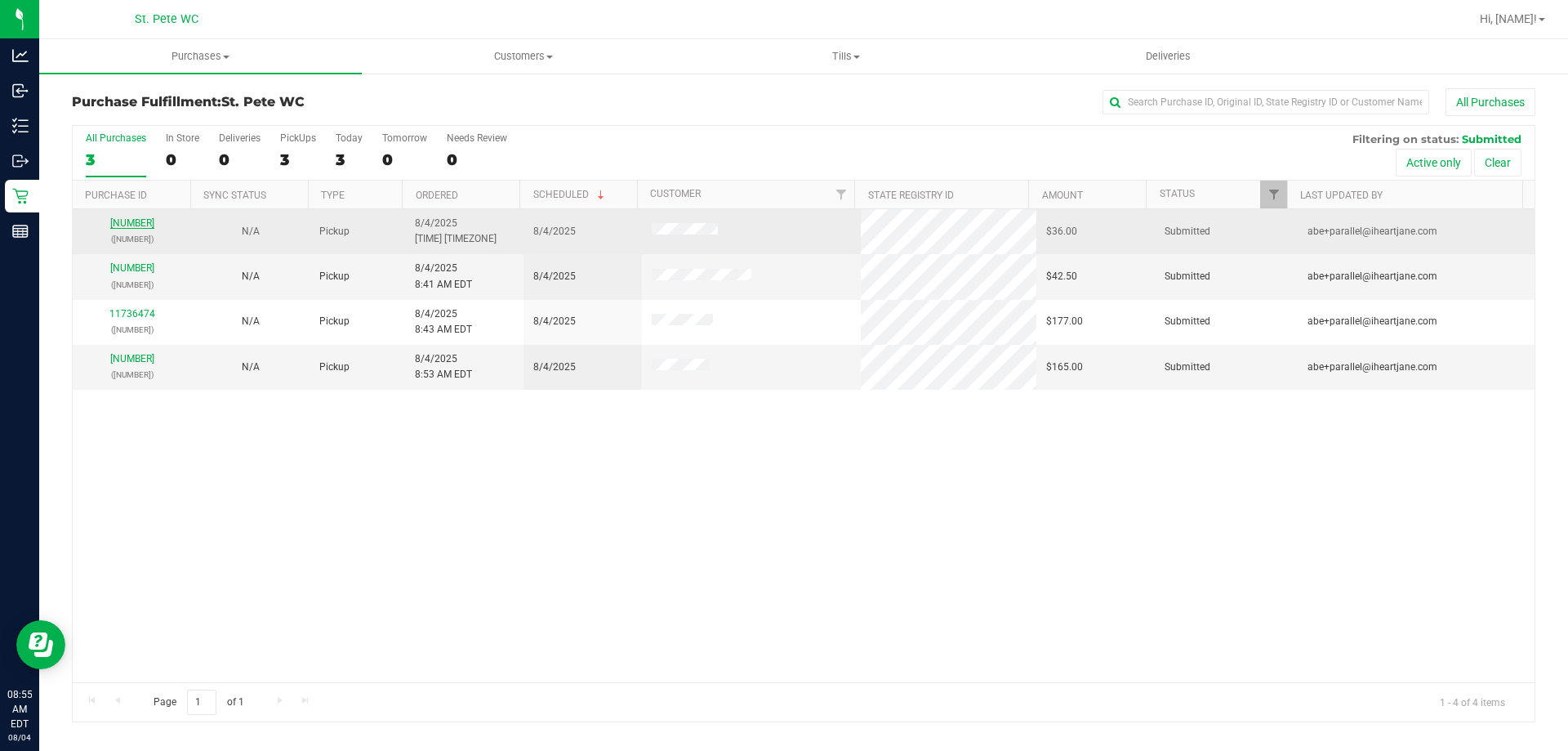 click on "[NUMBER]" at bounding box center [132, 223] 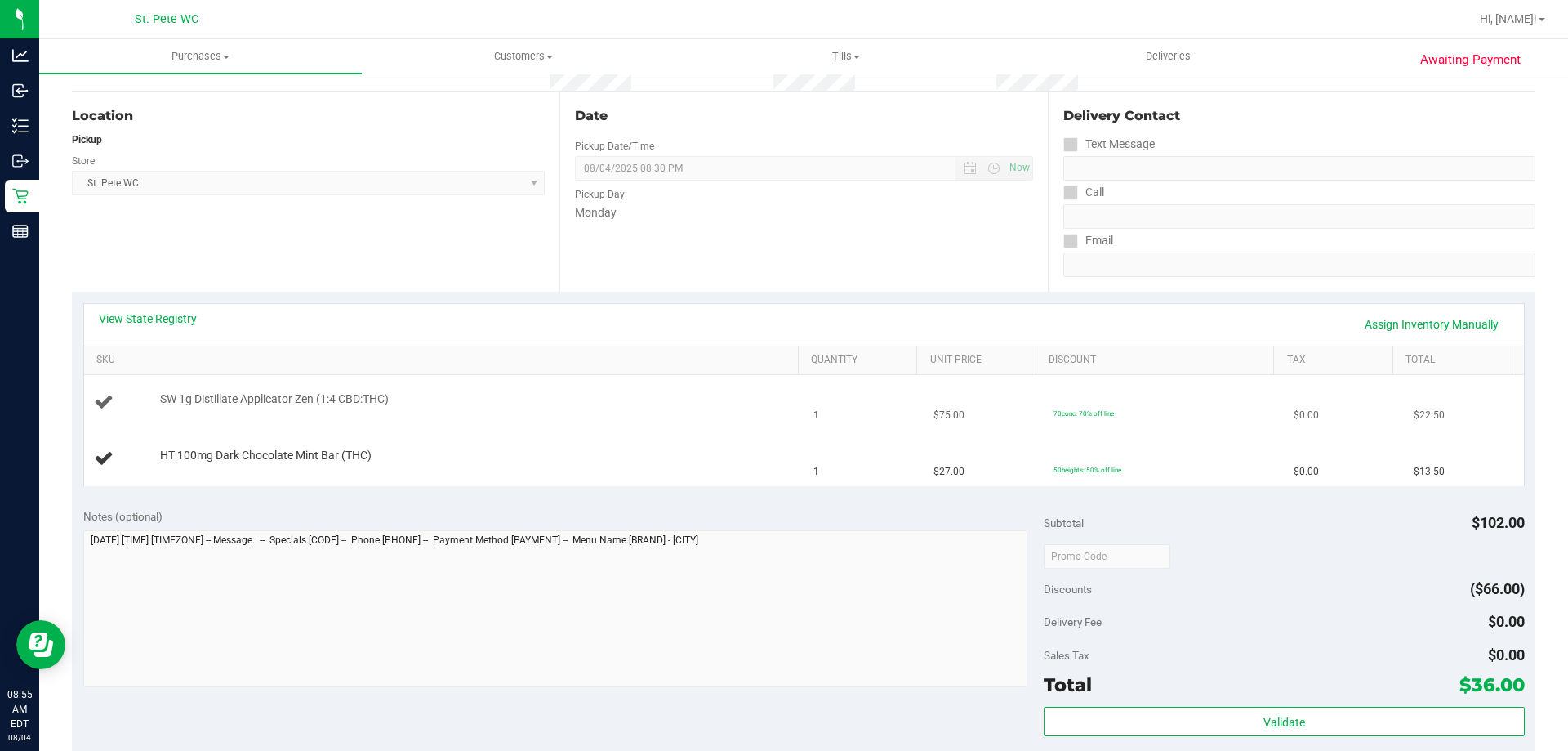 scroll, scrollTop: 163, scrollLeft: 0, axis: vertical 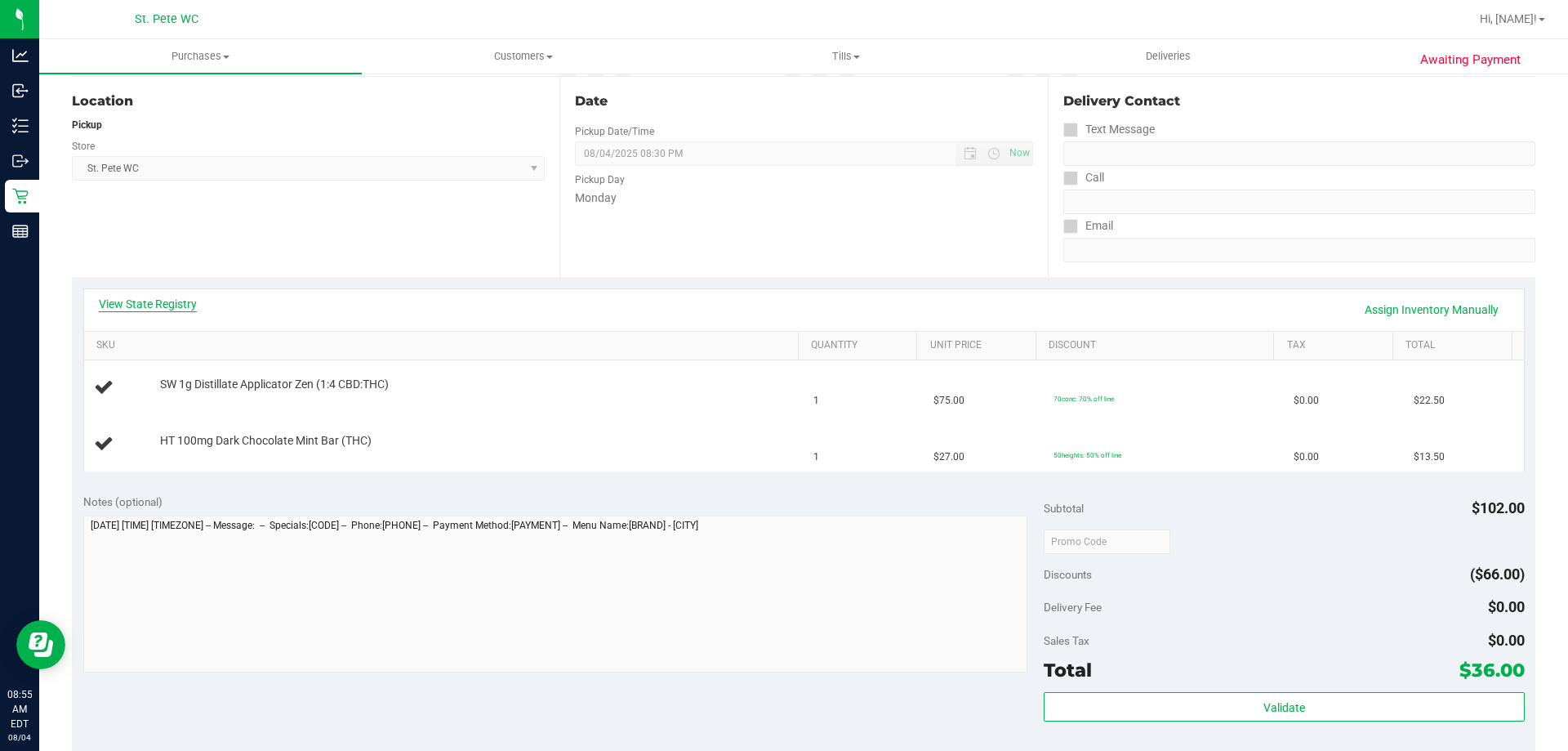 click on "View State Registry" at bounding box center (148, 304) 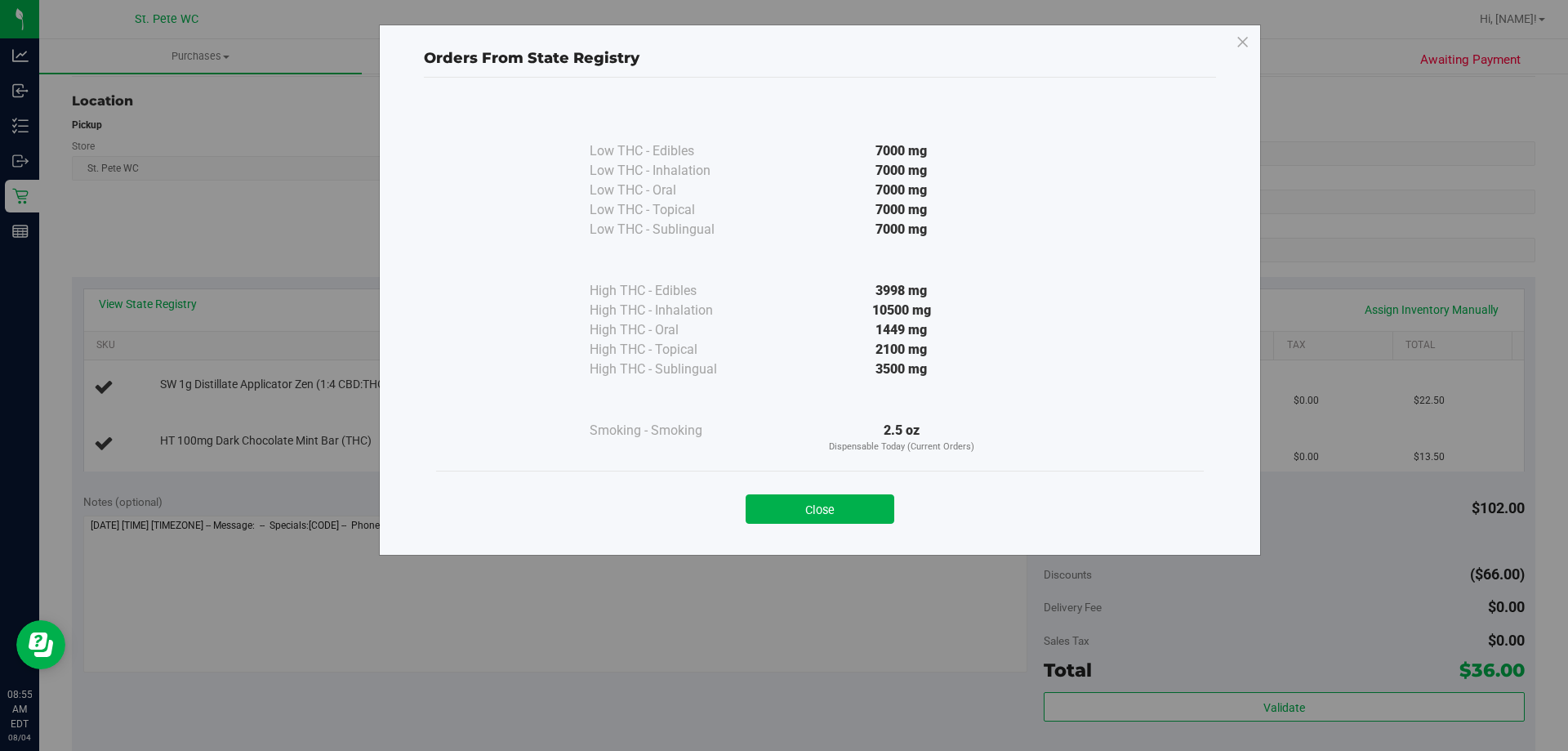 drag, startPoint x: 776, startPoint y: 497, endPoint x: 759, endPoint y: 489, distance: 18.788294 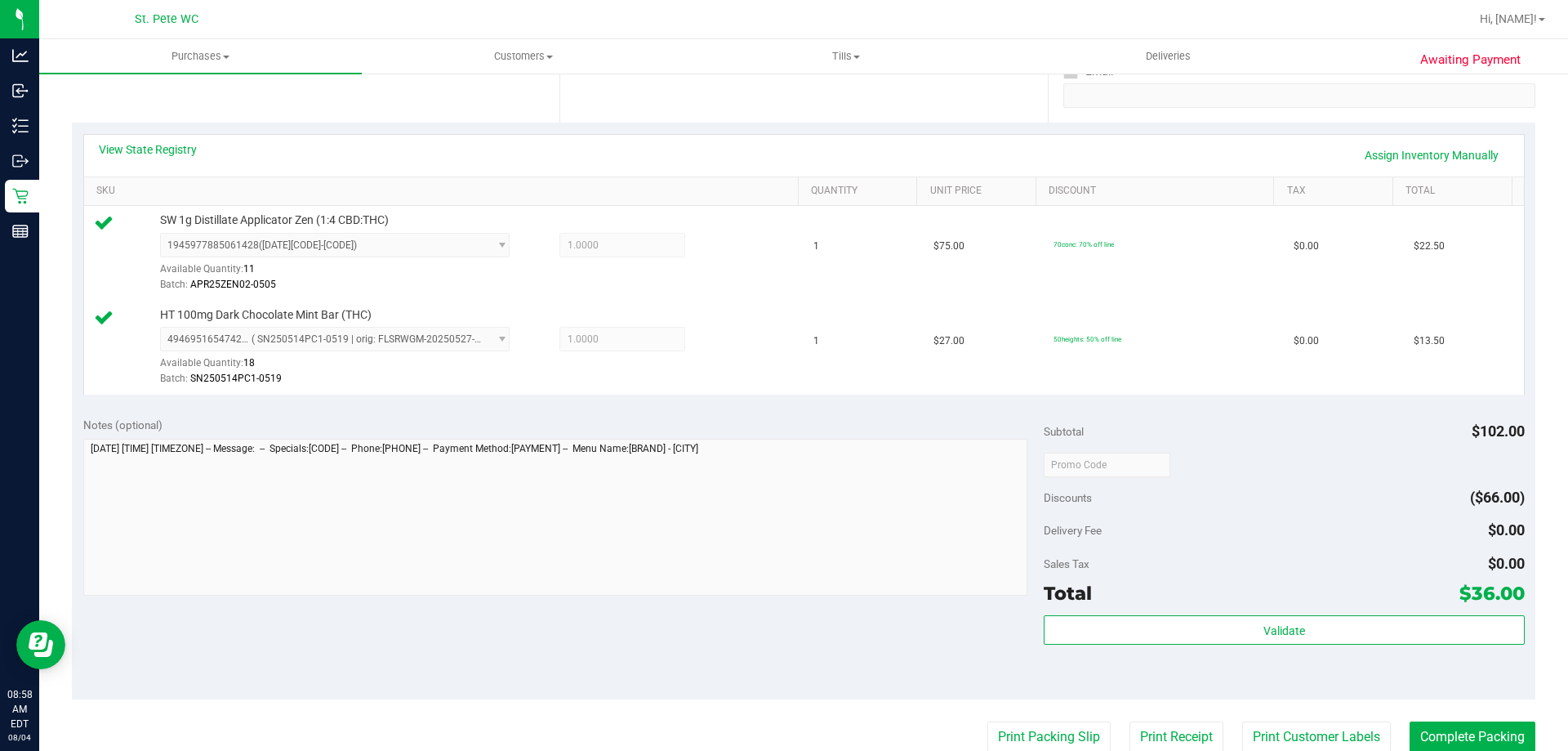 scroll, scrollTop: 490, scrollLeft: 0, axis: vertical 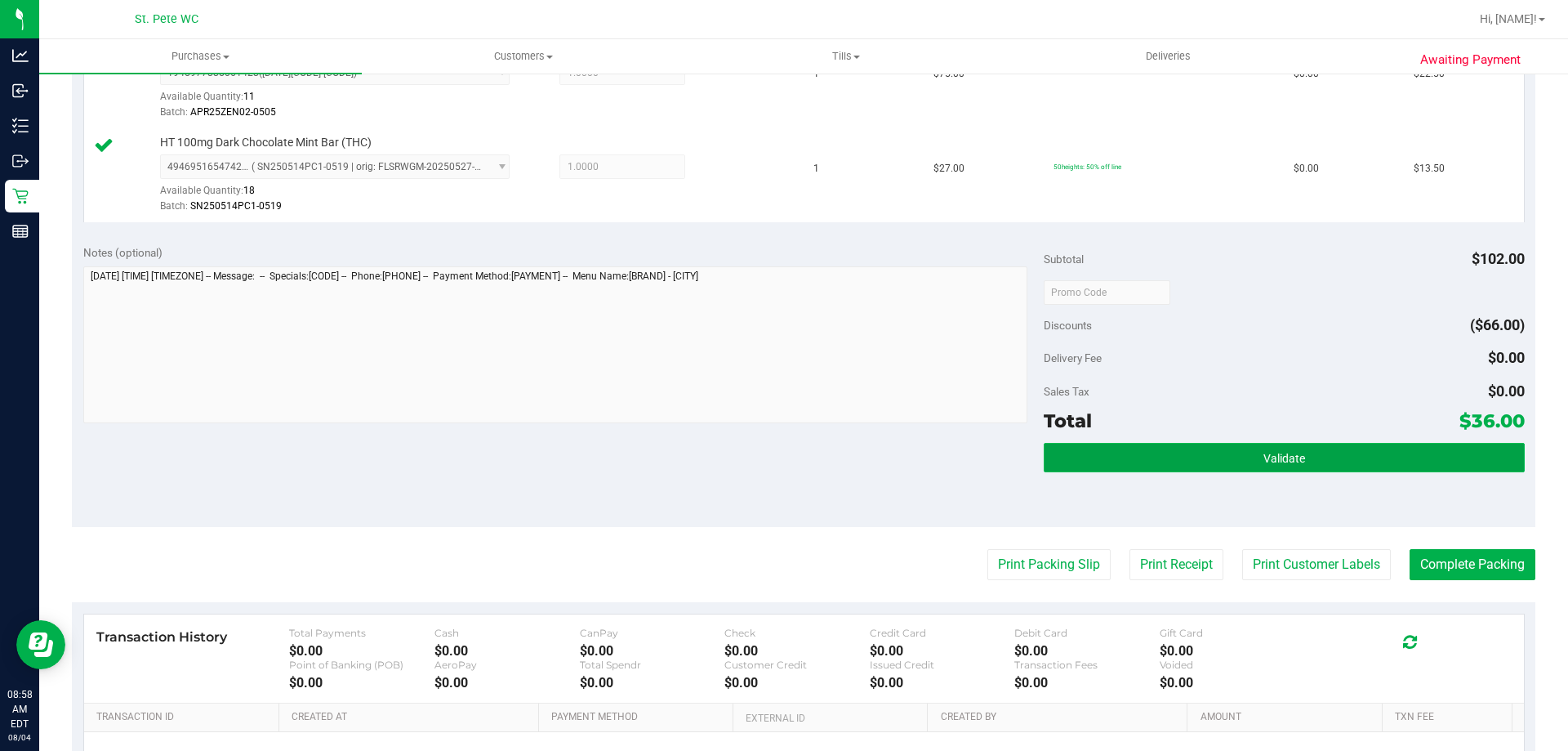 click on "Validate" at bounding box center [1284, 458] 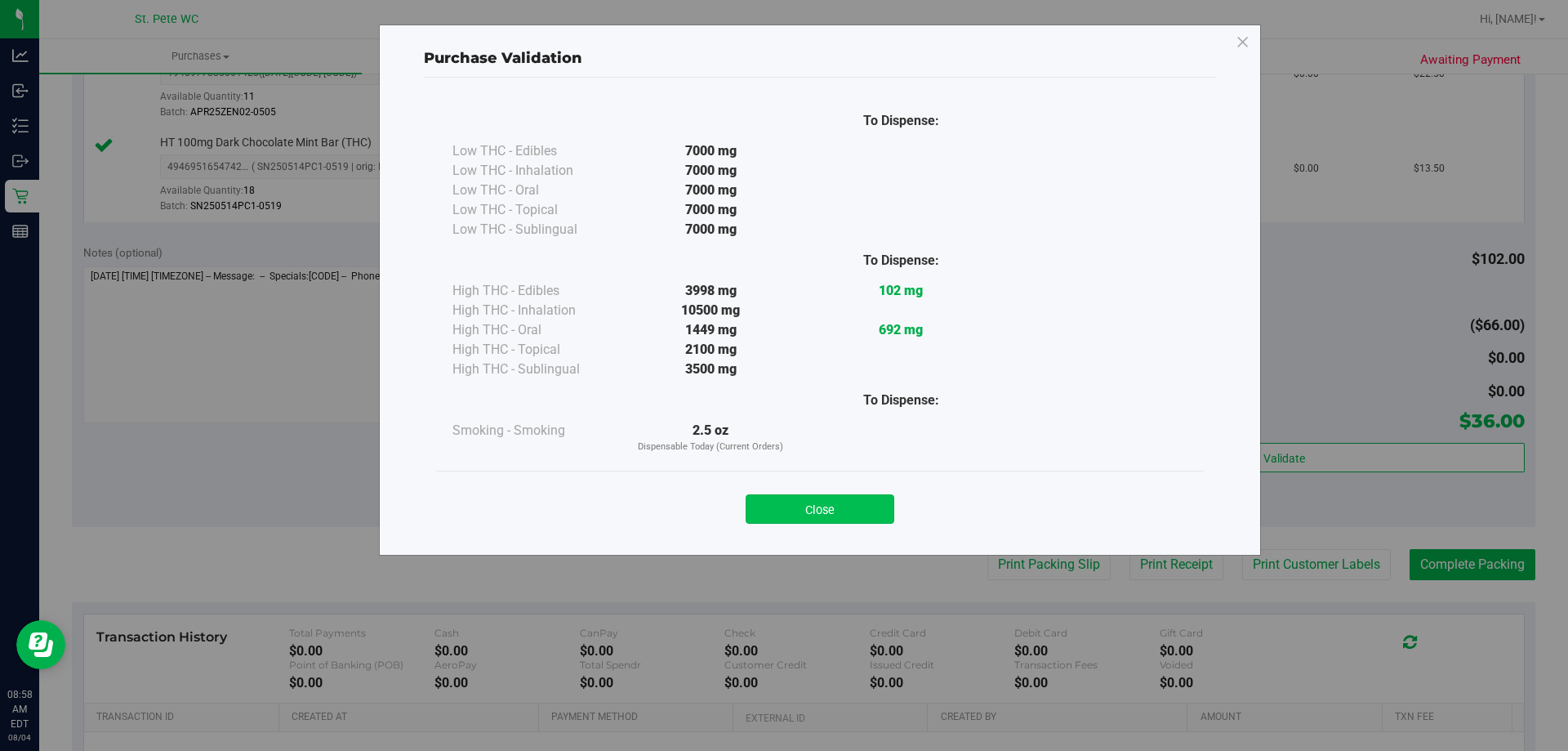 click on "Close" at bounding box center [820, 509] 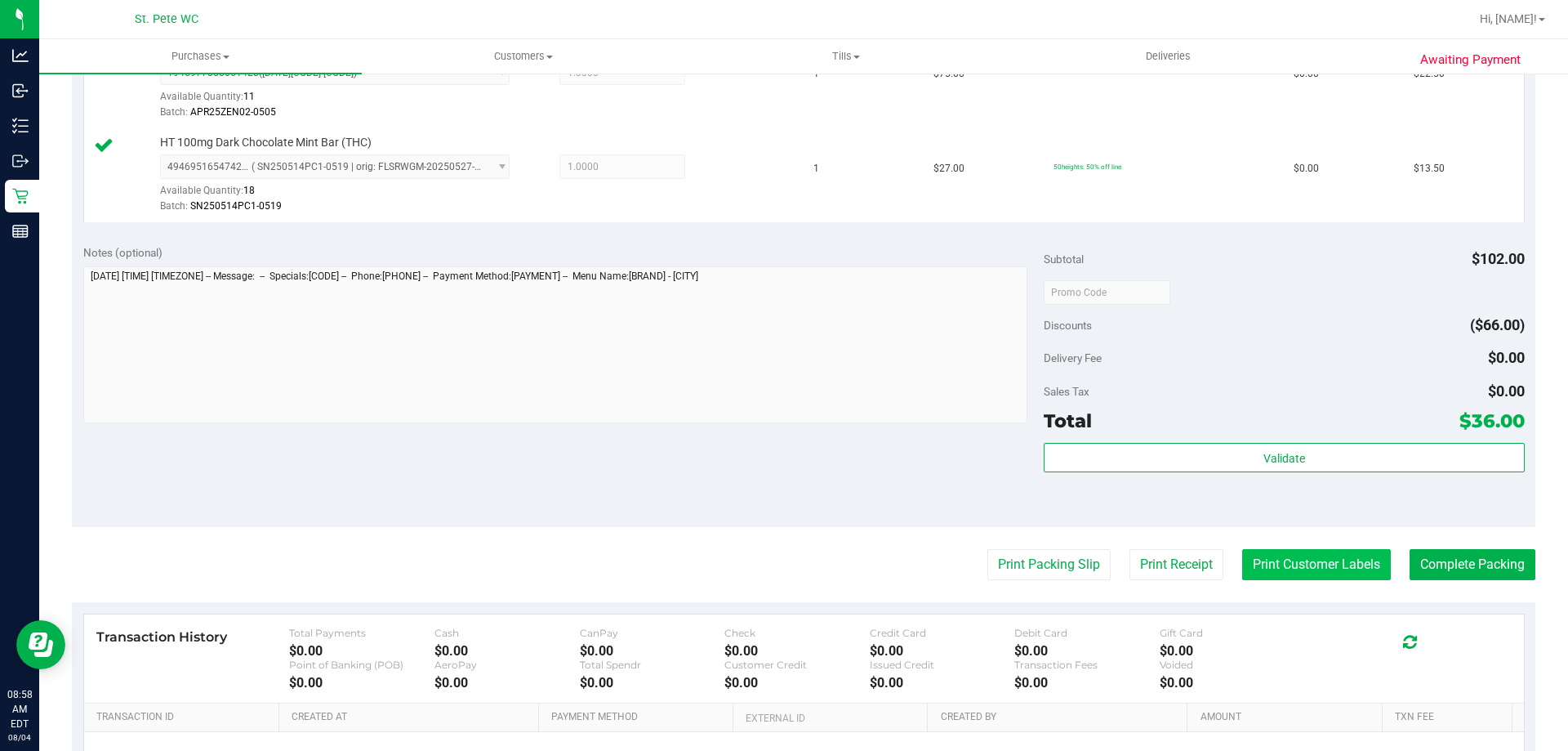 click on "Print Customer Labels" at bounding box center [1316, 565] 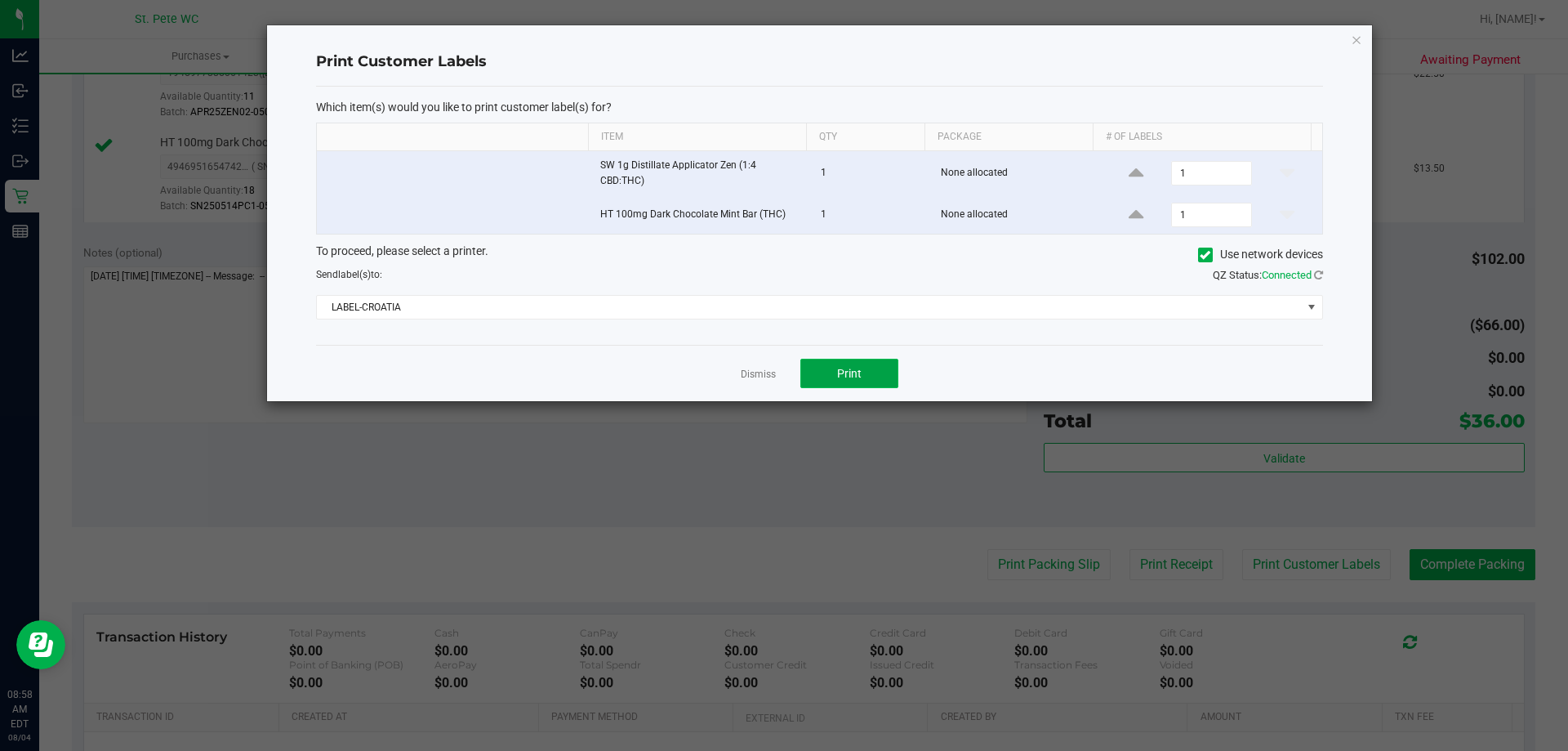click on "Print" 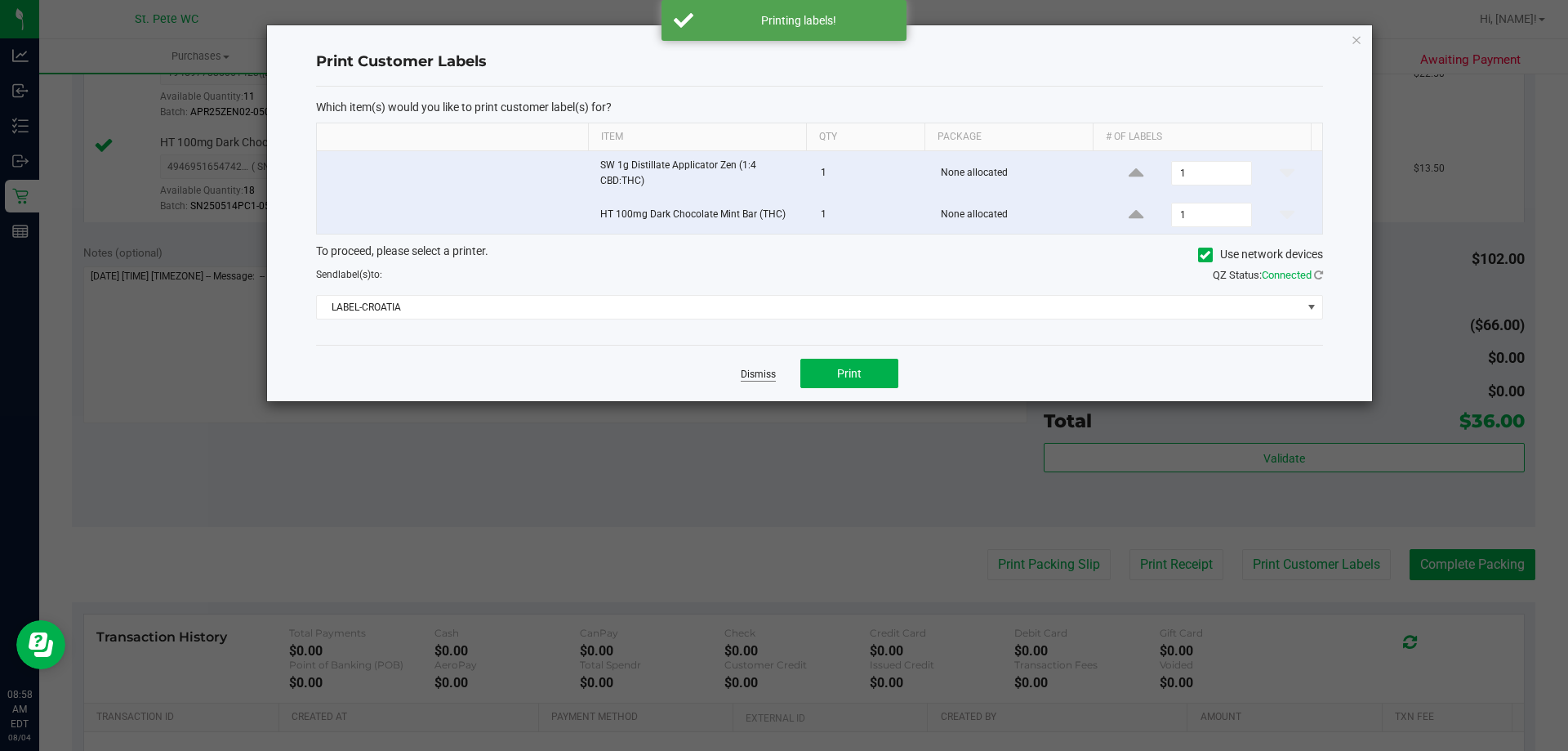 click on "Dismiss" 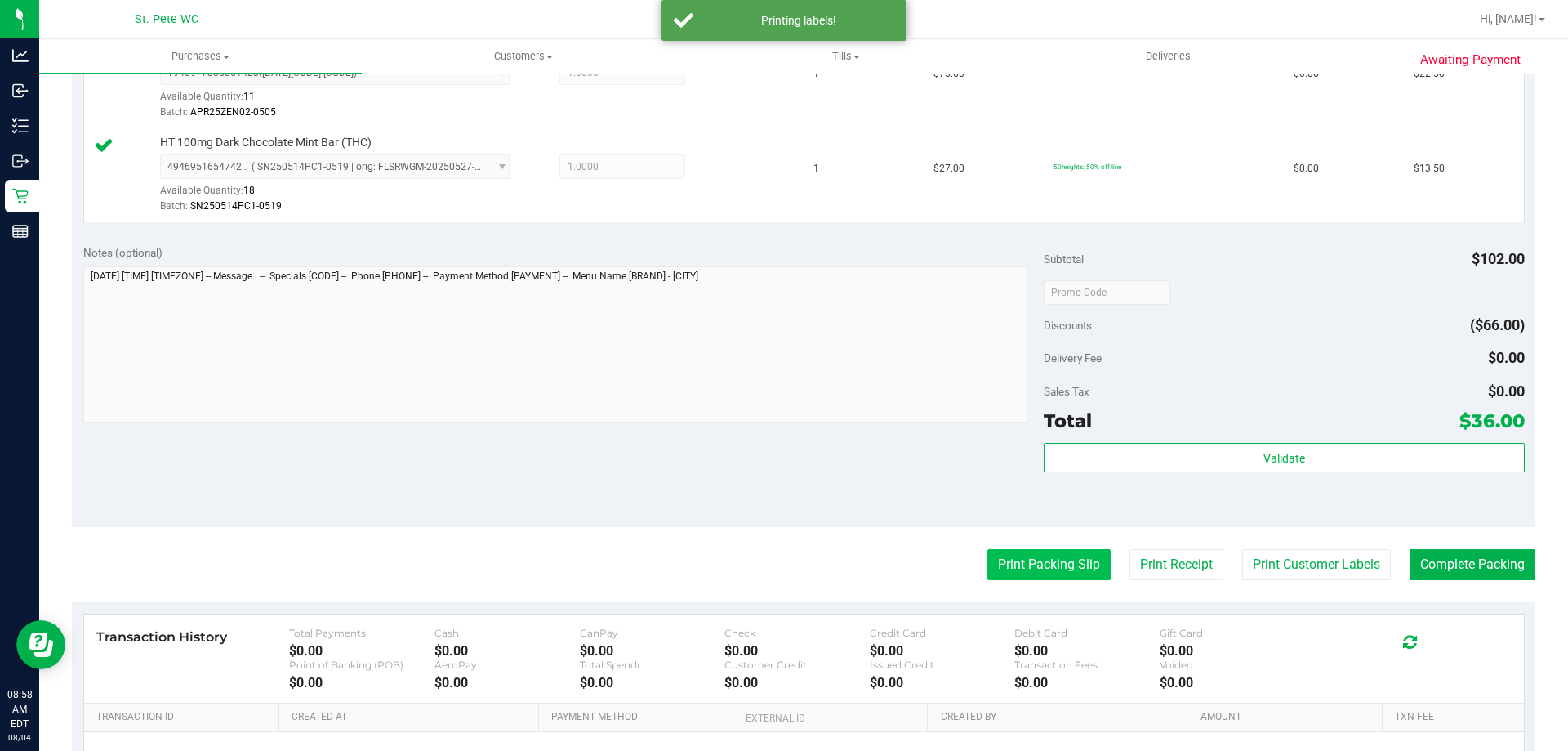 click on "Print Packing Slip" at bounding box center (1049, 565) 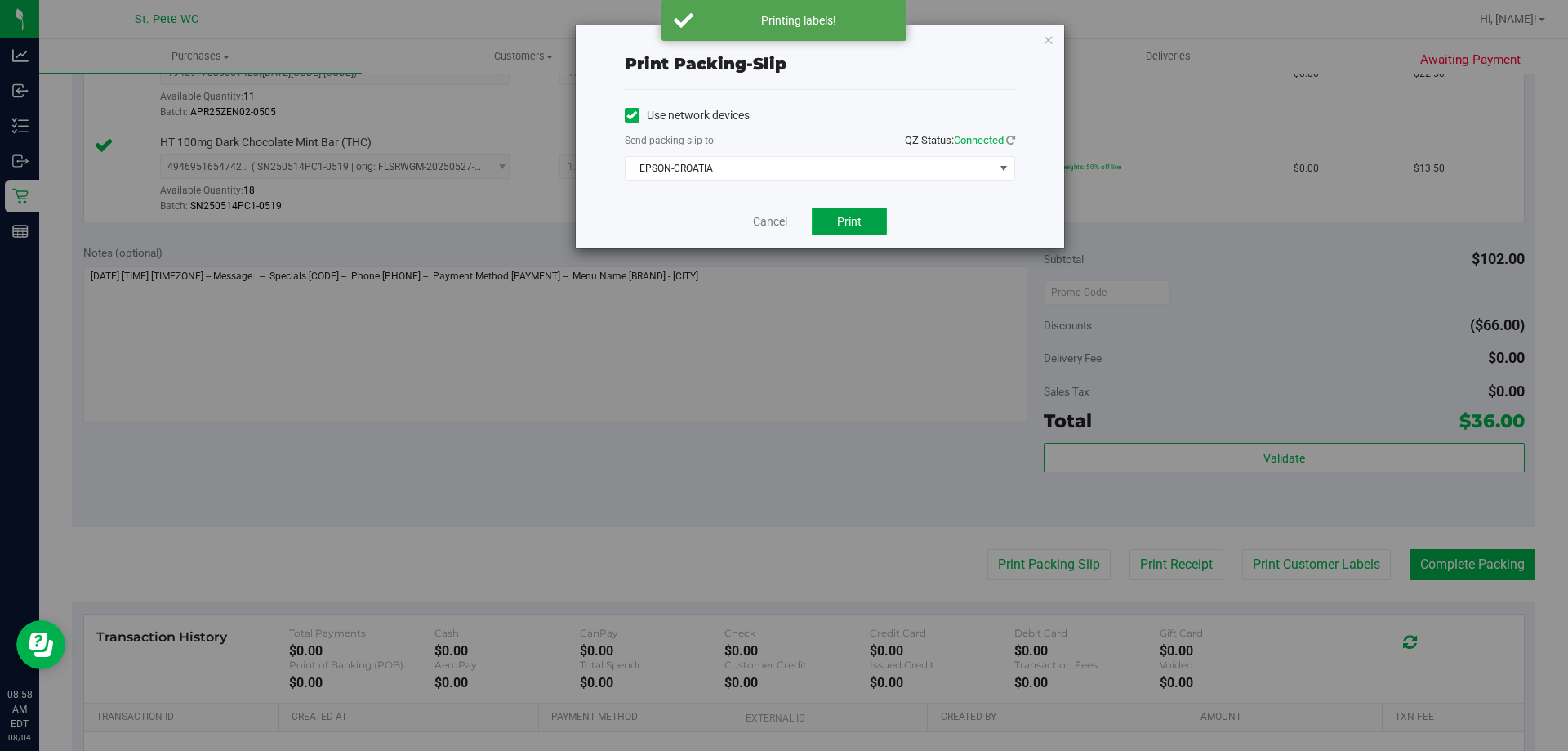 click on "Print" at bounding box center [849, 221] 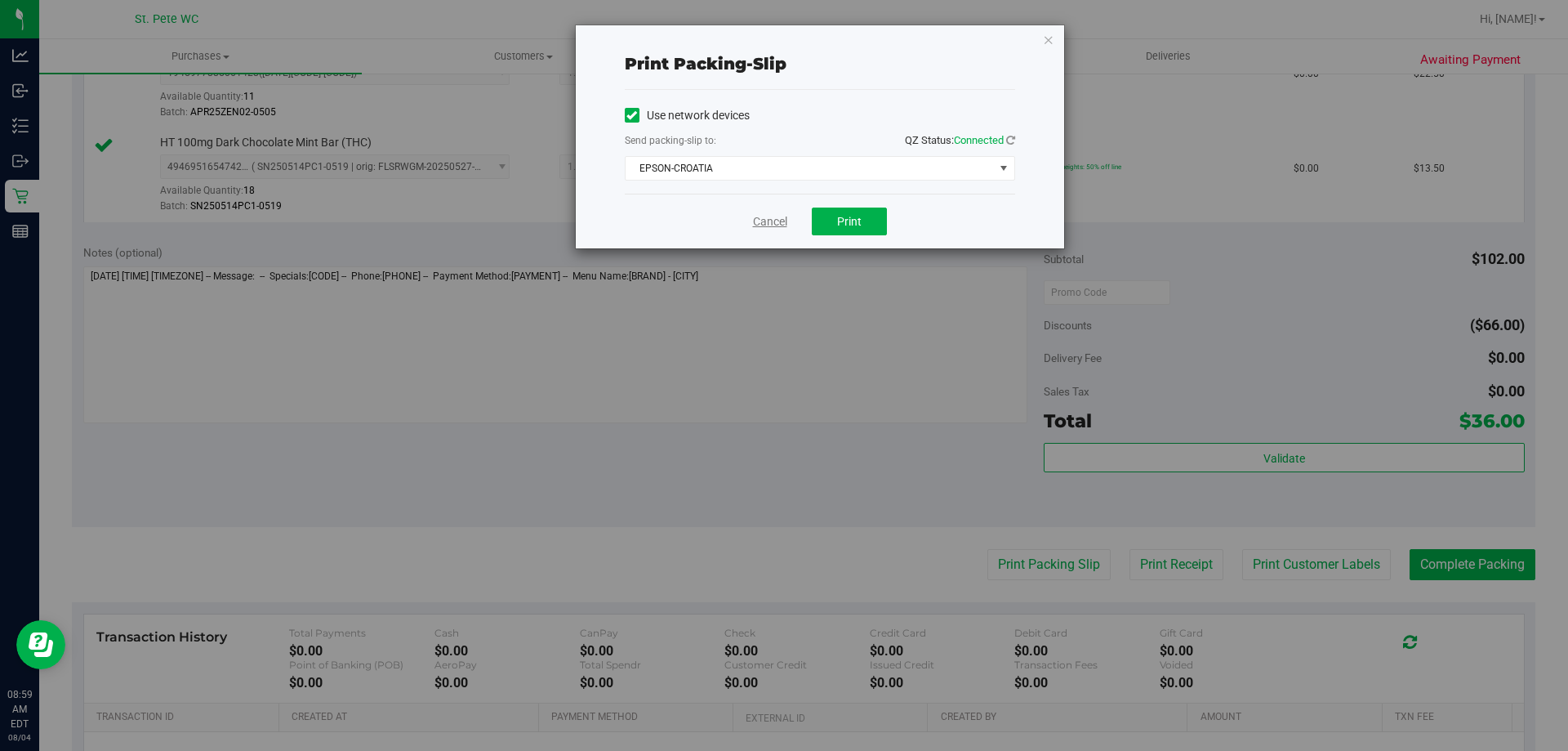 click on "Cancel" at bounding box center (770, 221) 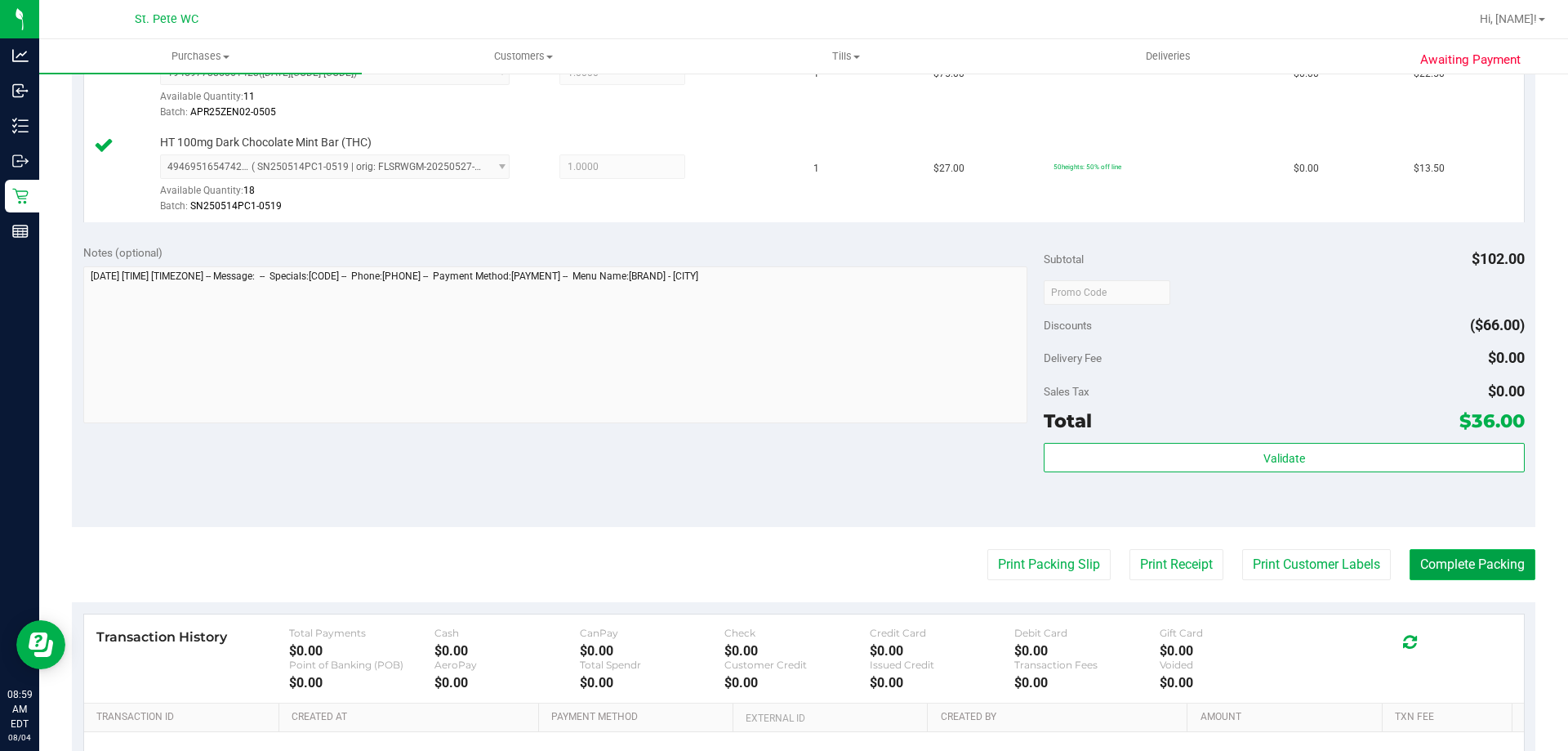 click on "Complete Packing" at bounding box center (1472, 565) 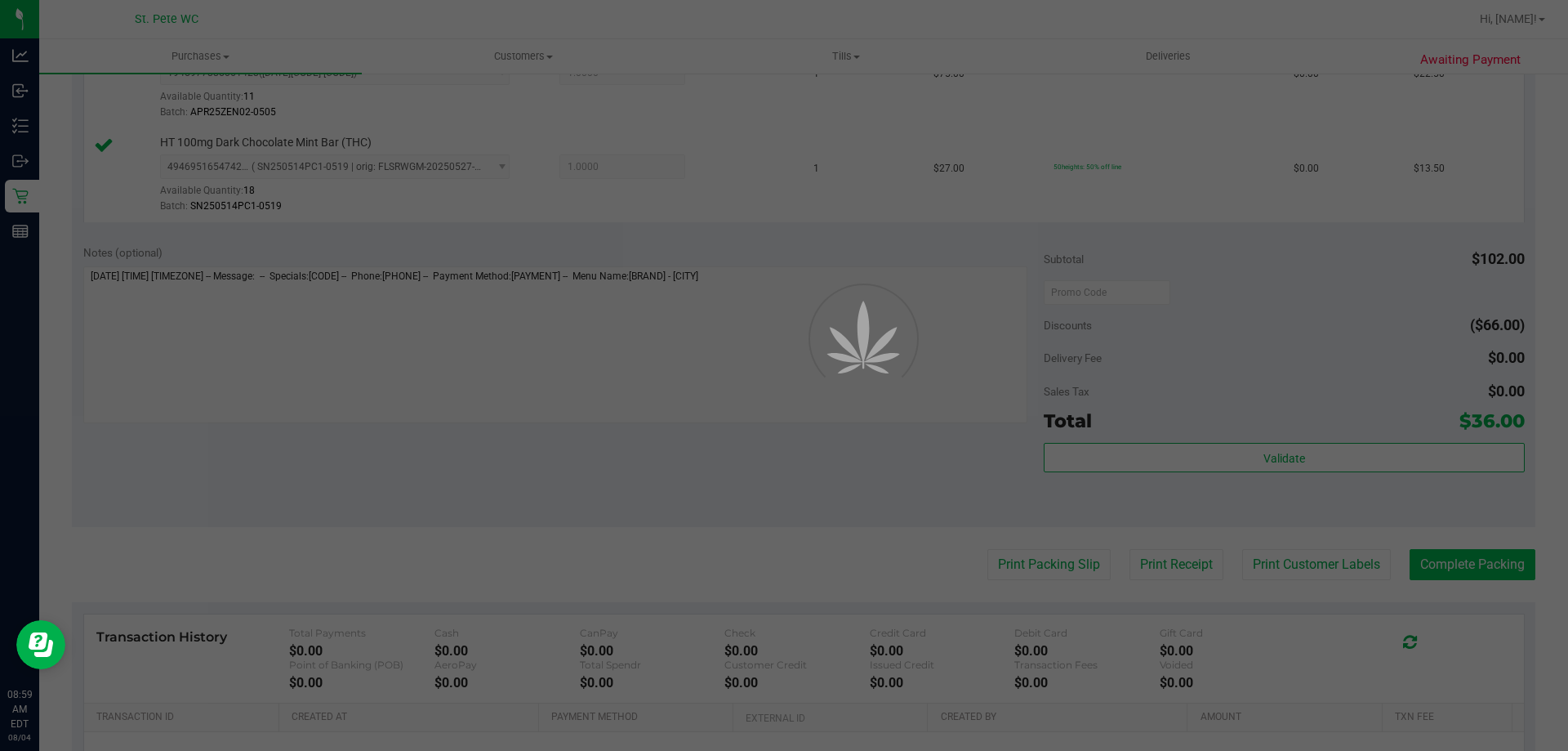 scroll, scrollTop: 0, scrollLeft: 0, axis: both 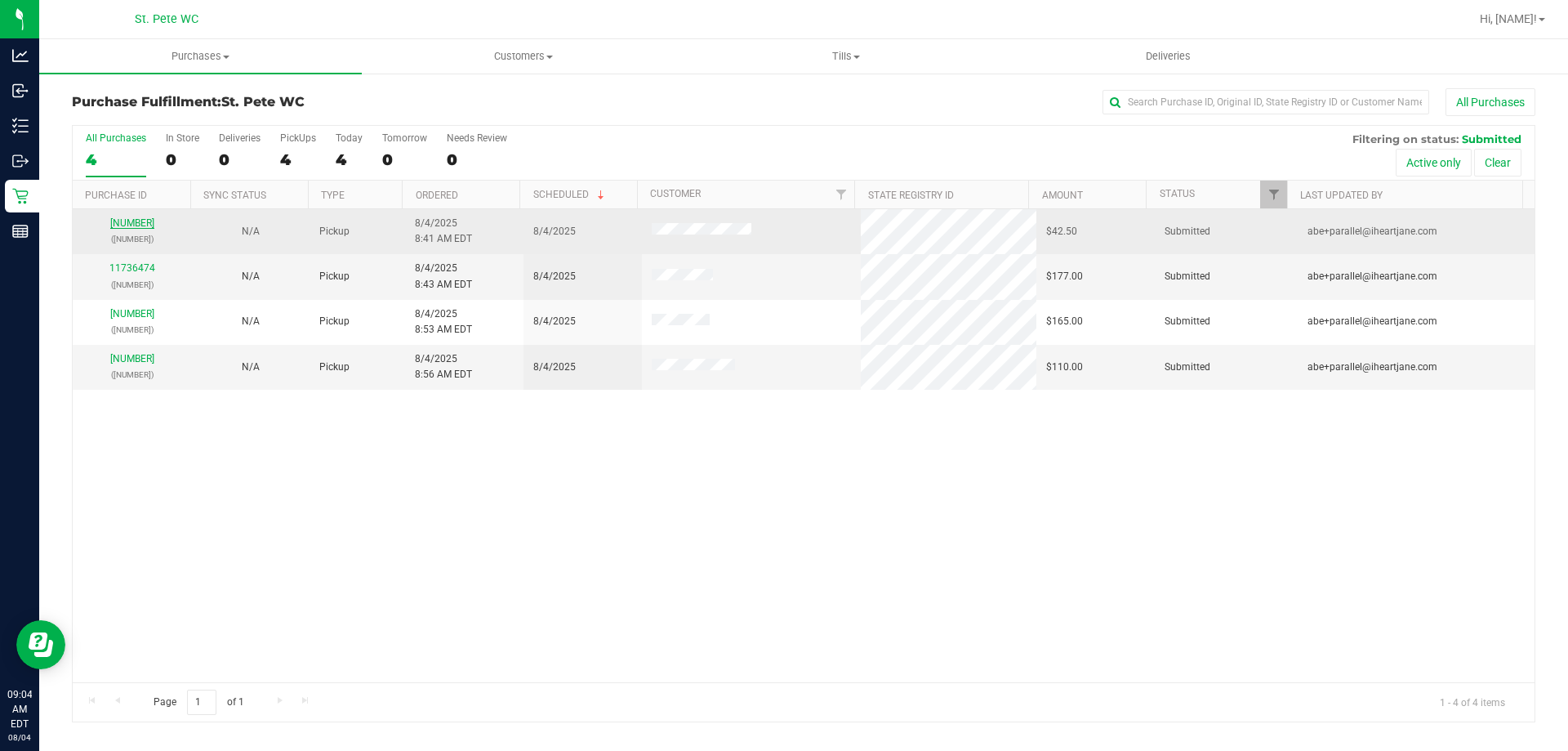 click on "[NUMBER]" at bounding box center [132, 223] 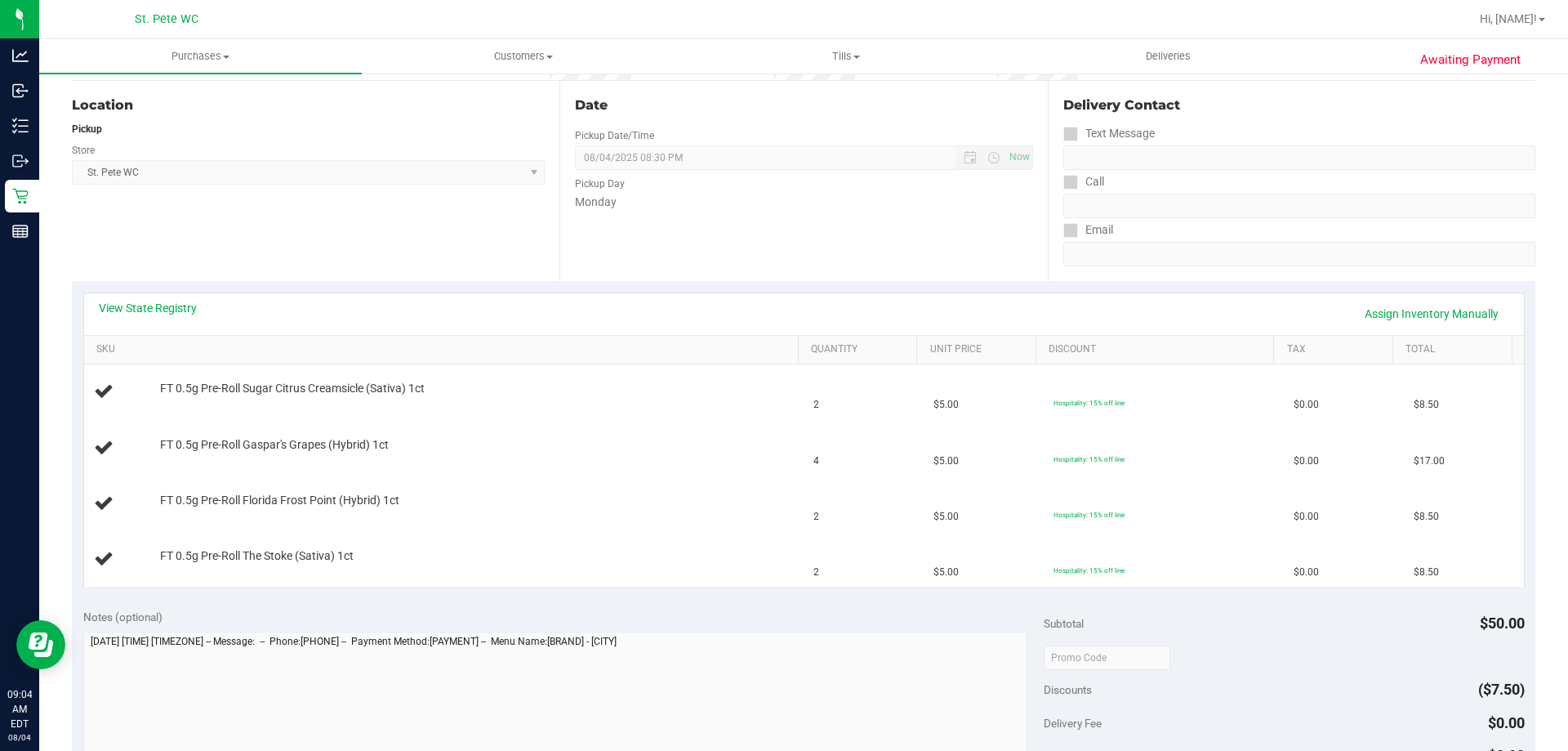 scroll, scrollTop: 163, scrollLeft: 0, axis: vertical 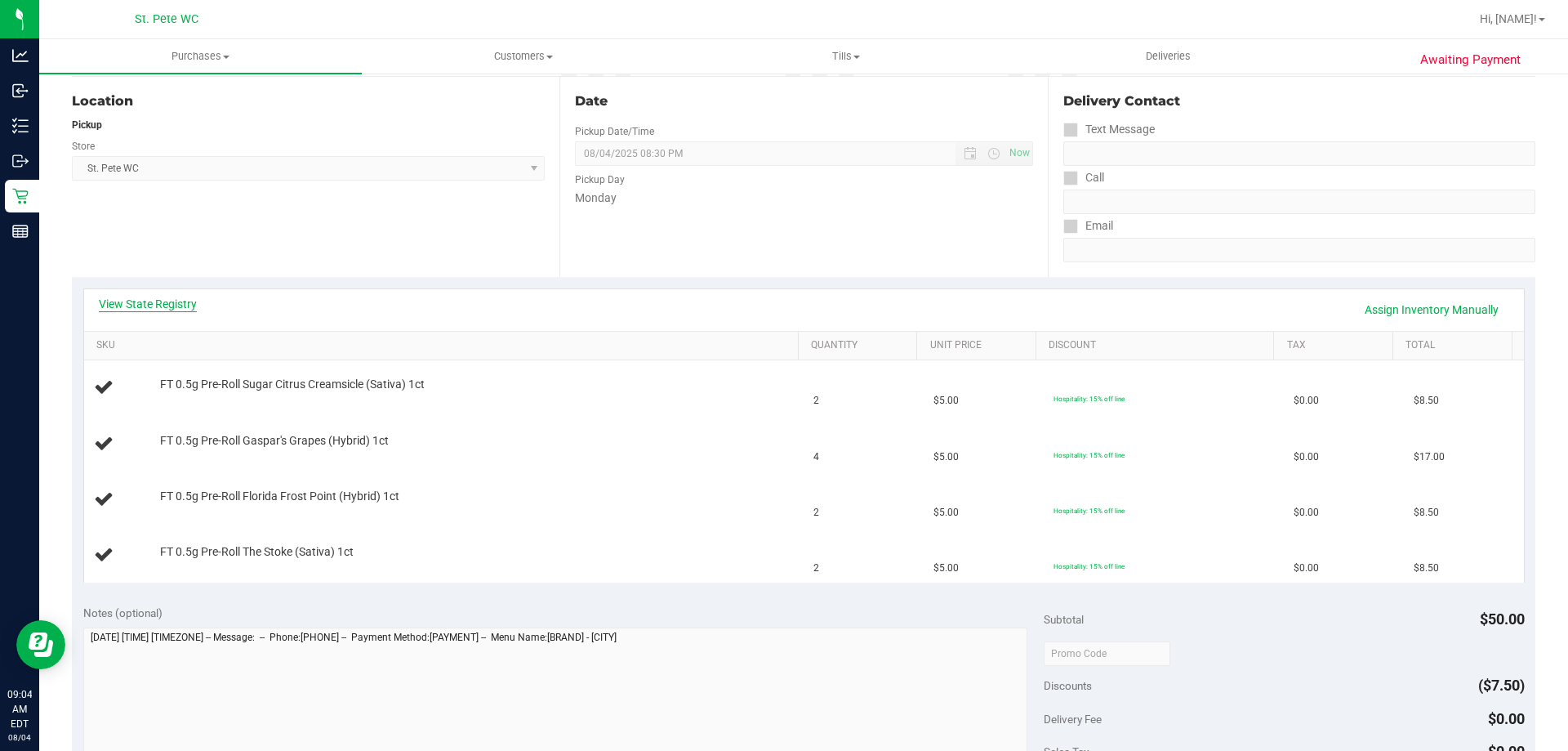 click on "View State Registry" at bounding box center [148, 304] 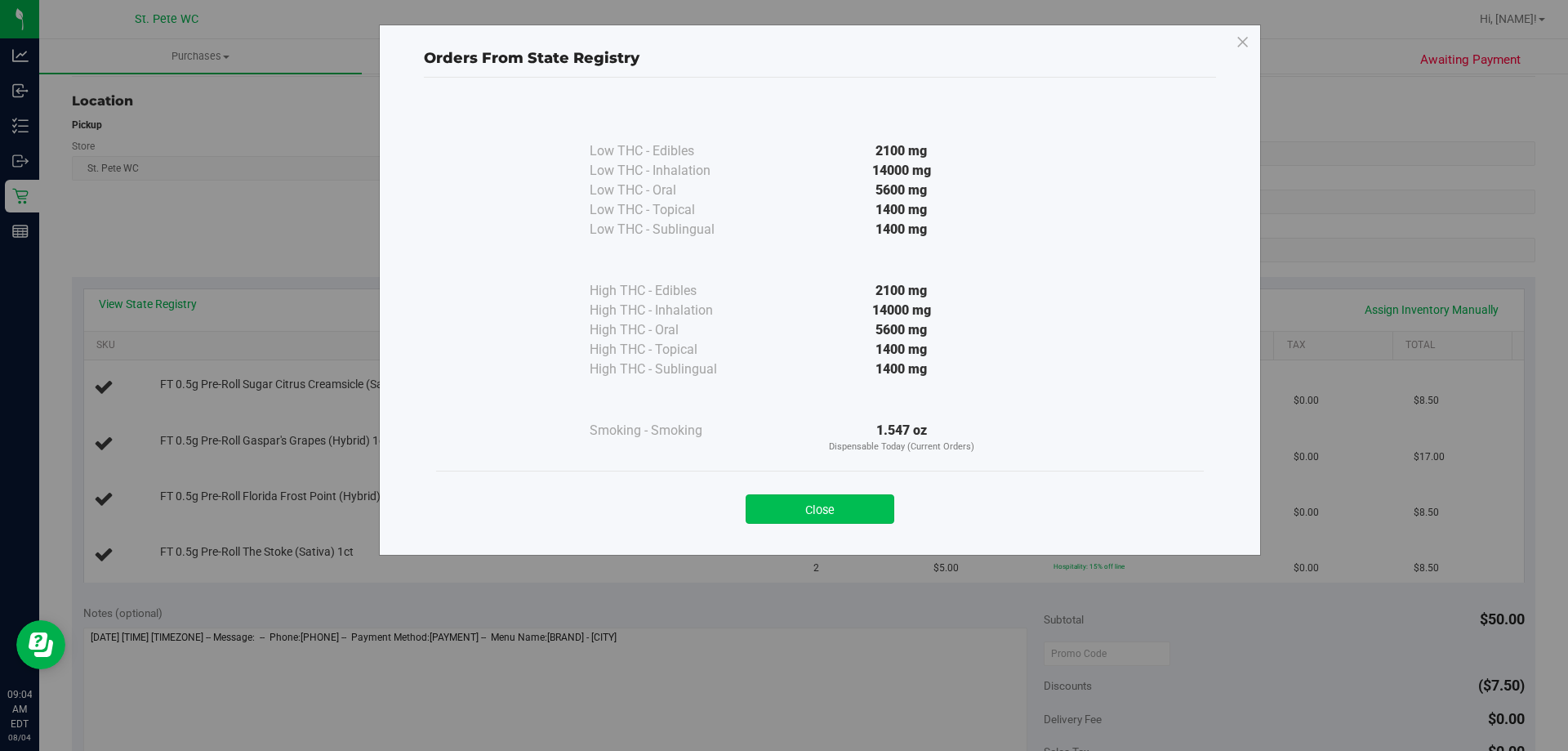 click on "Close" at bounding box center (820, 509) 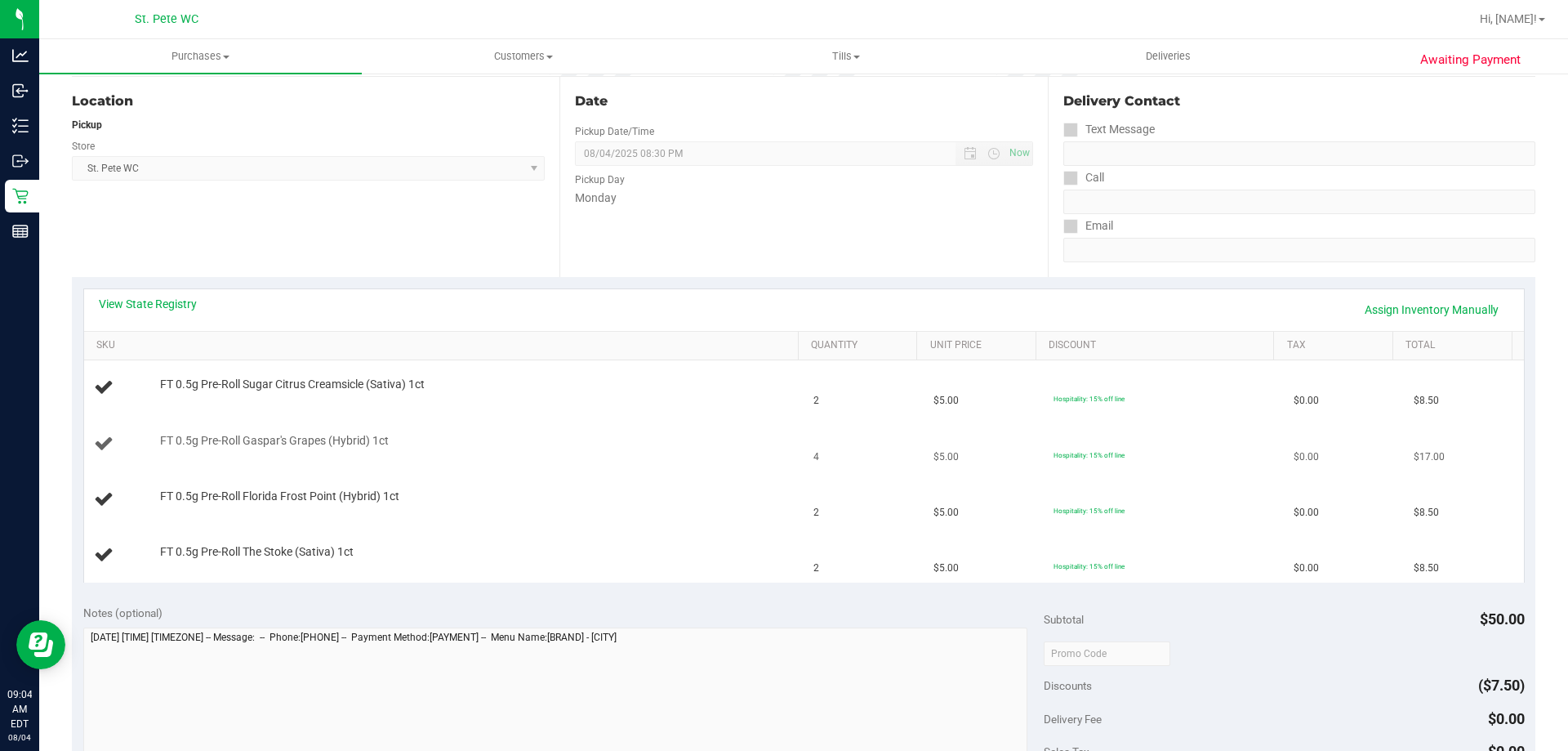 scroll, scrollTop: 245, scrollLeft: 0, axis: vertical 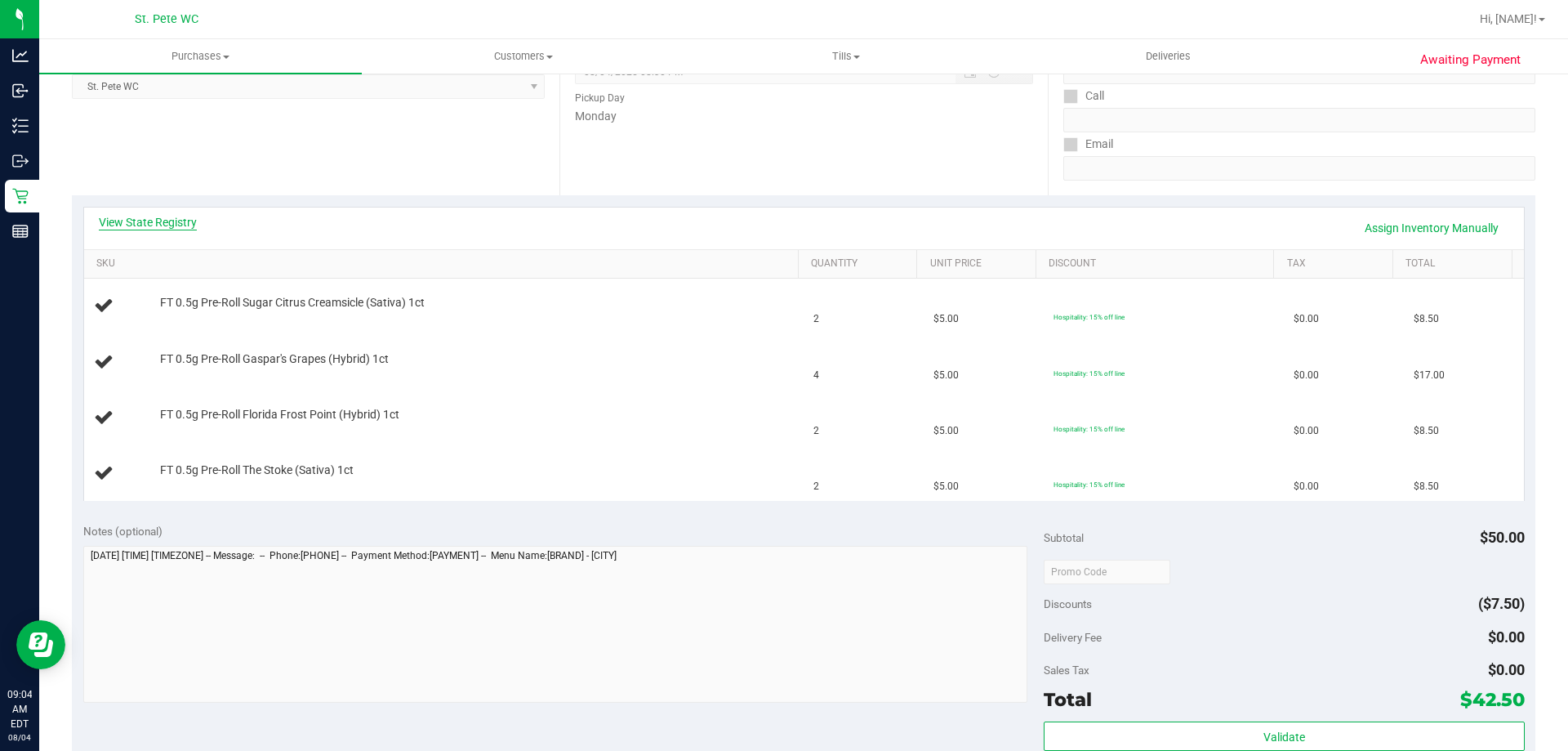 click on "View State Registry" at bounding box center [148, 222] 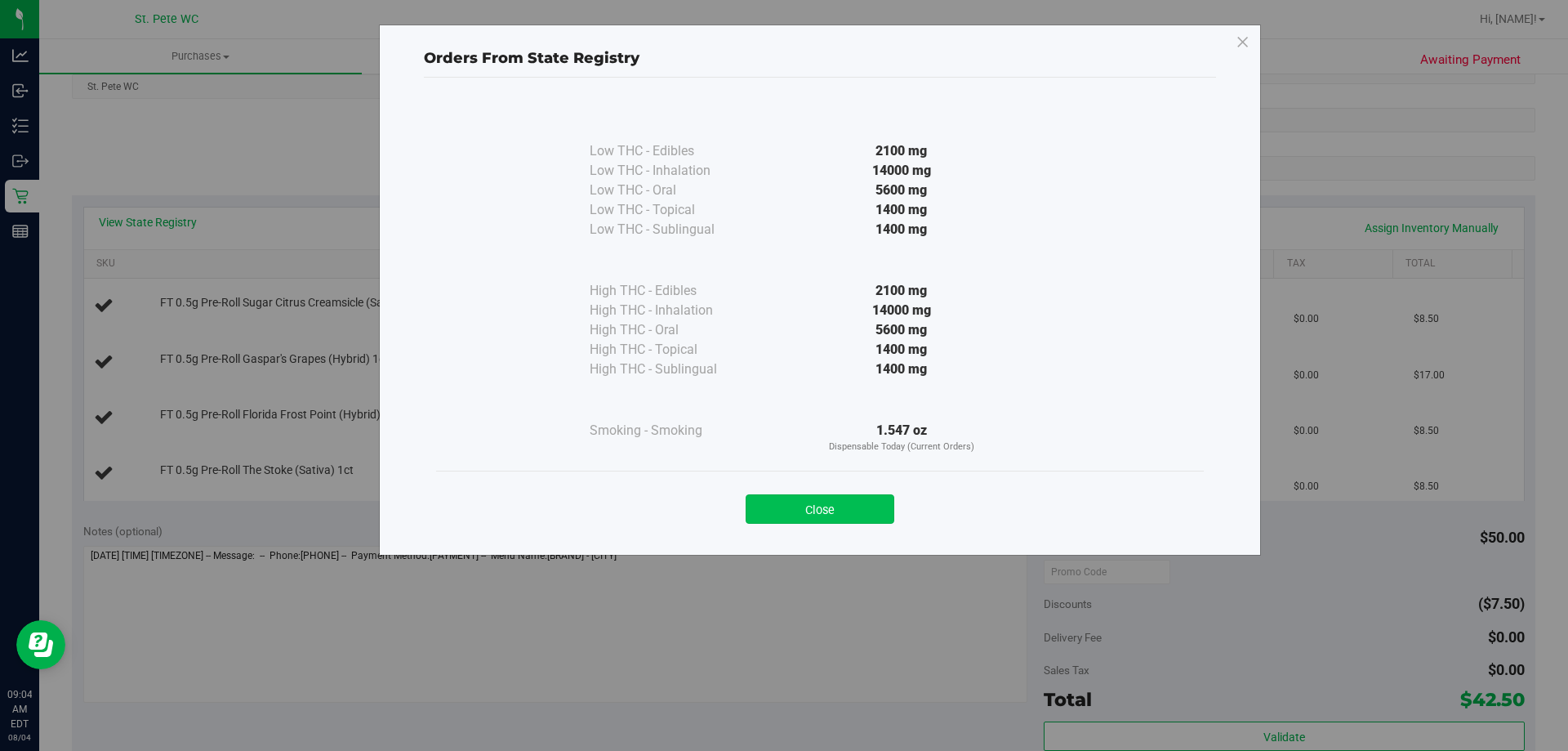 click on "Close" at bounding box center (820, 509) 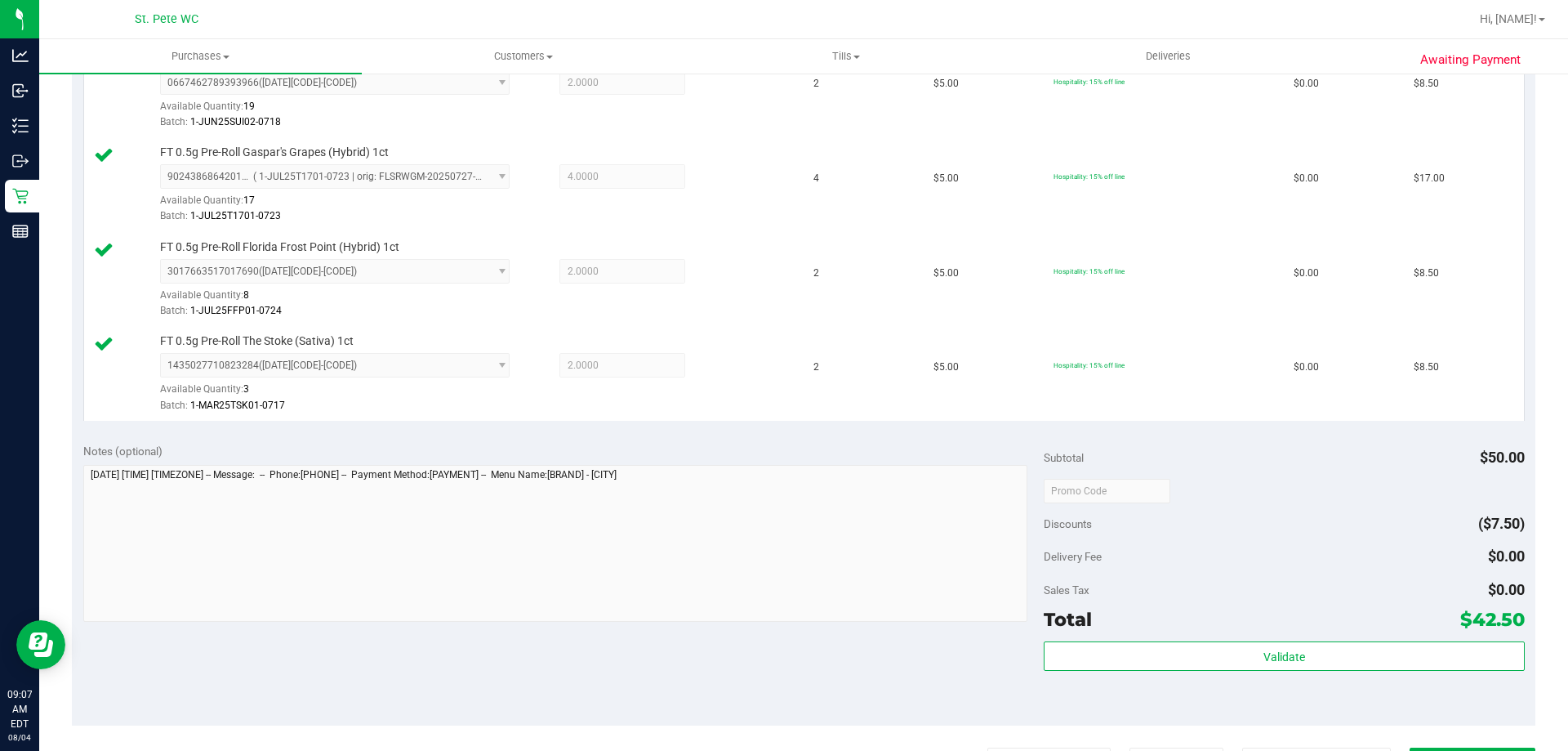 scroll, scrollTop: 572, scrollLeft: 0, axis: vertical 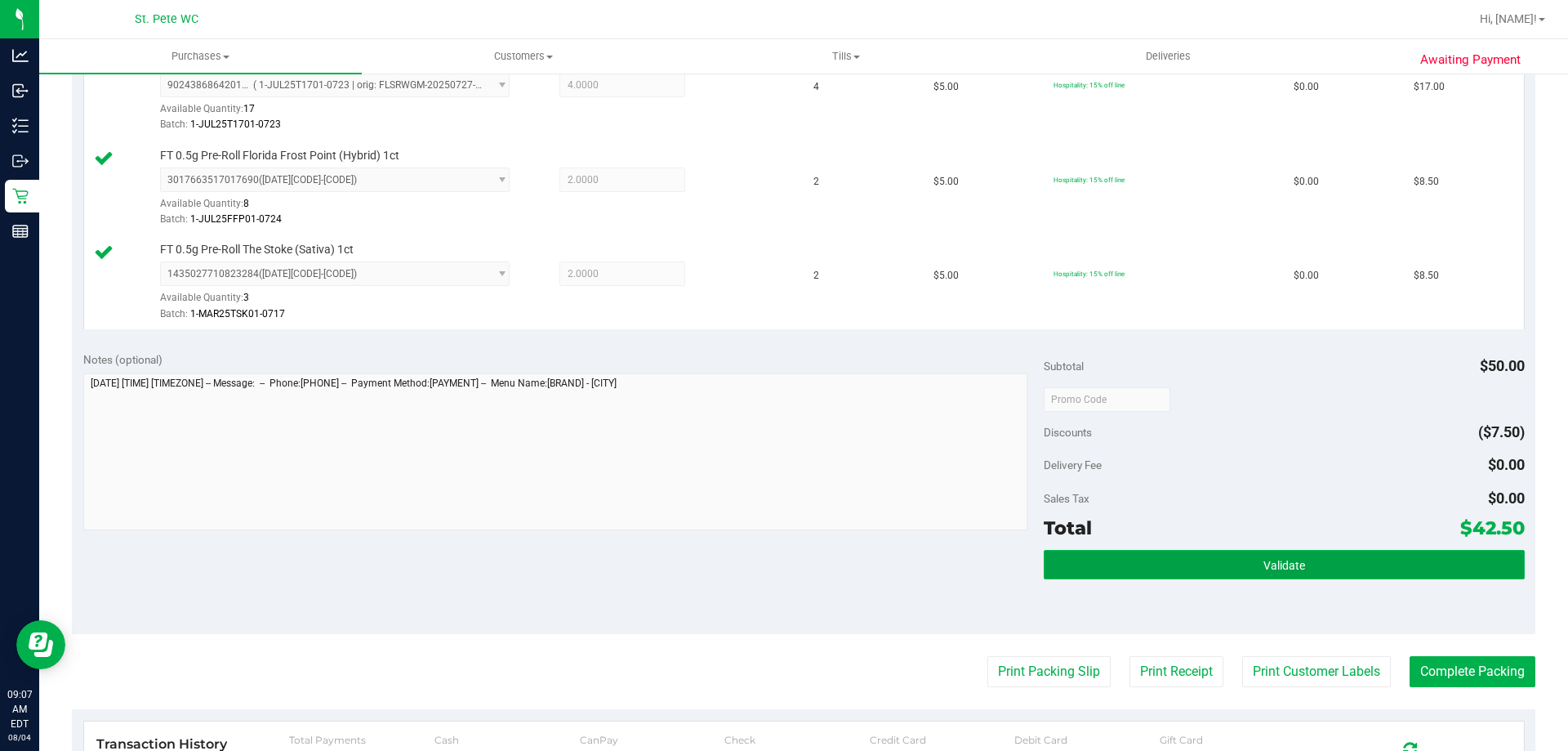 click on "Validate" at bounding box center [1284, 565] 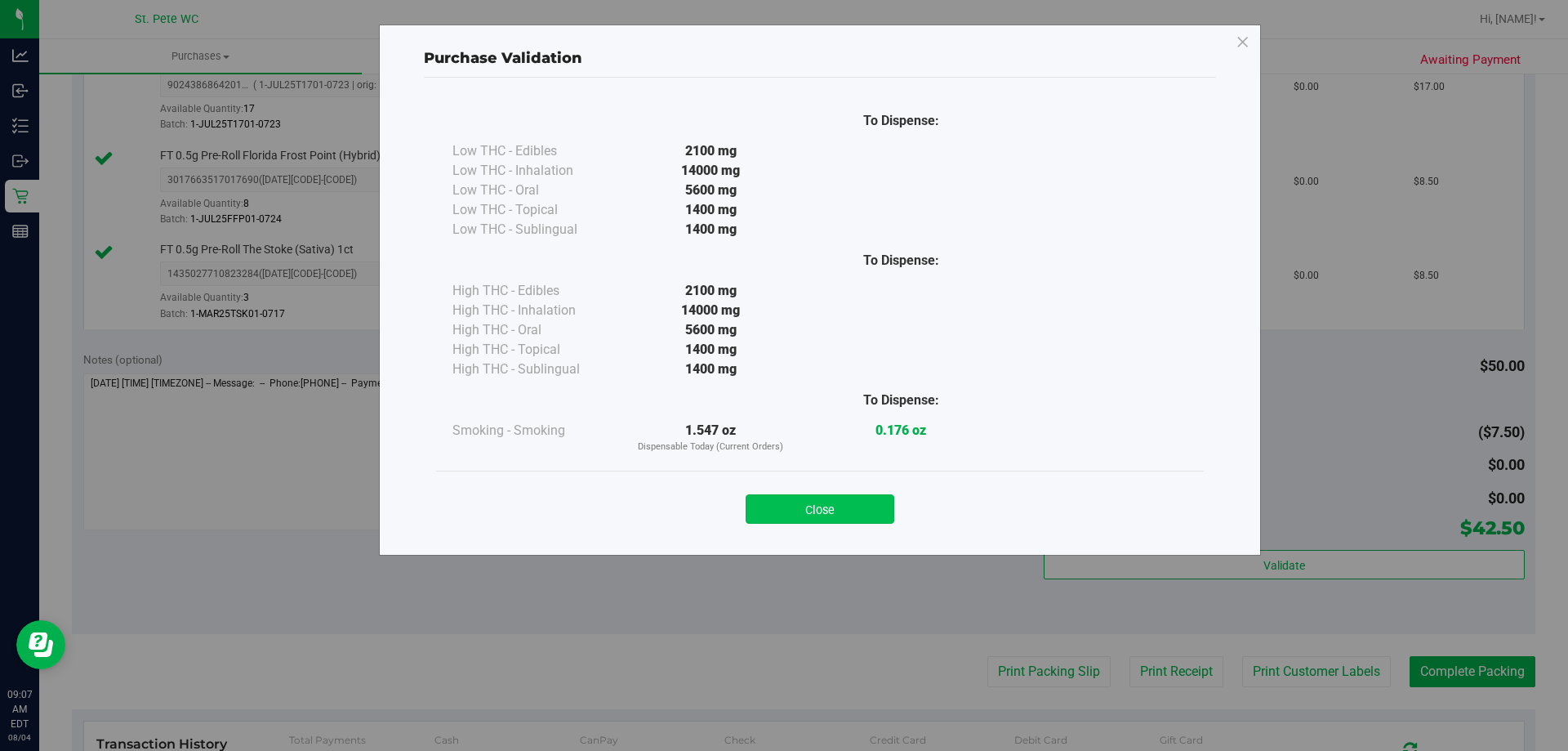 click on "Close" at bounding box center (820, 509) 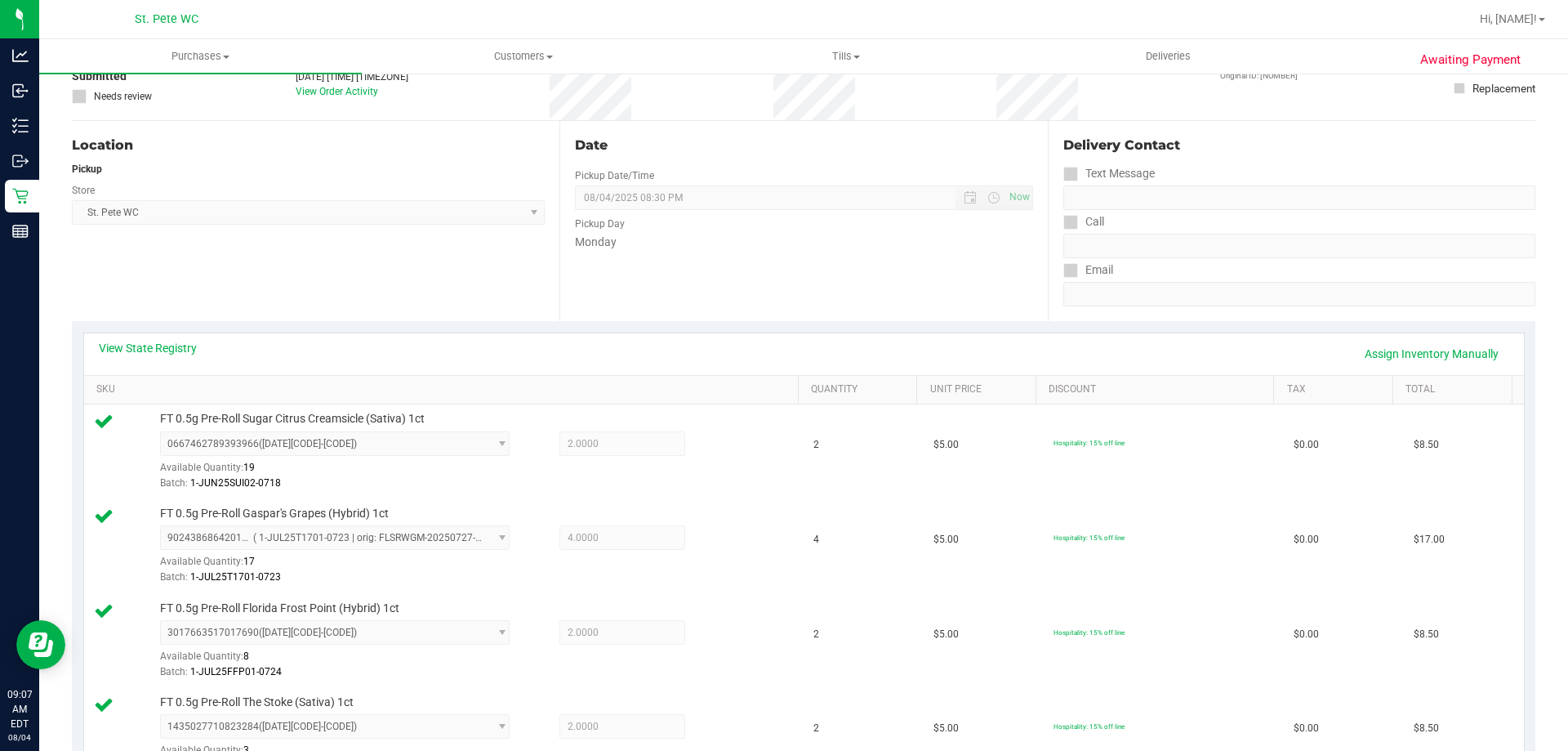 scroll, scrollTop: 0, scrollLeft: 0, axis: both 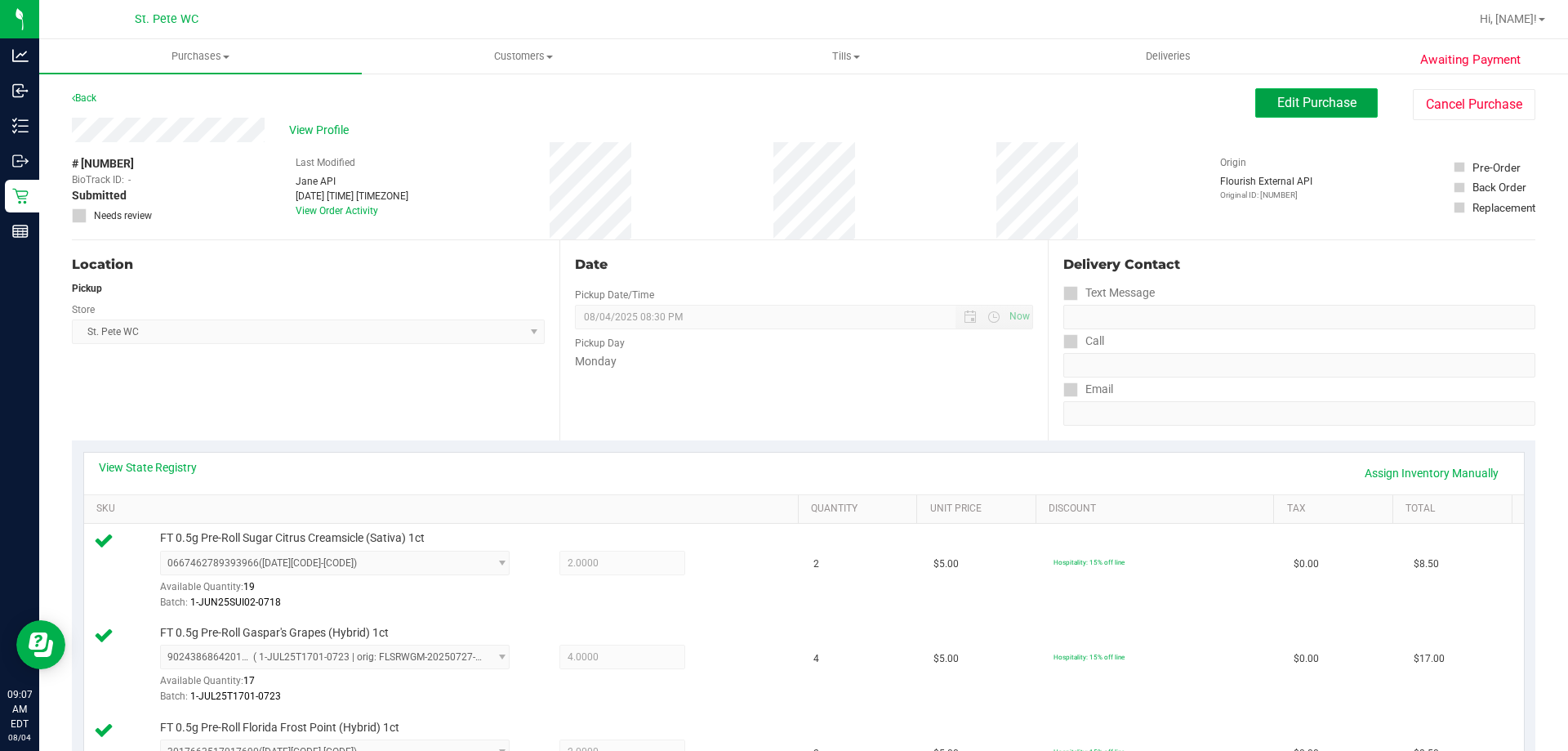 click on "Edit Purchase" at bounding box center (1316, 103) 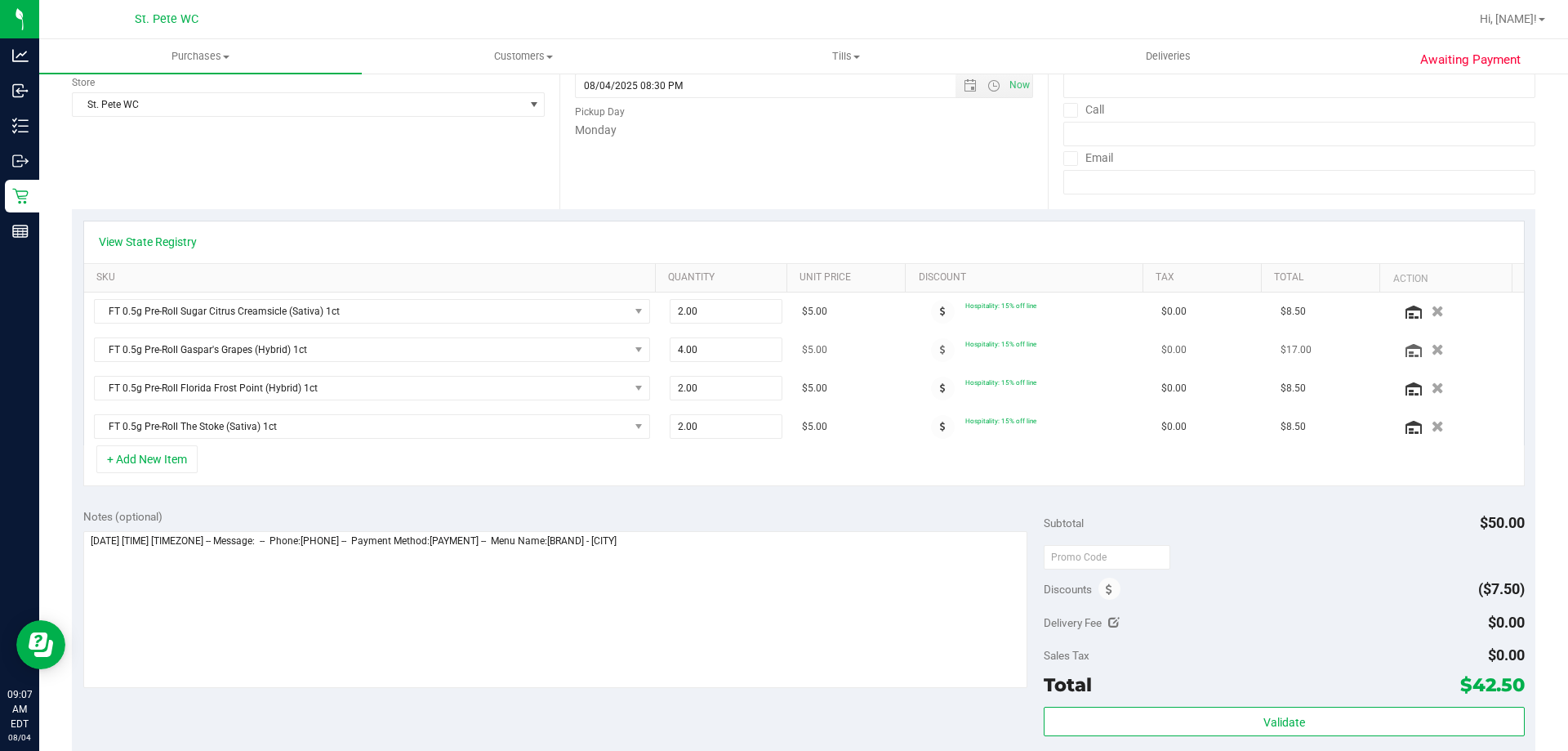scroll, scrollTop: 245, scrollLeft: 0, axis: vertical 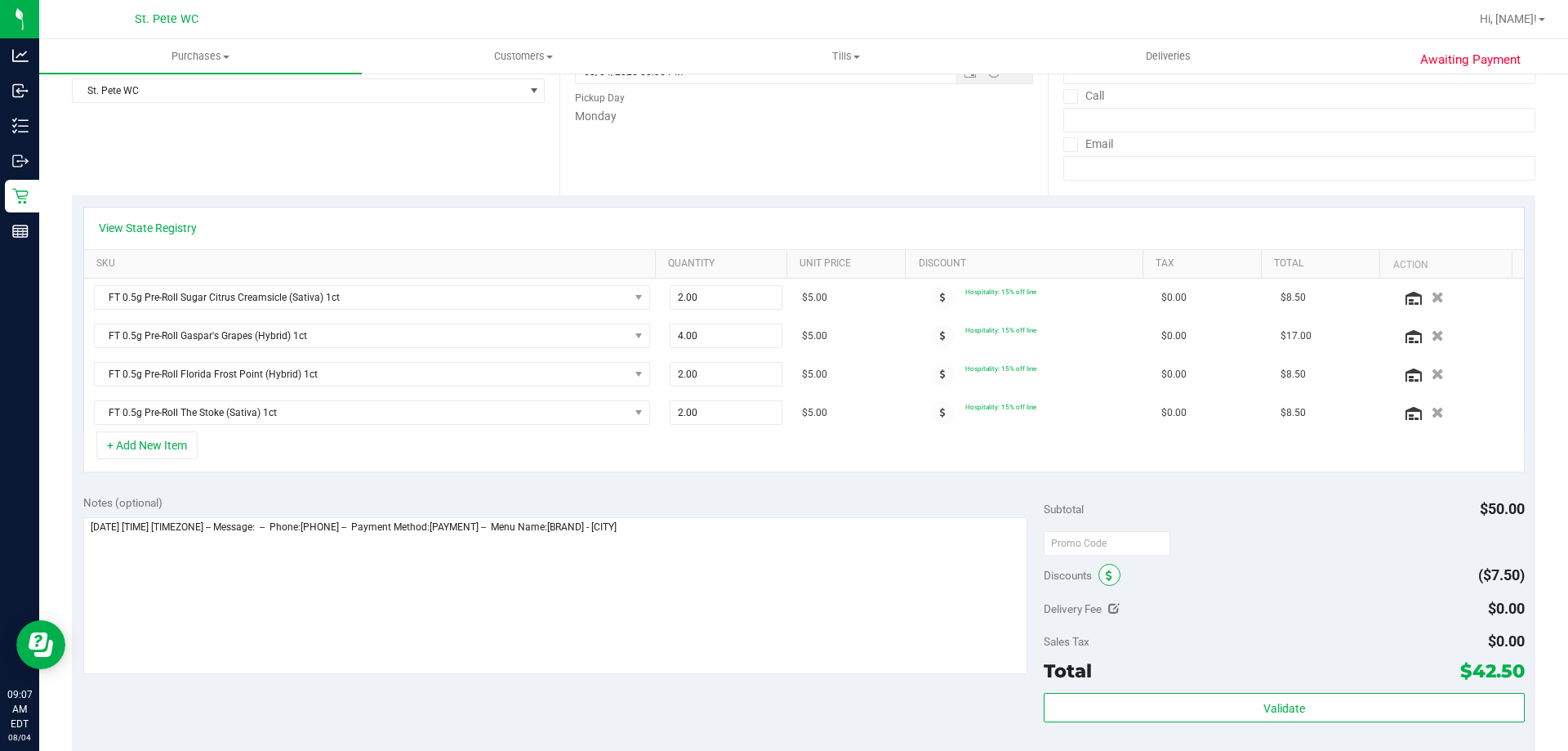 click at bounding box center [1109, 576] 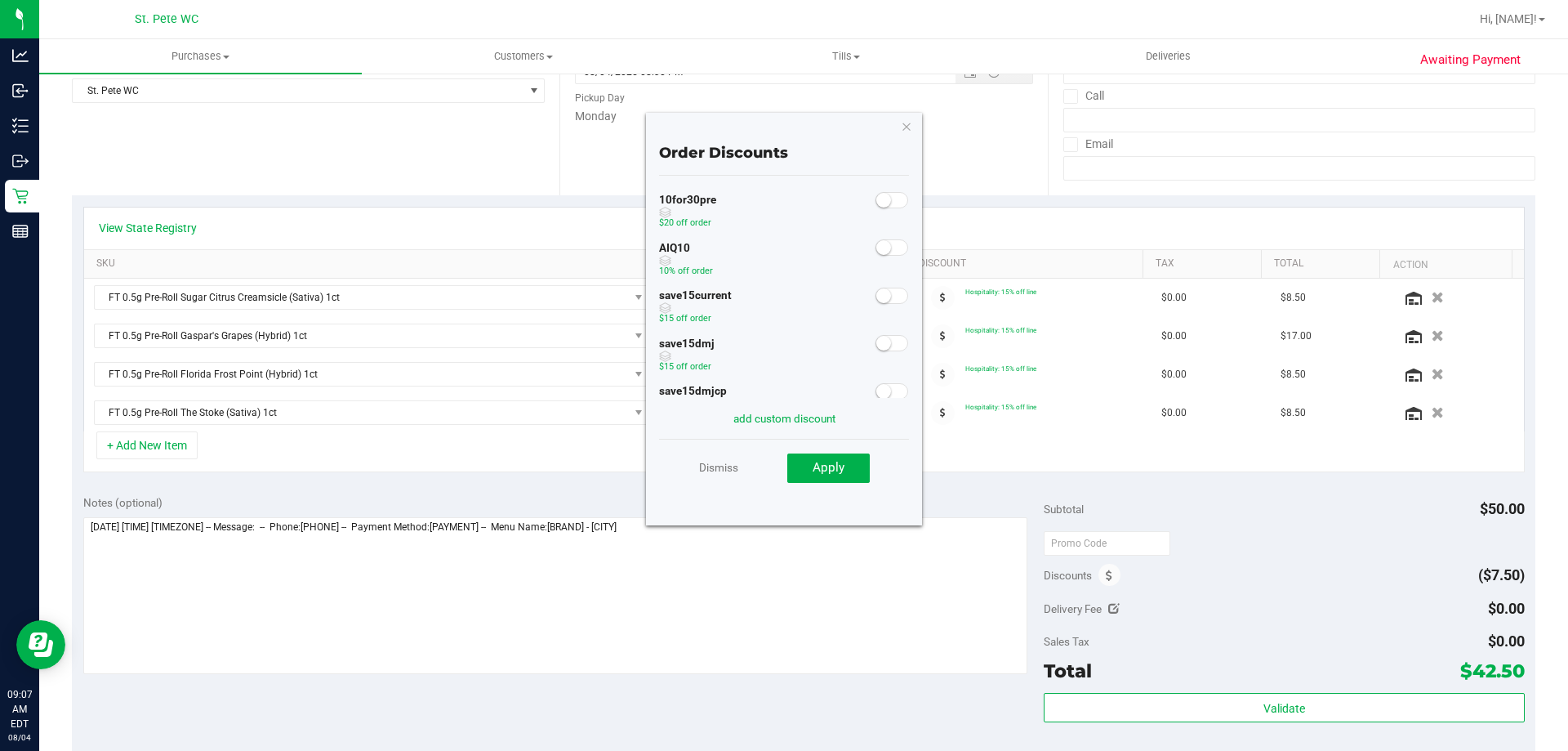 click at bounding box center [884, 200] 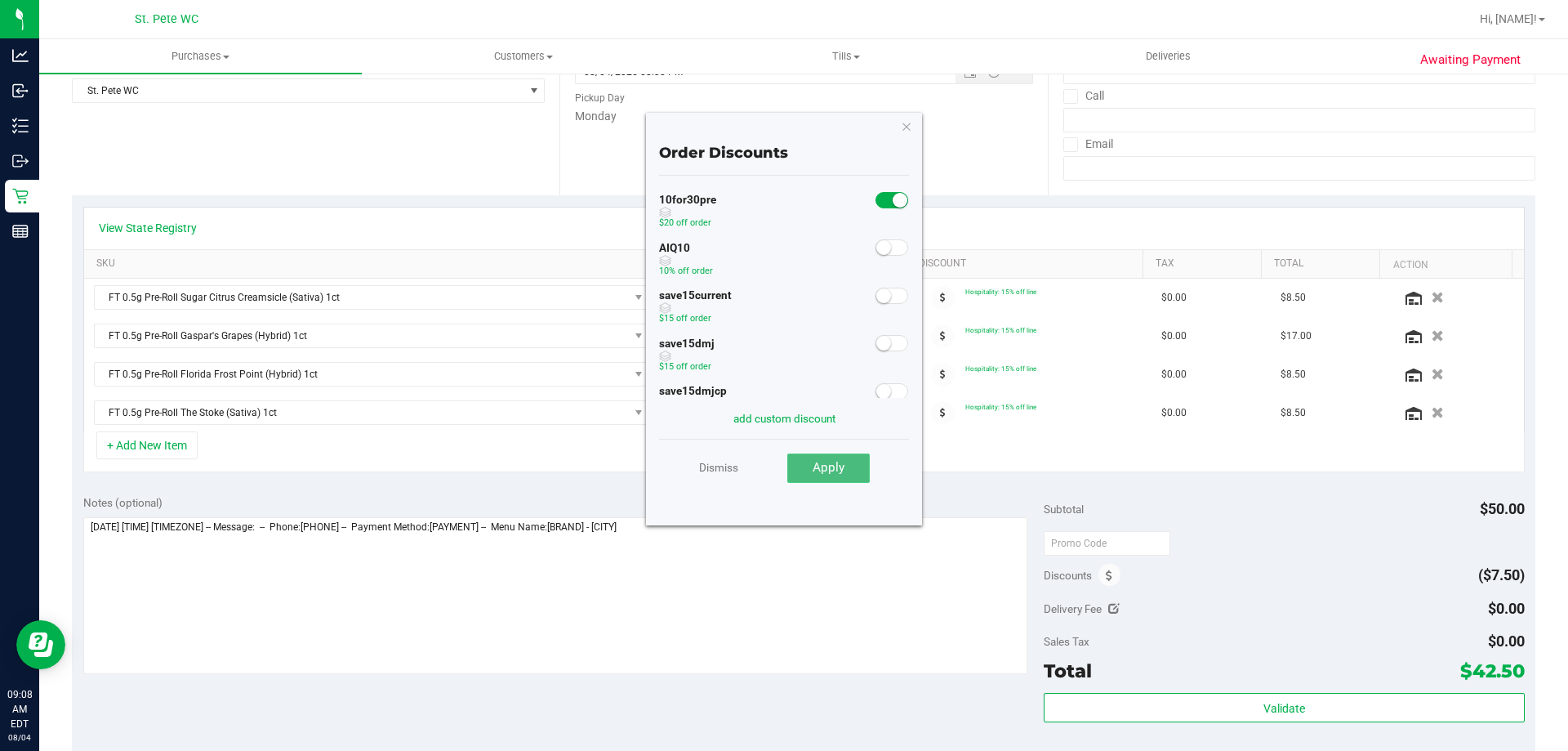 click on "Apply" at bounding box center [828, 467] 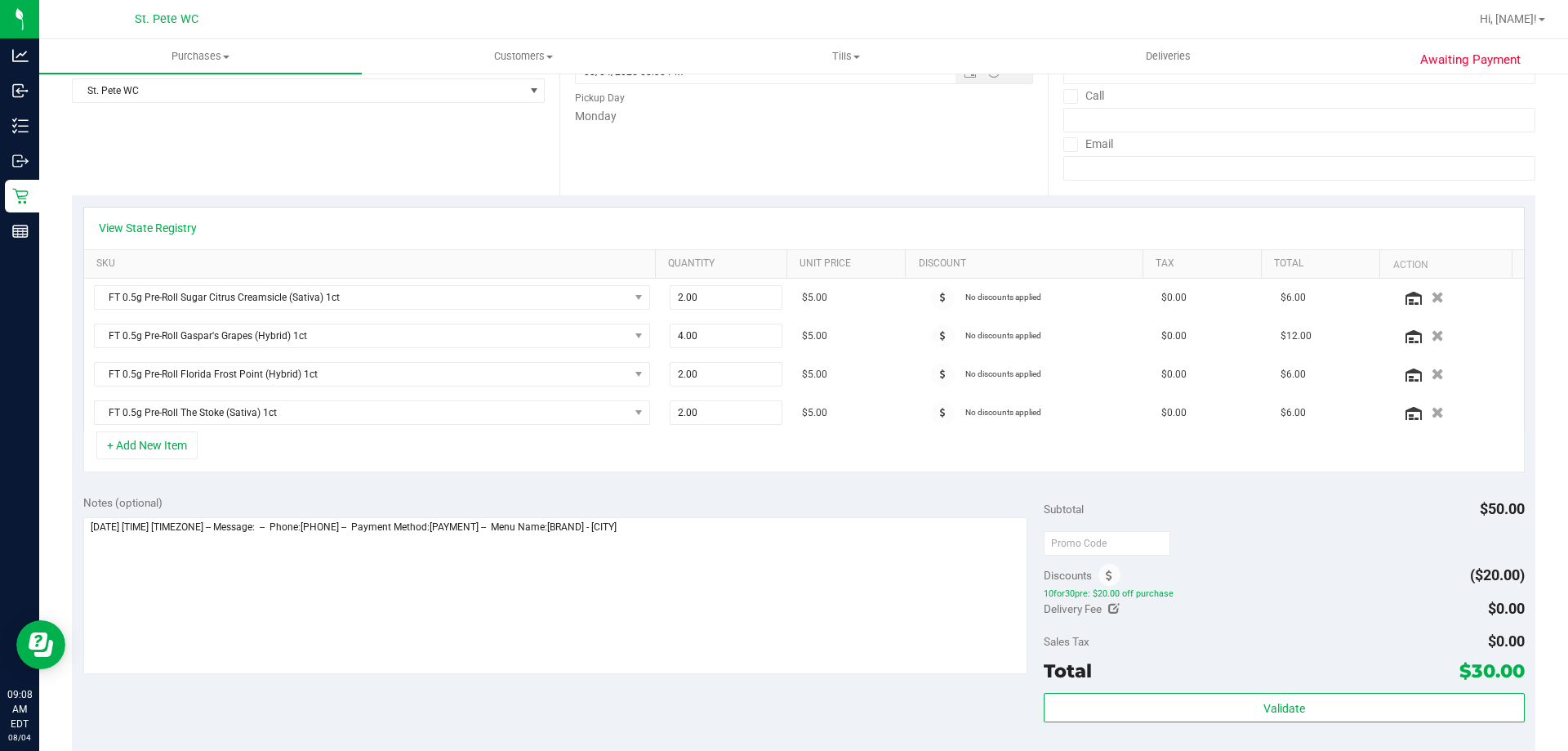 click on "Notes (optional)
Subtotal
$50.00
Discounts
($20.00)
10for30pre:
$20.00
off
purchase
Delivery Fee
$0.00
Sales Tax
$0.00" at bounding box center (804, 631) 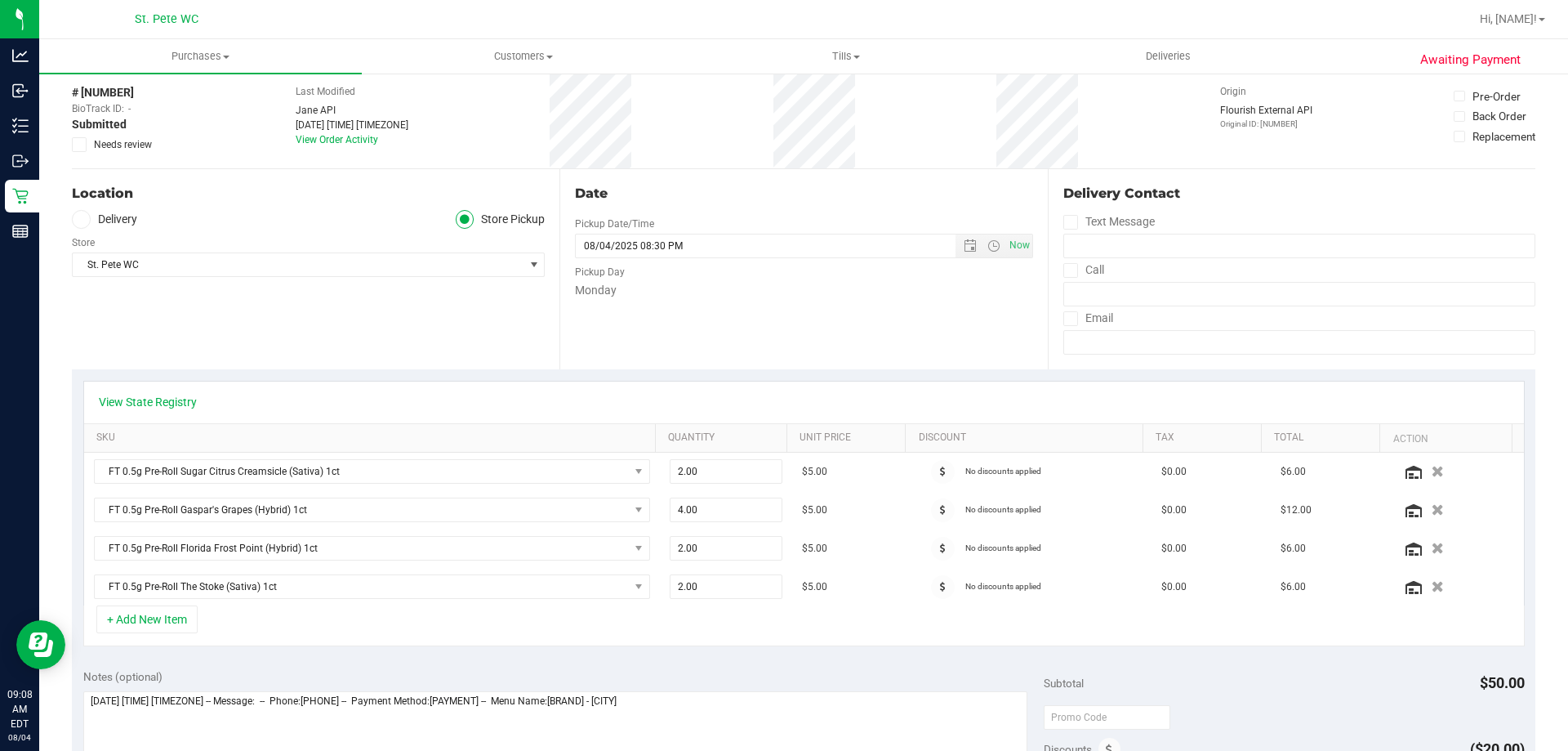 scroll, scrollTop: 0, scrollLeft: 0, axis: both 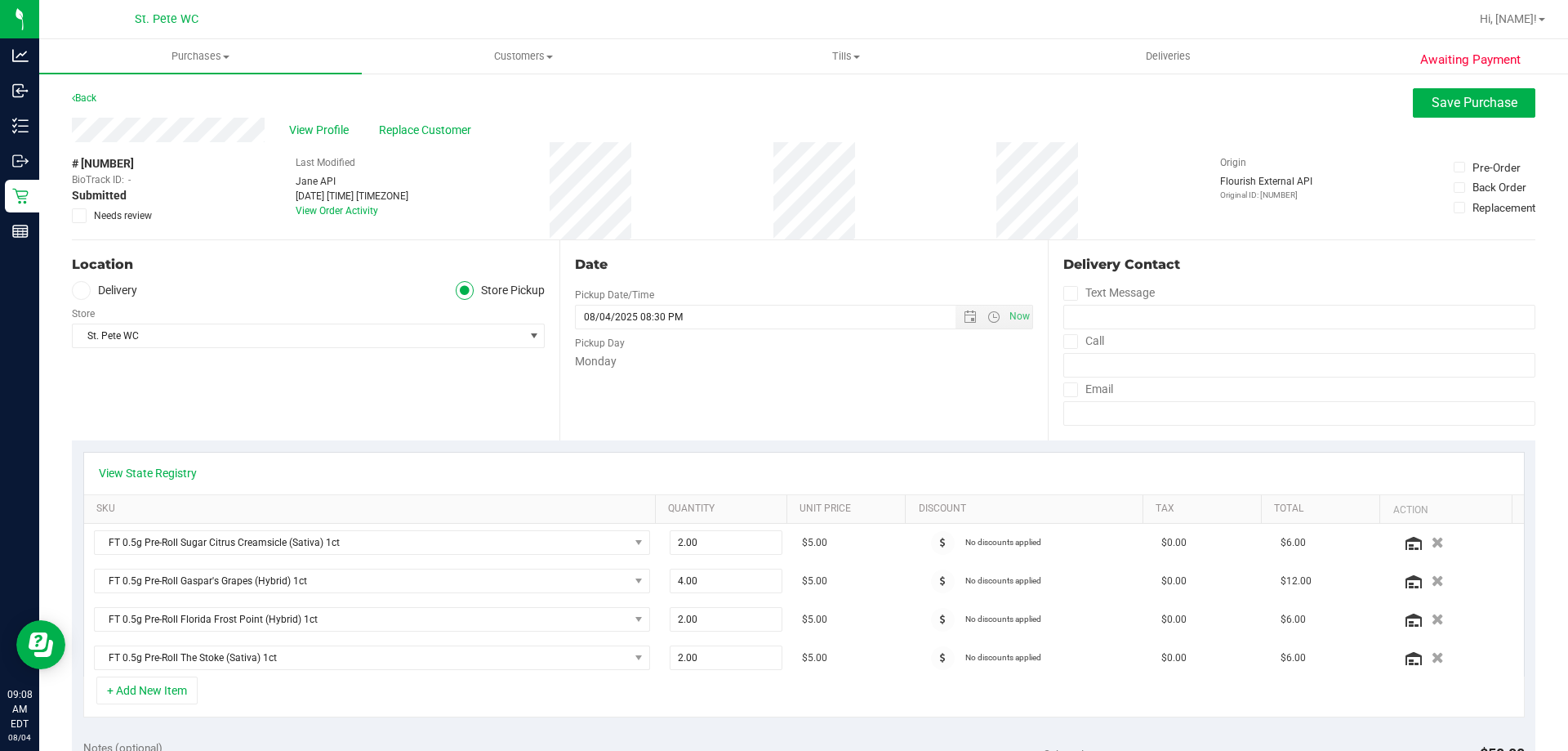 click on "View Profile
Replace Customer" at bounding box center (804, 130) 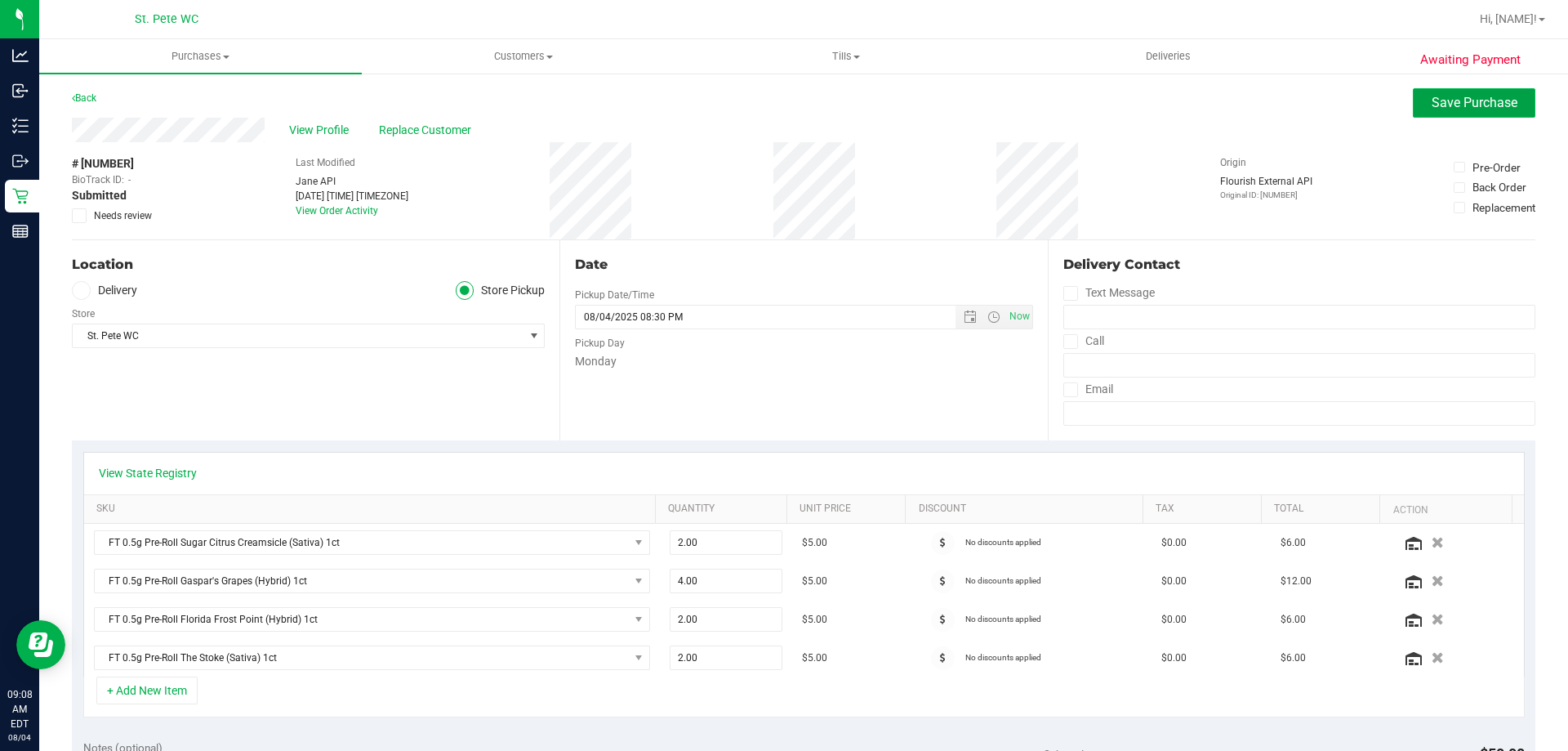click on "Save Purchase" at bounding box center [1474, 103] 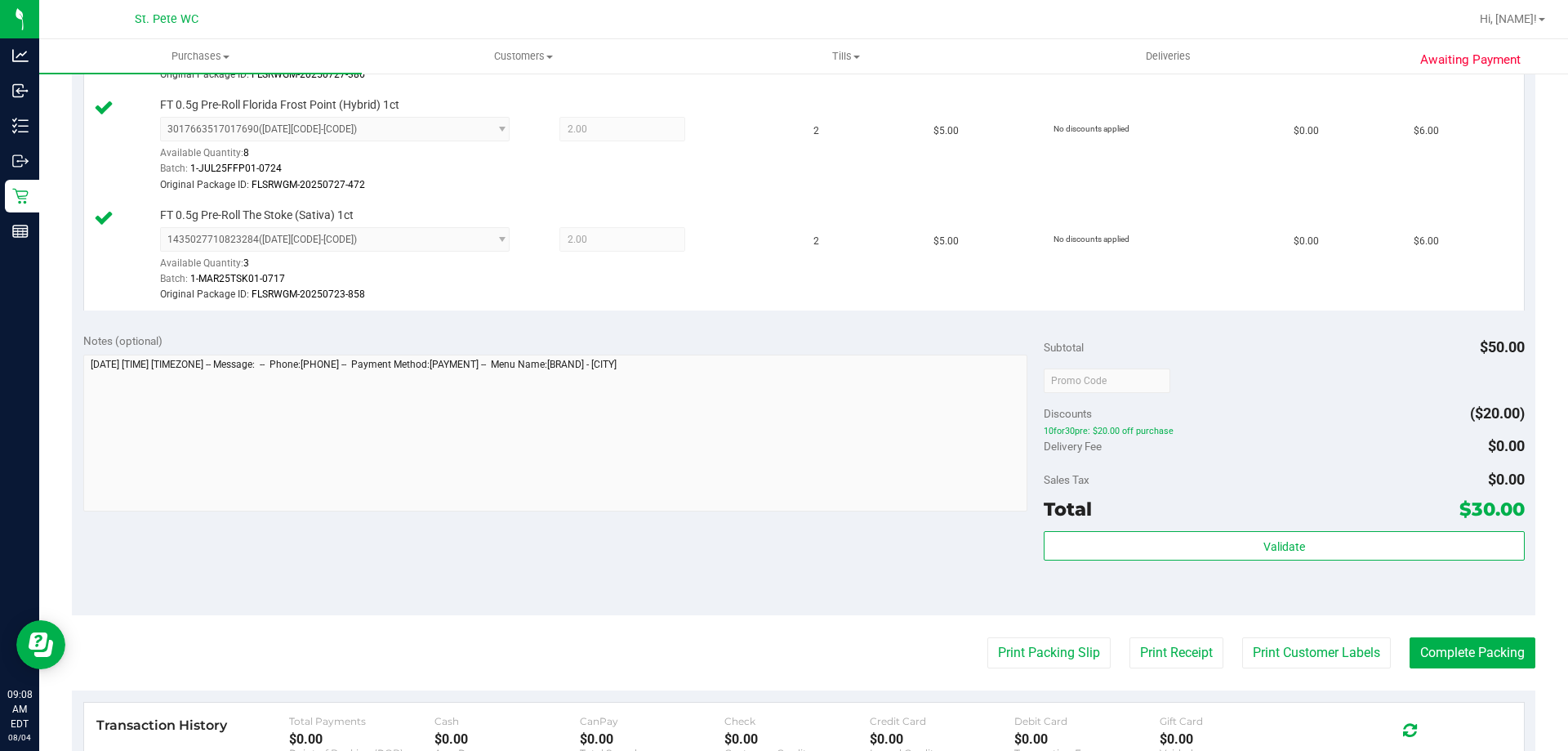 scroll, scrollTop: 817, scrollLeft: 0, axis: vertical 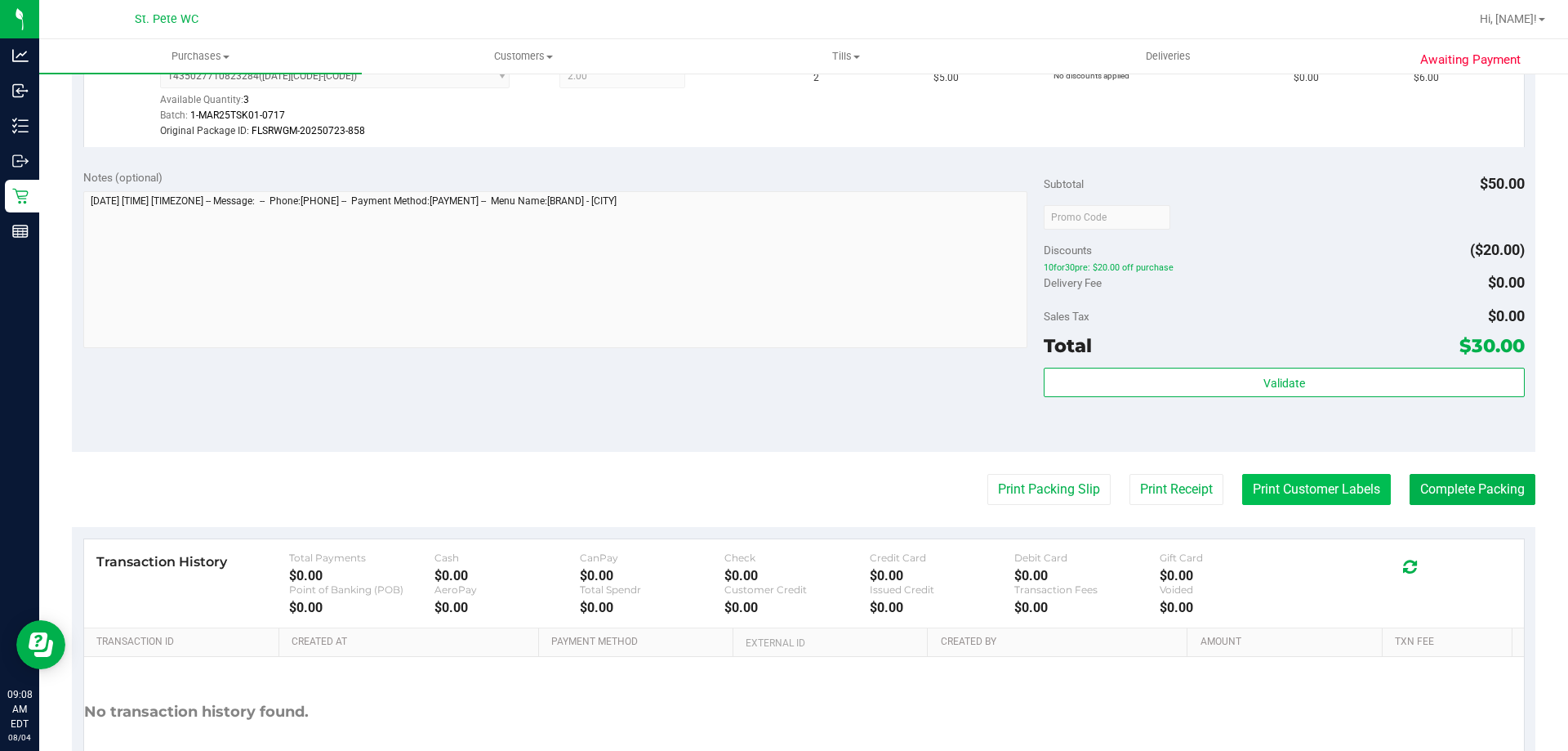 click on "Print Customer Labels" at bounding box center (1316, 489) 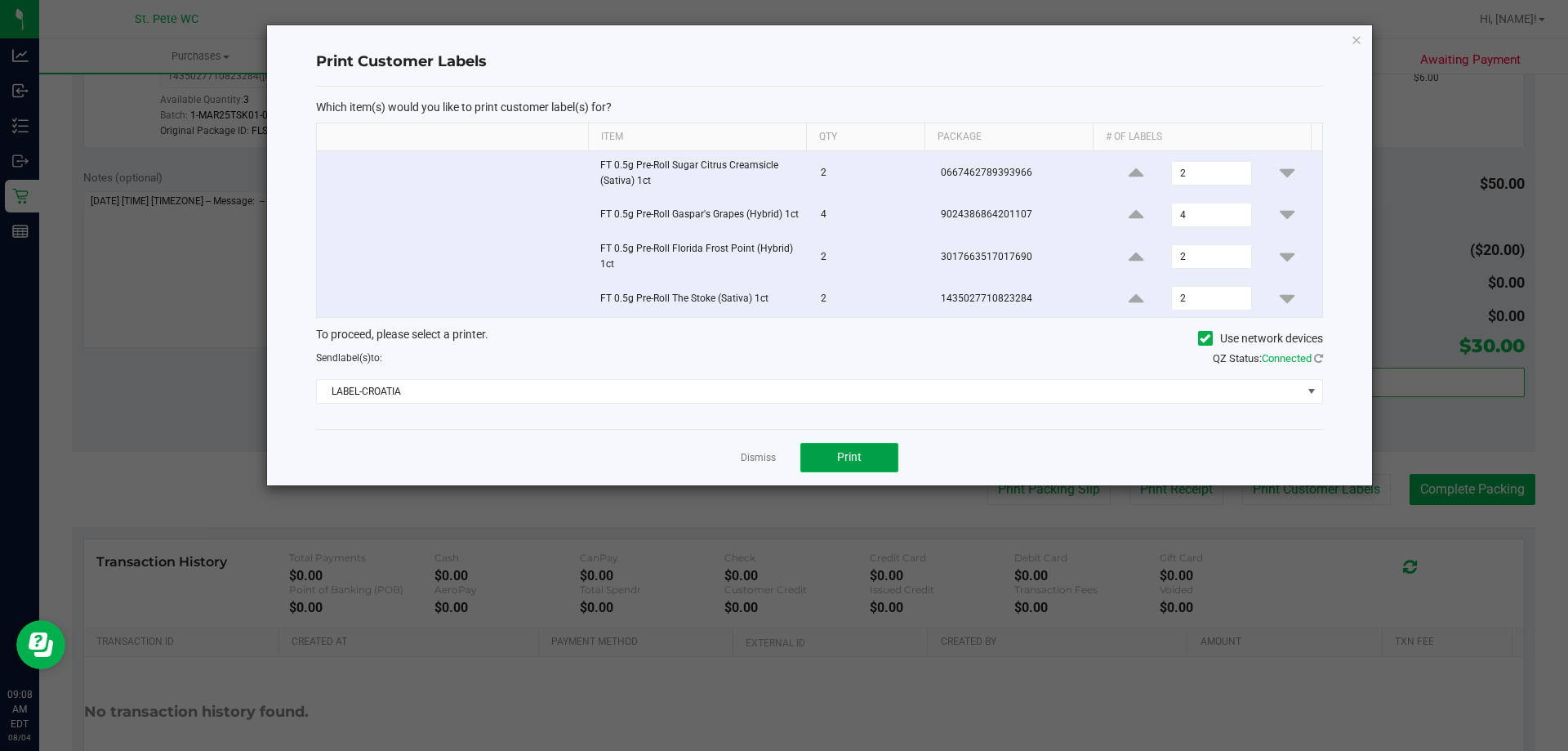 click on "Print" 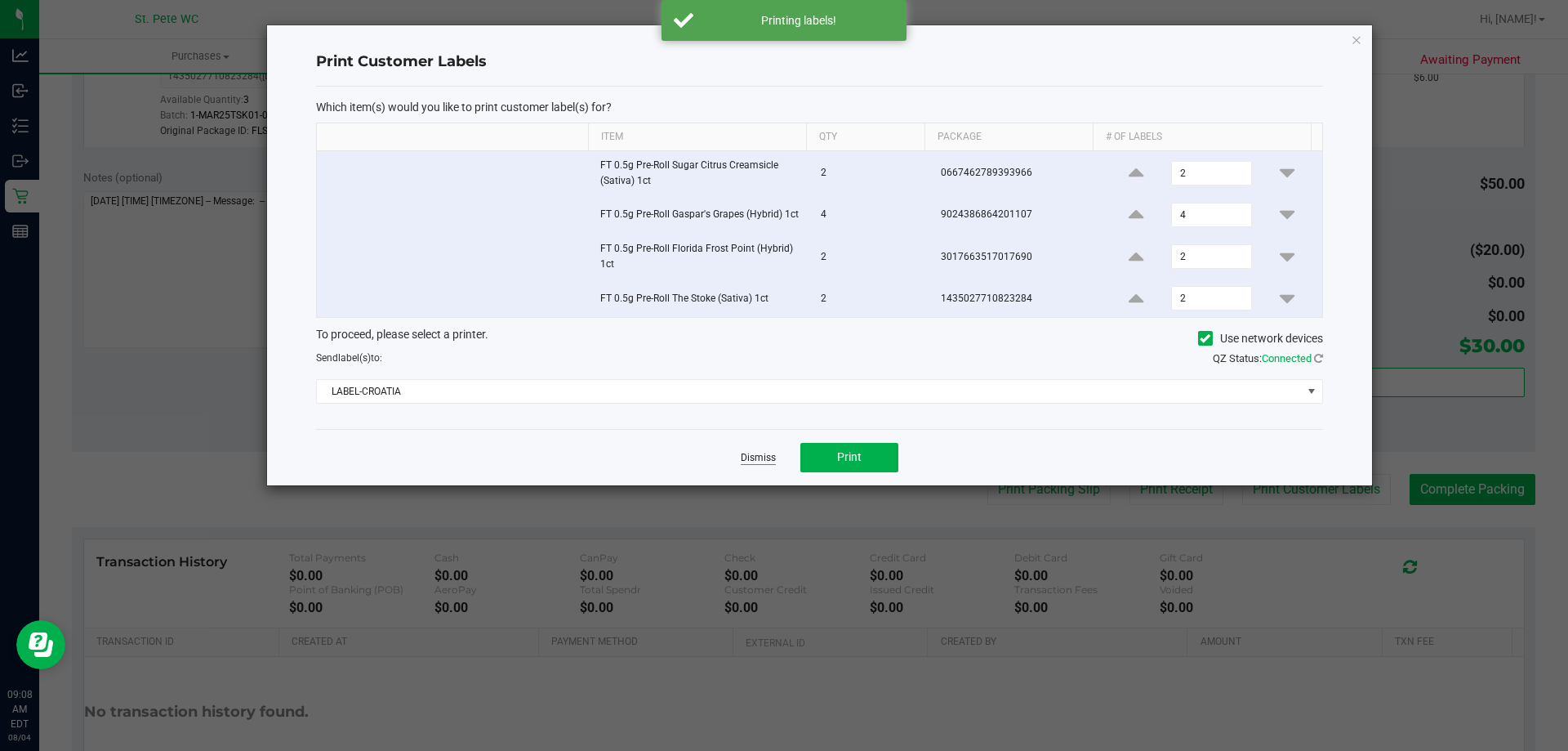 click on "Dismiss" 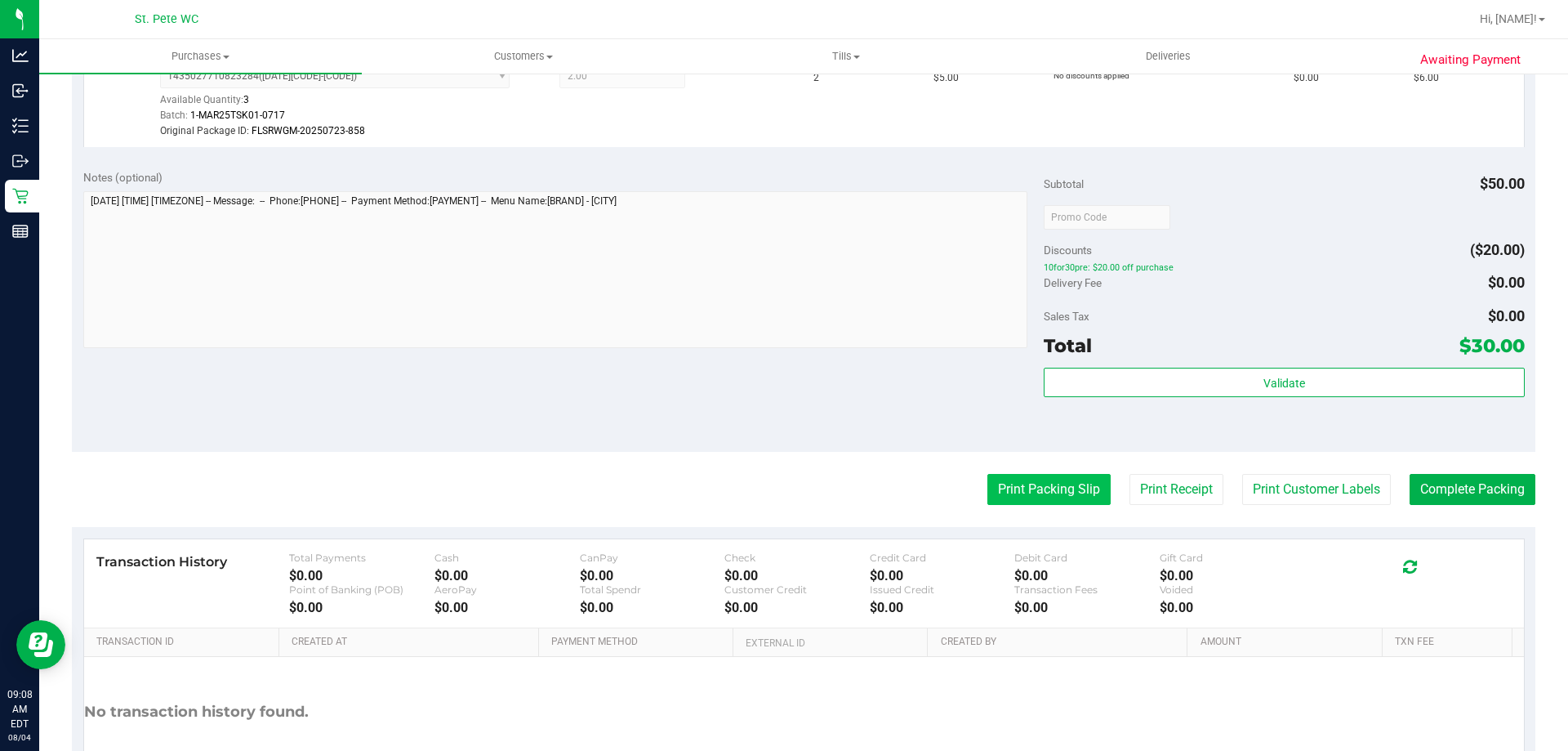 click on "Print Packing Slip" at bounding box center [1049, 489] 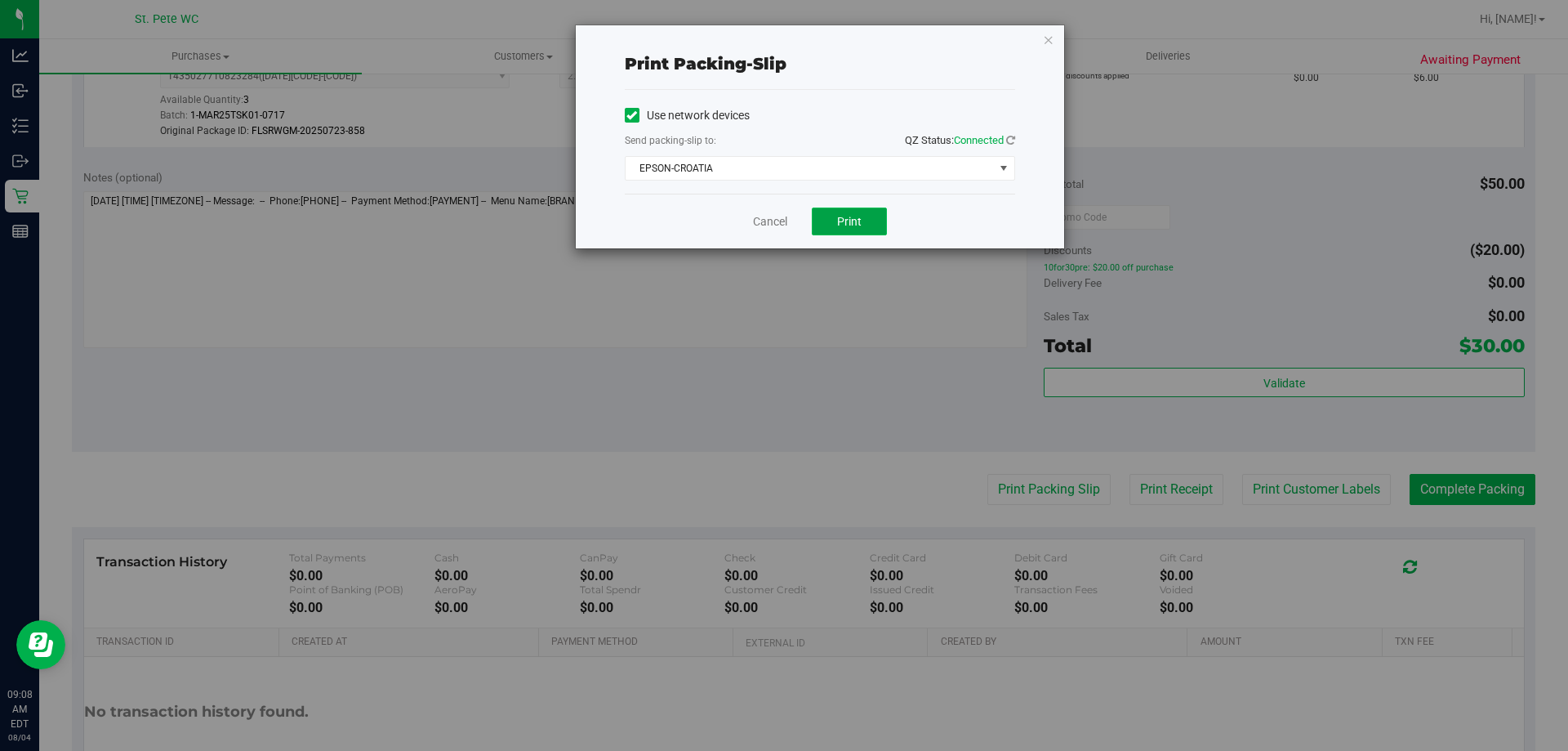 click on "Print" at bounding box center [849, 221] 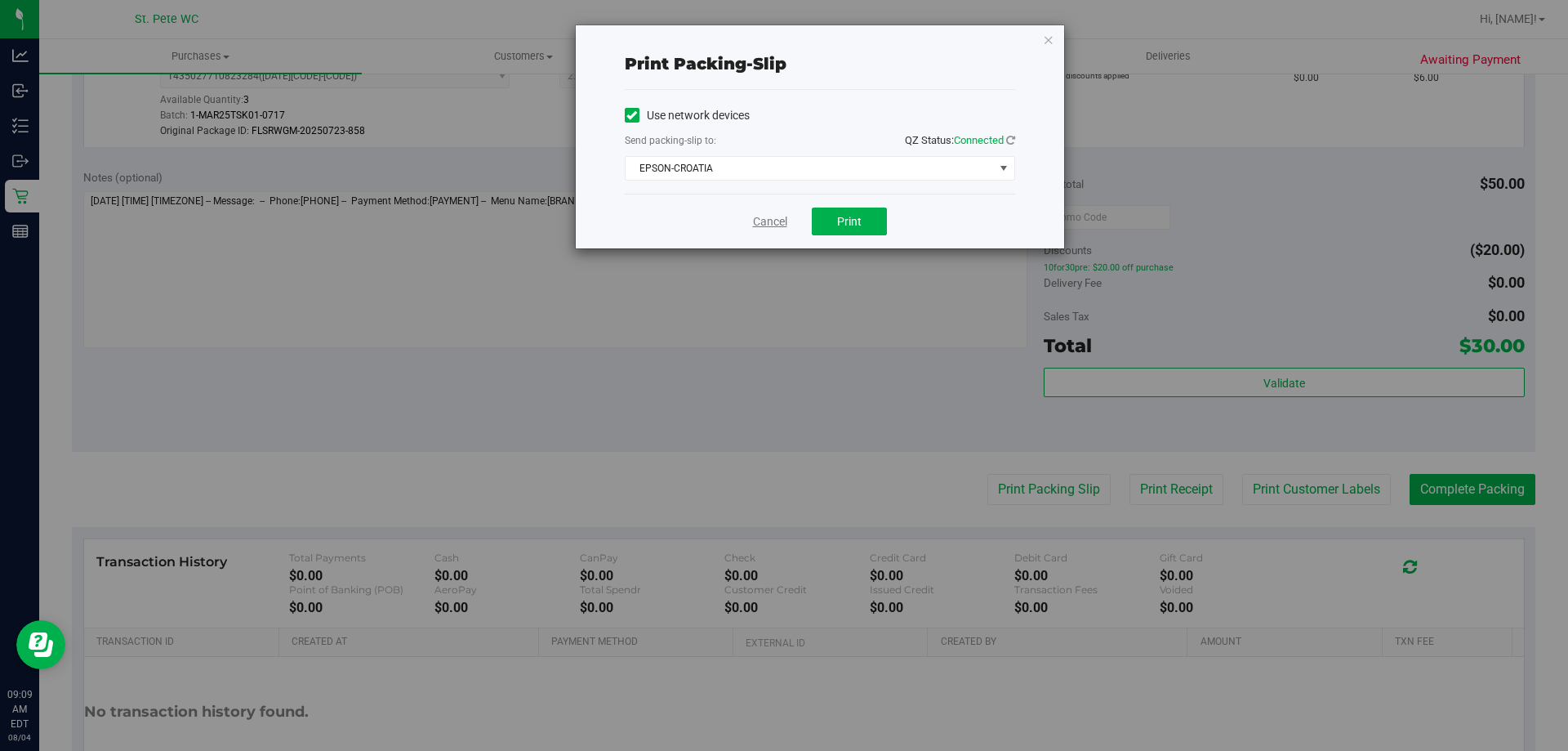click on "Cancel" at bounding box center [770, 221] 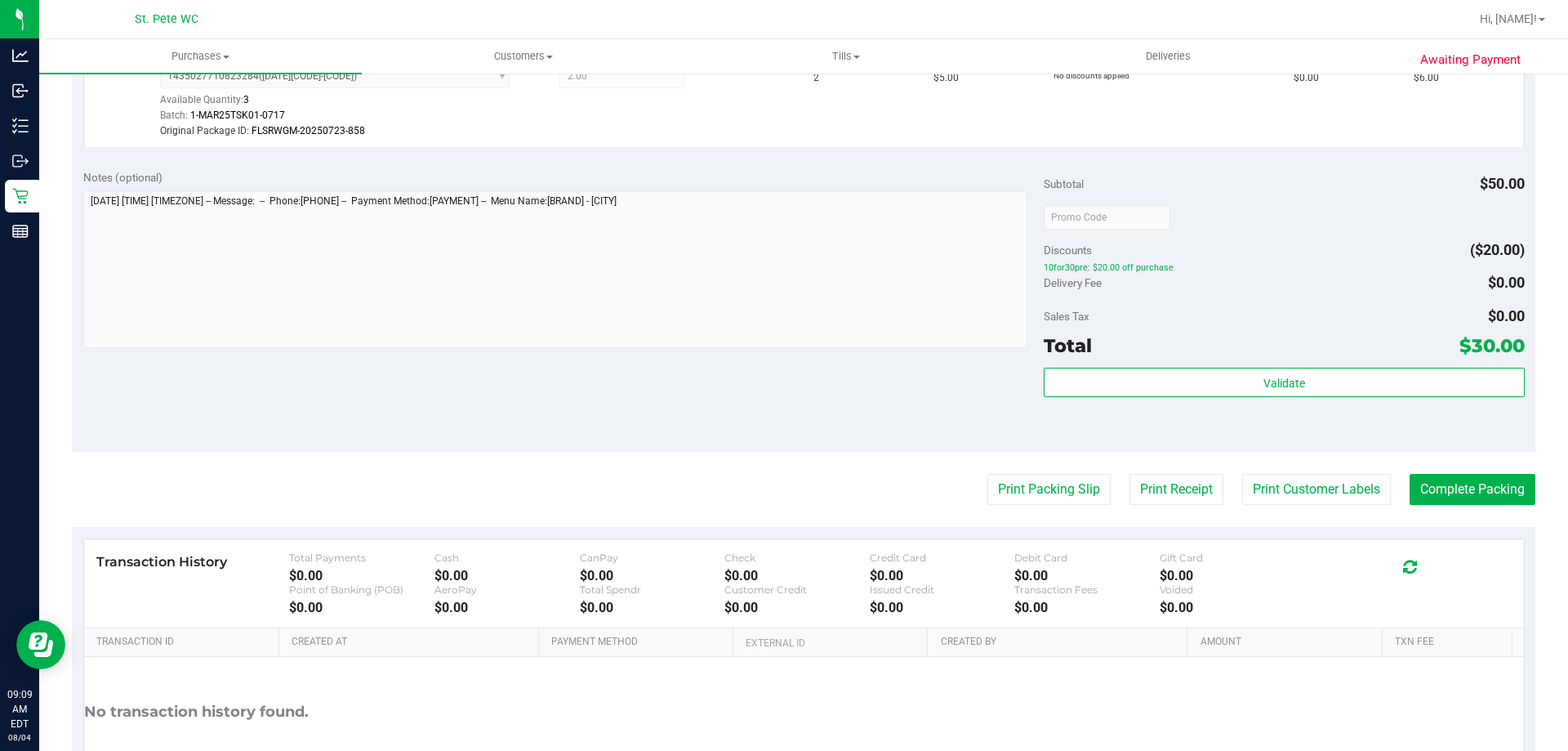 click on "Delivery Fee
$0.00" at bounding box center [1284, 283] 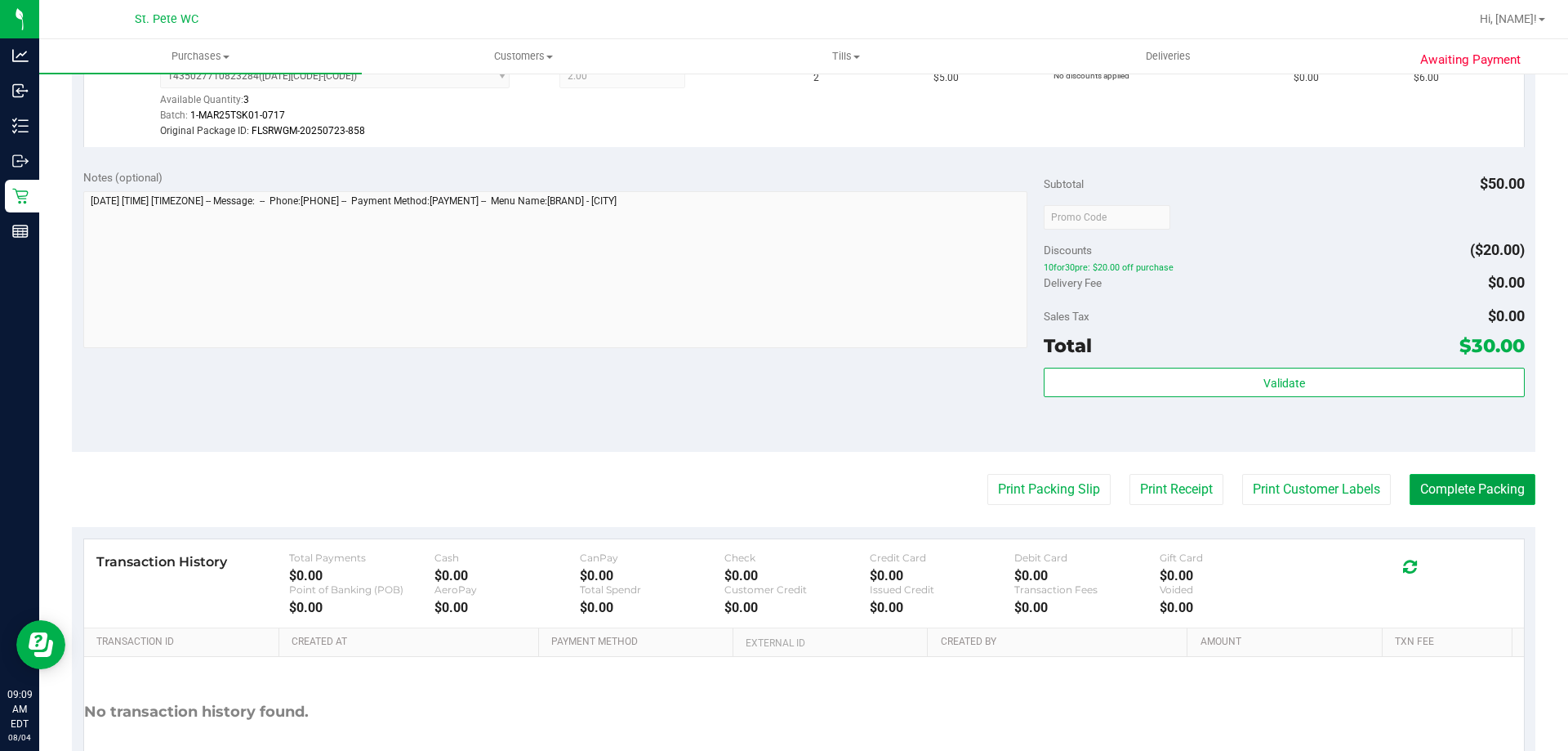 click on "Complete Packing" at bounding box center (1472, 489) 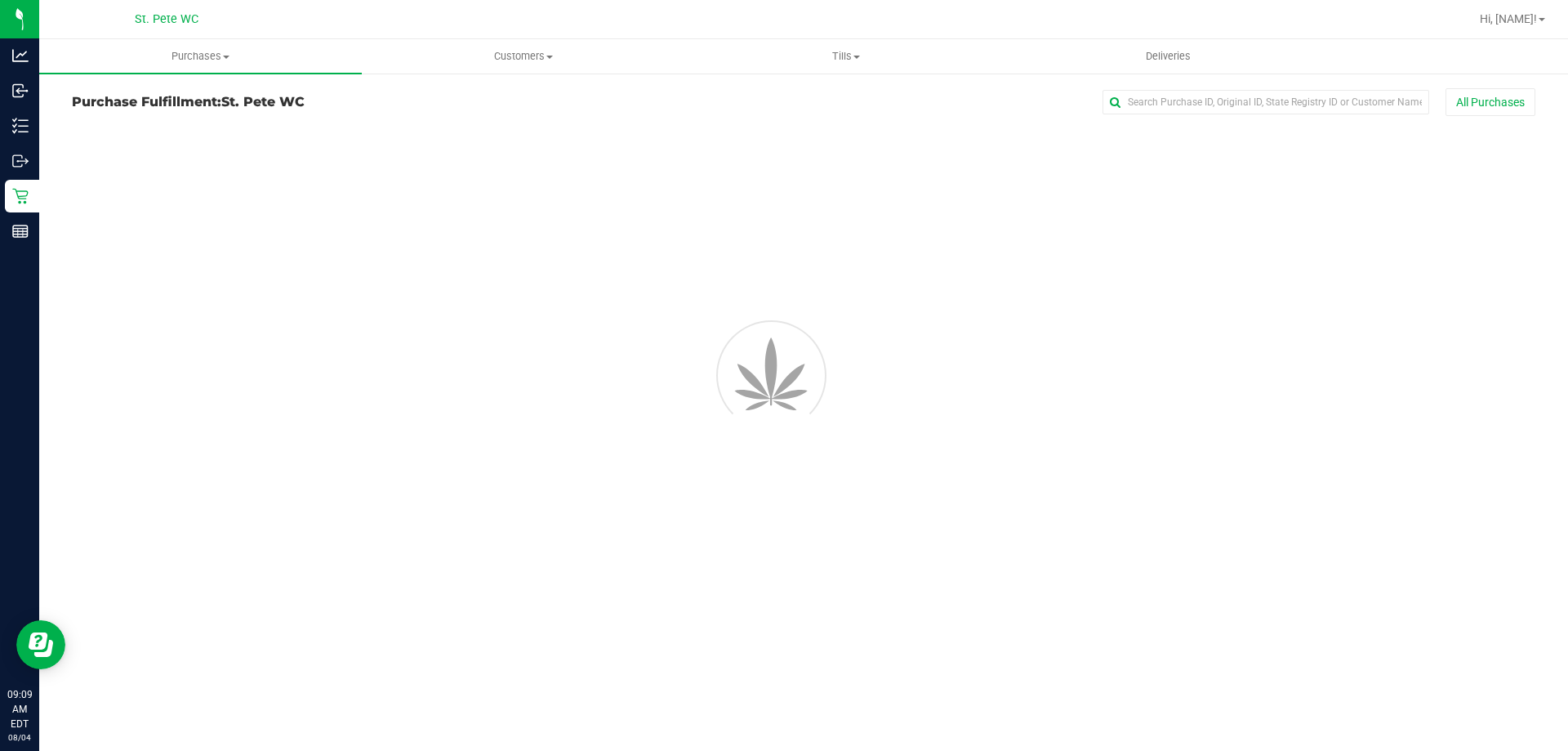 scroll, scrollTop: 0, scrollLeft: 0, axis: both 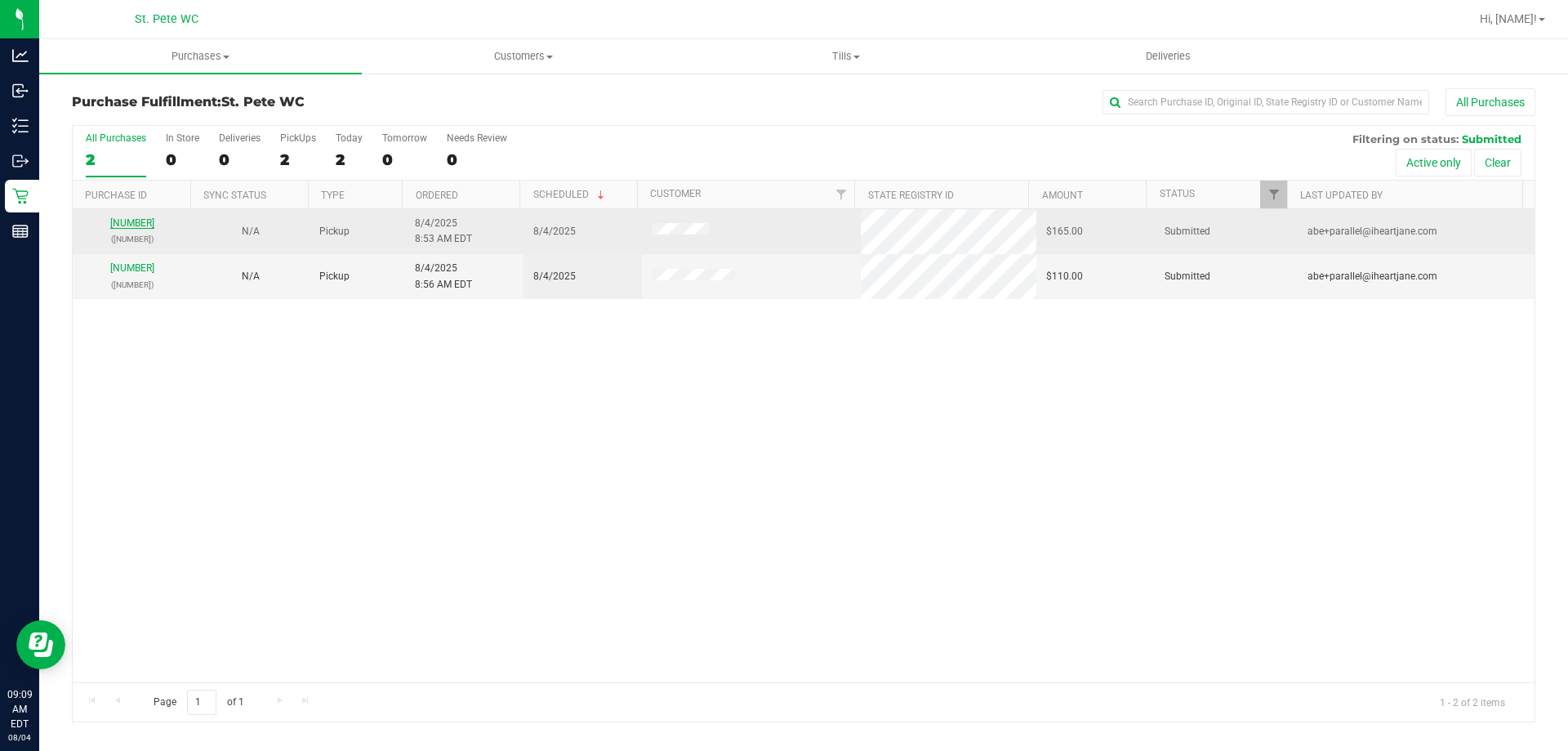 click on "[NUMBER]" at bounding box center [132, 223] 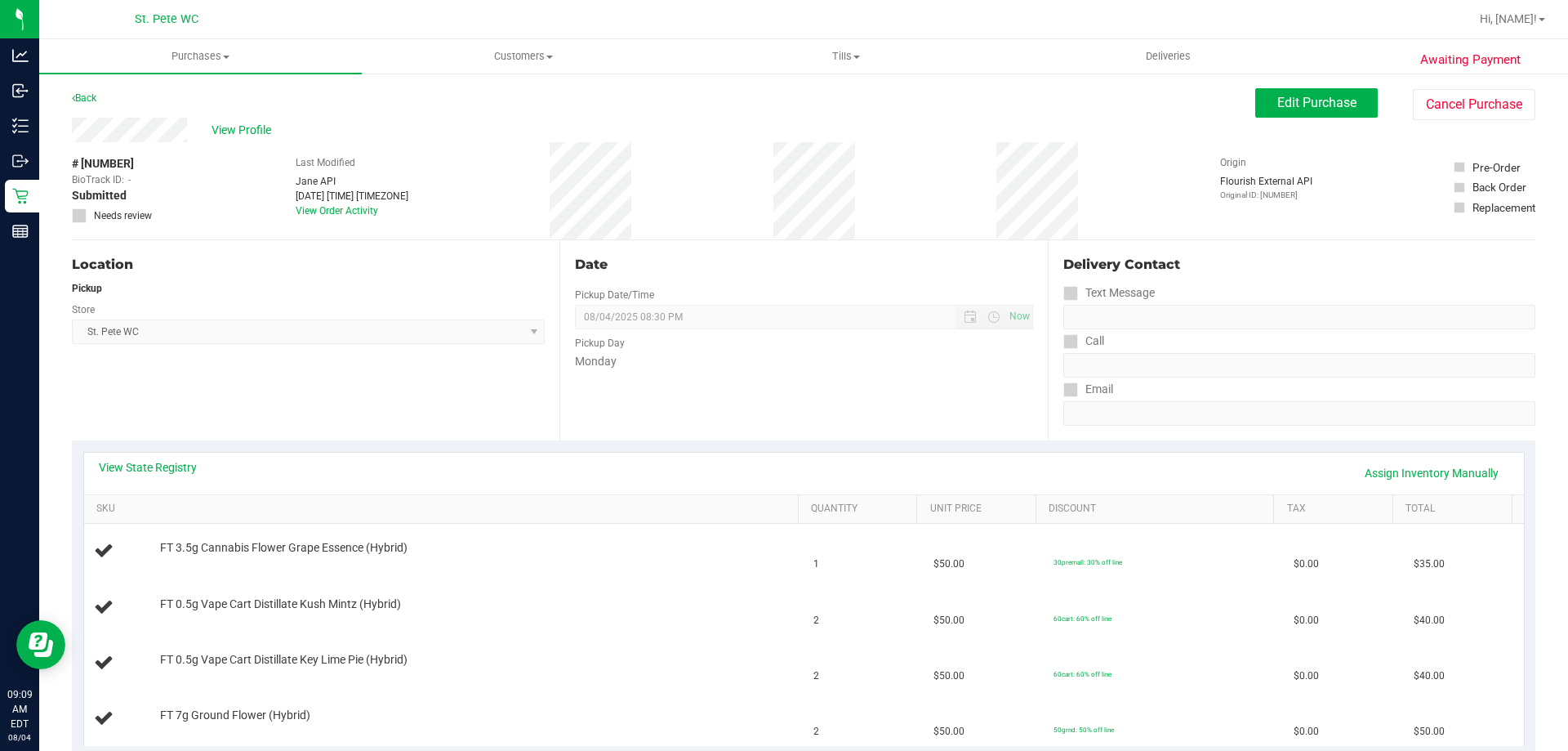 scroll, scrollTop: 163, scrollLeft: 0, axis: vertical 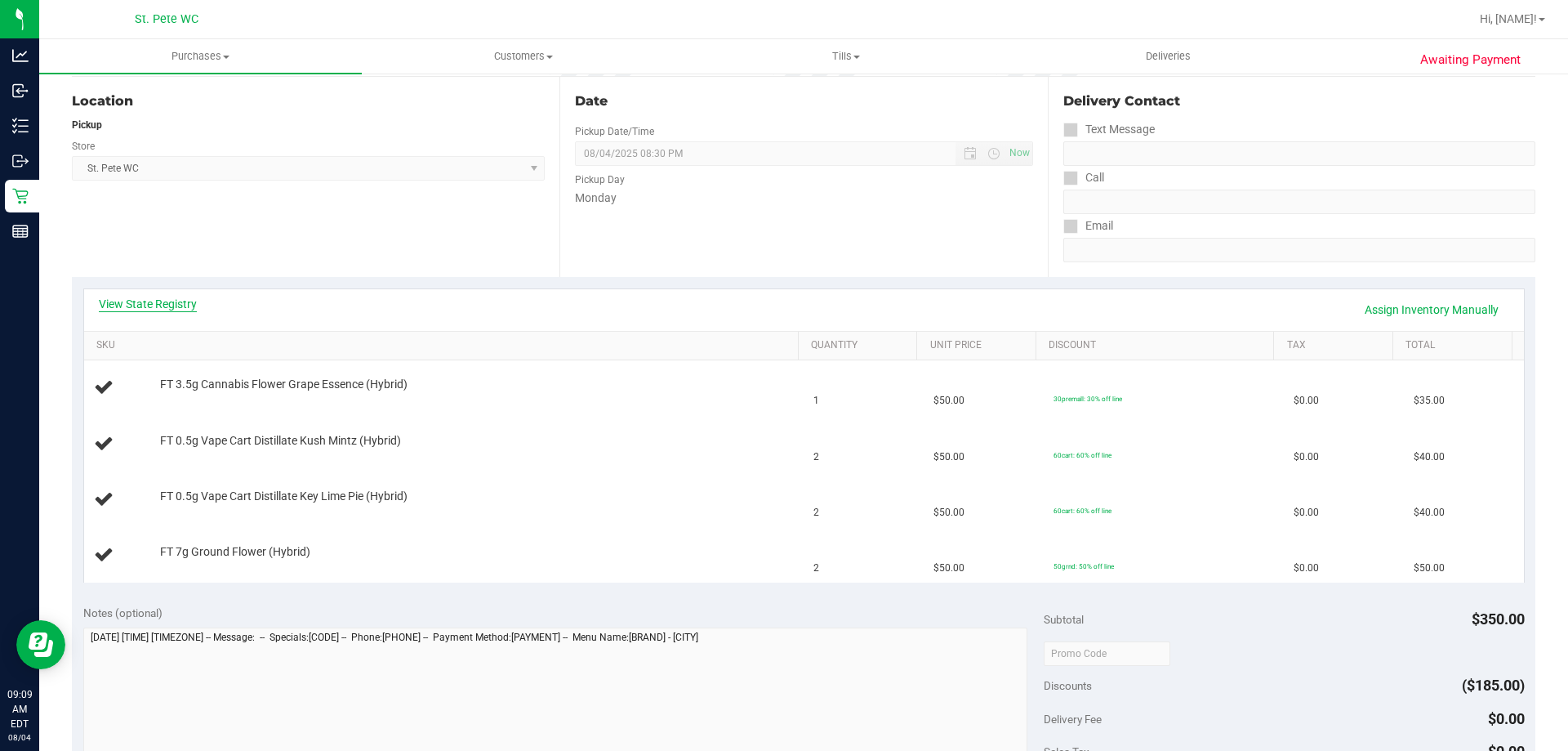 click on "View State Registry" at bounding box center (148, 304) 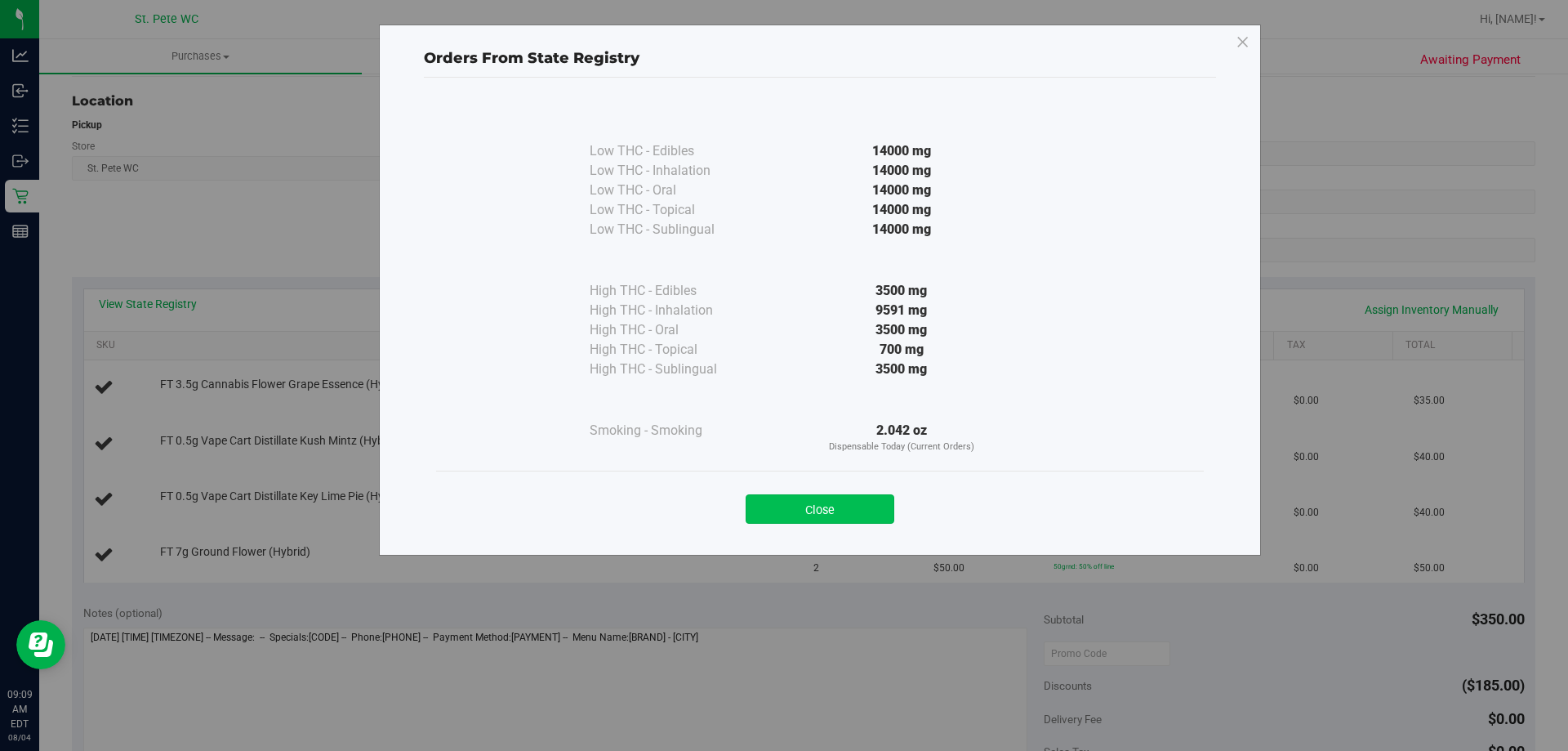 click on "Close" at bounding box center (820, 509) 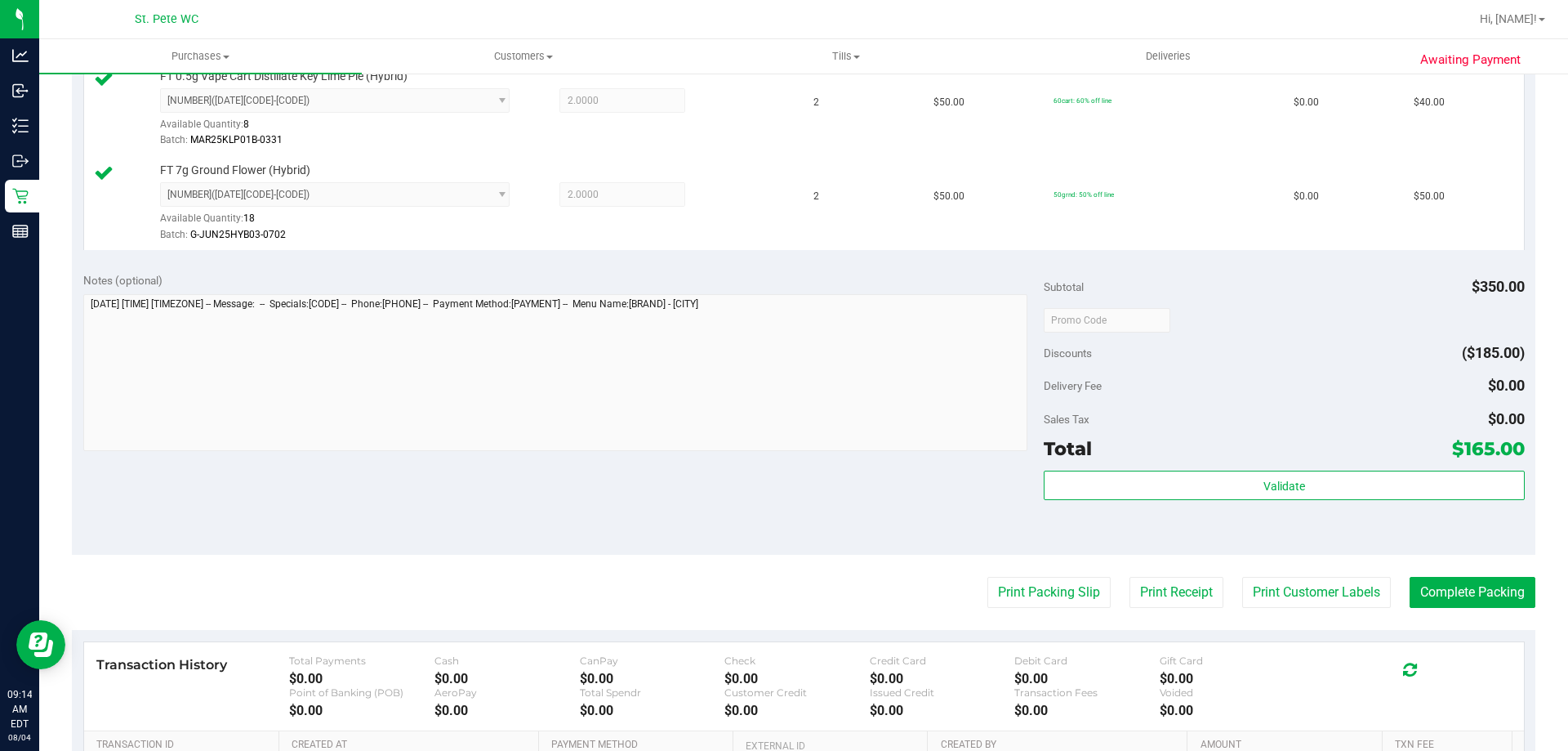 scroll, scrollTop: 654, scrollLeft: 0, axis: vertical 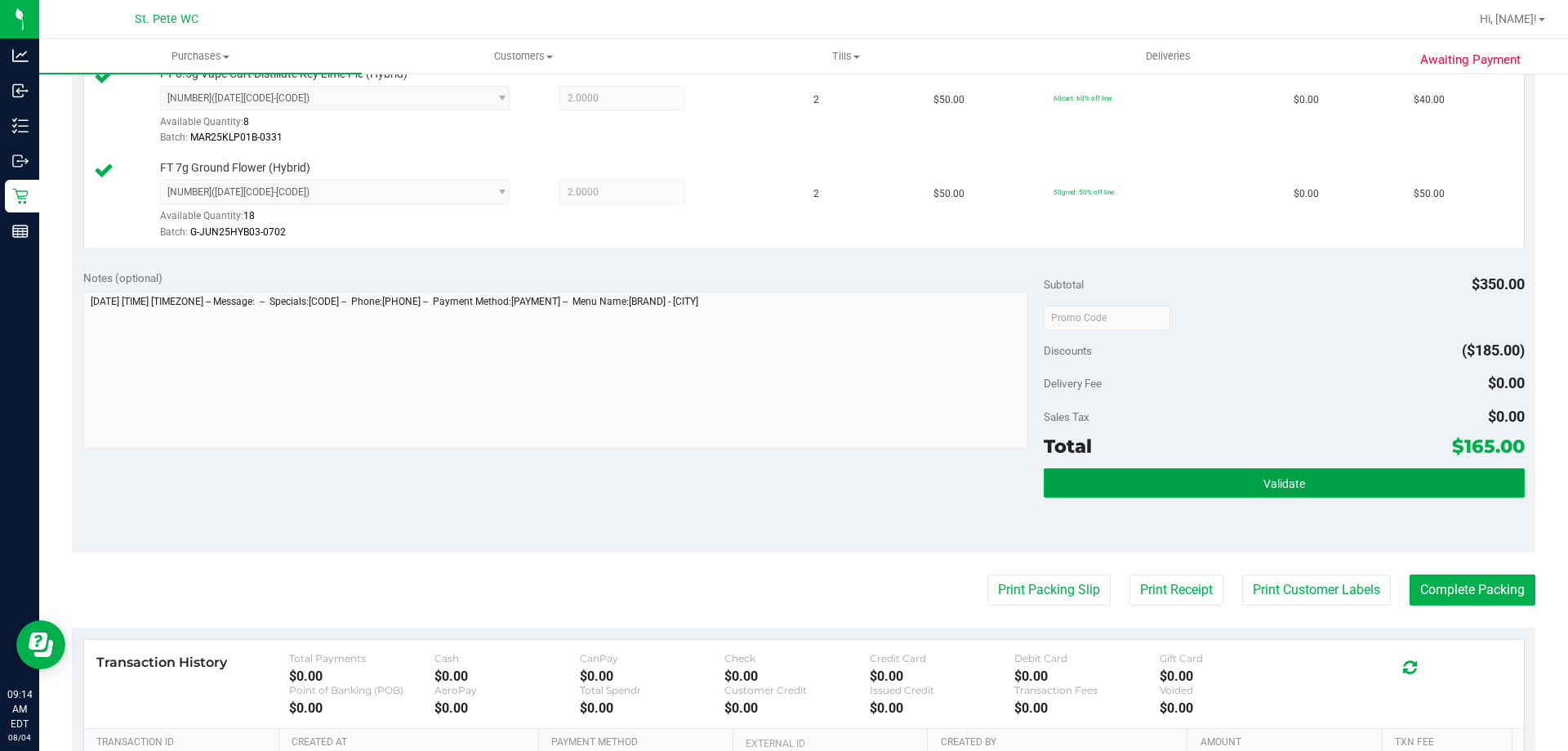 click on "Validate" at bounding box center [1284, 483] 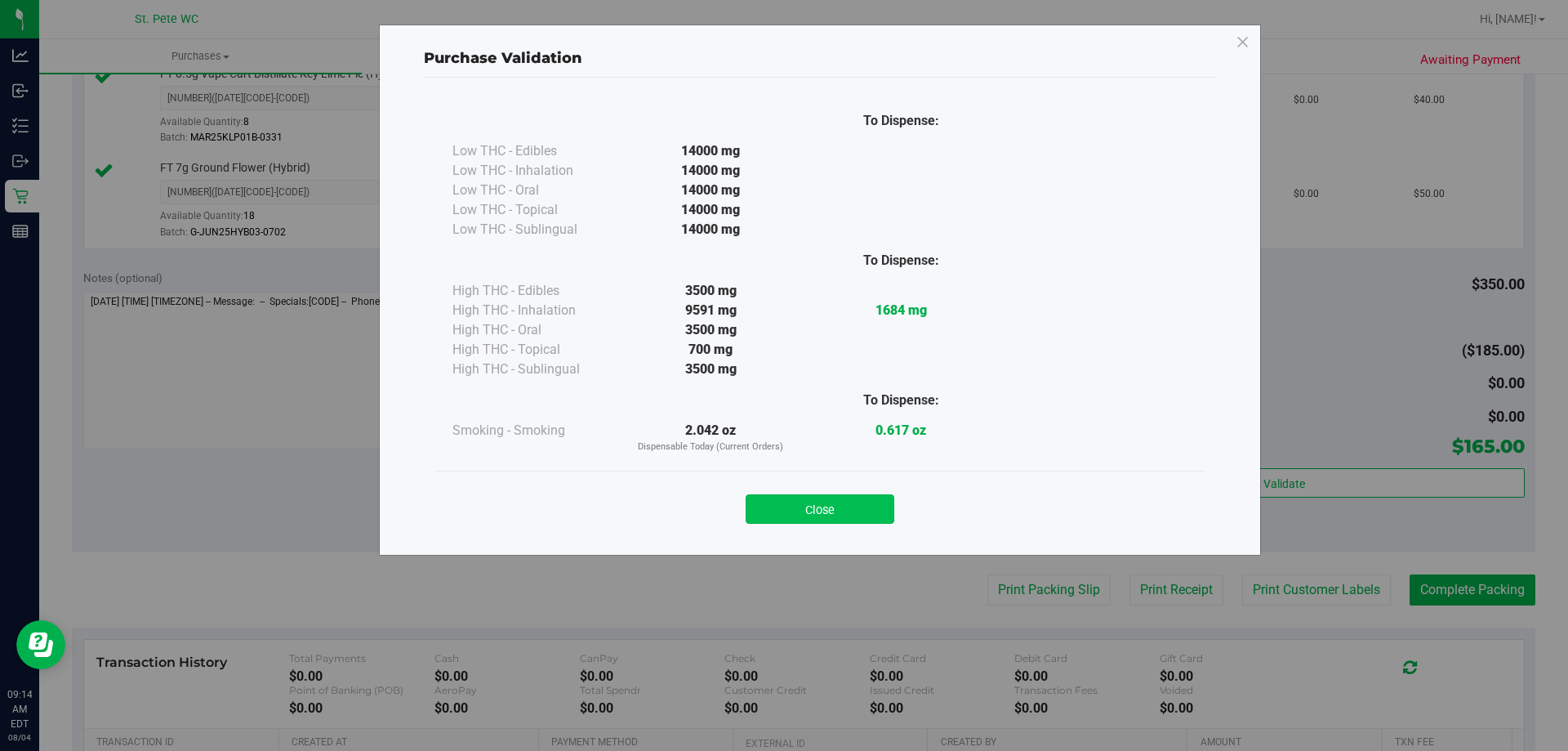 click on "Close" at bounding box center (820, 509) 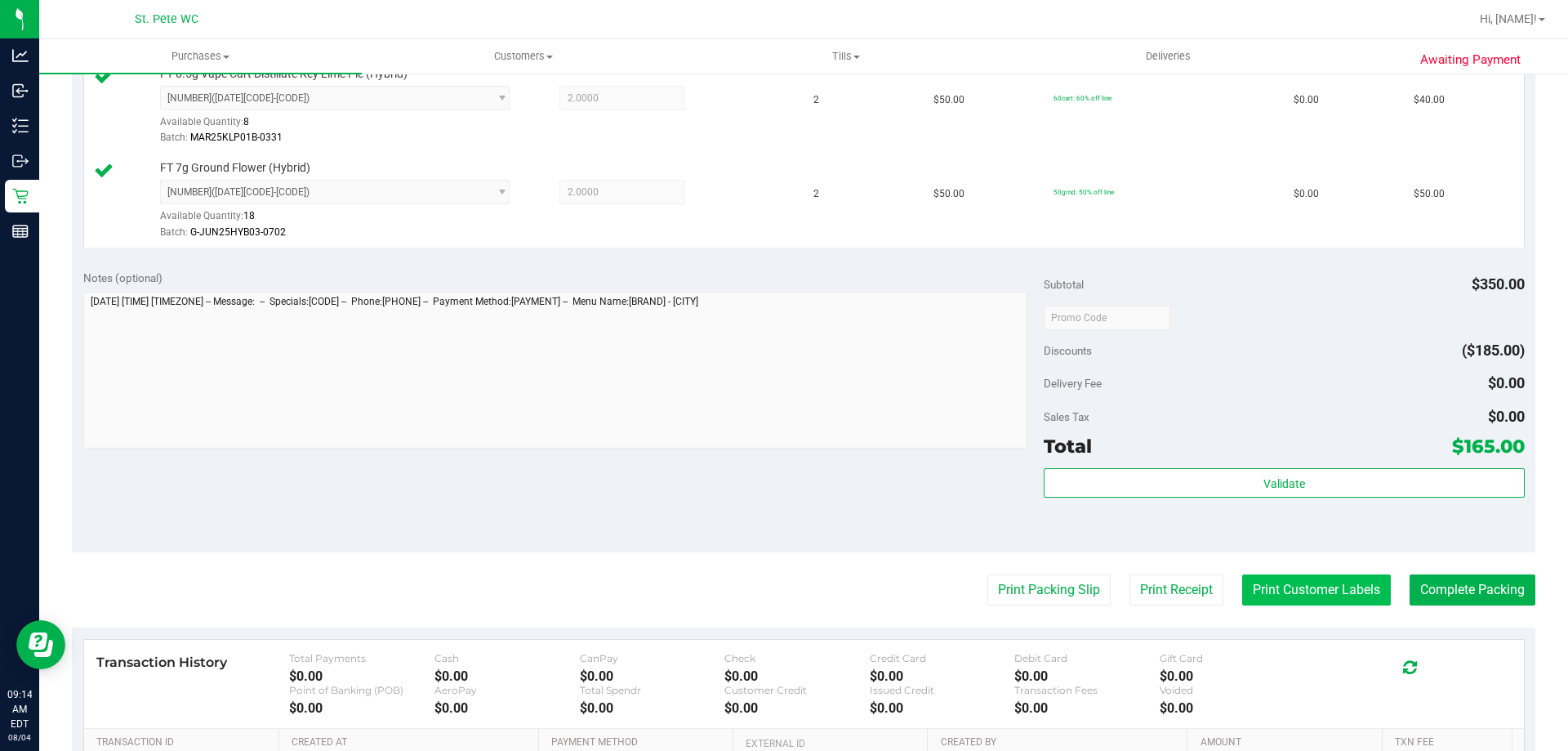 click on "Print Customer Labels" at bounding box center [1316, 590] 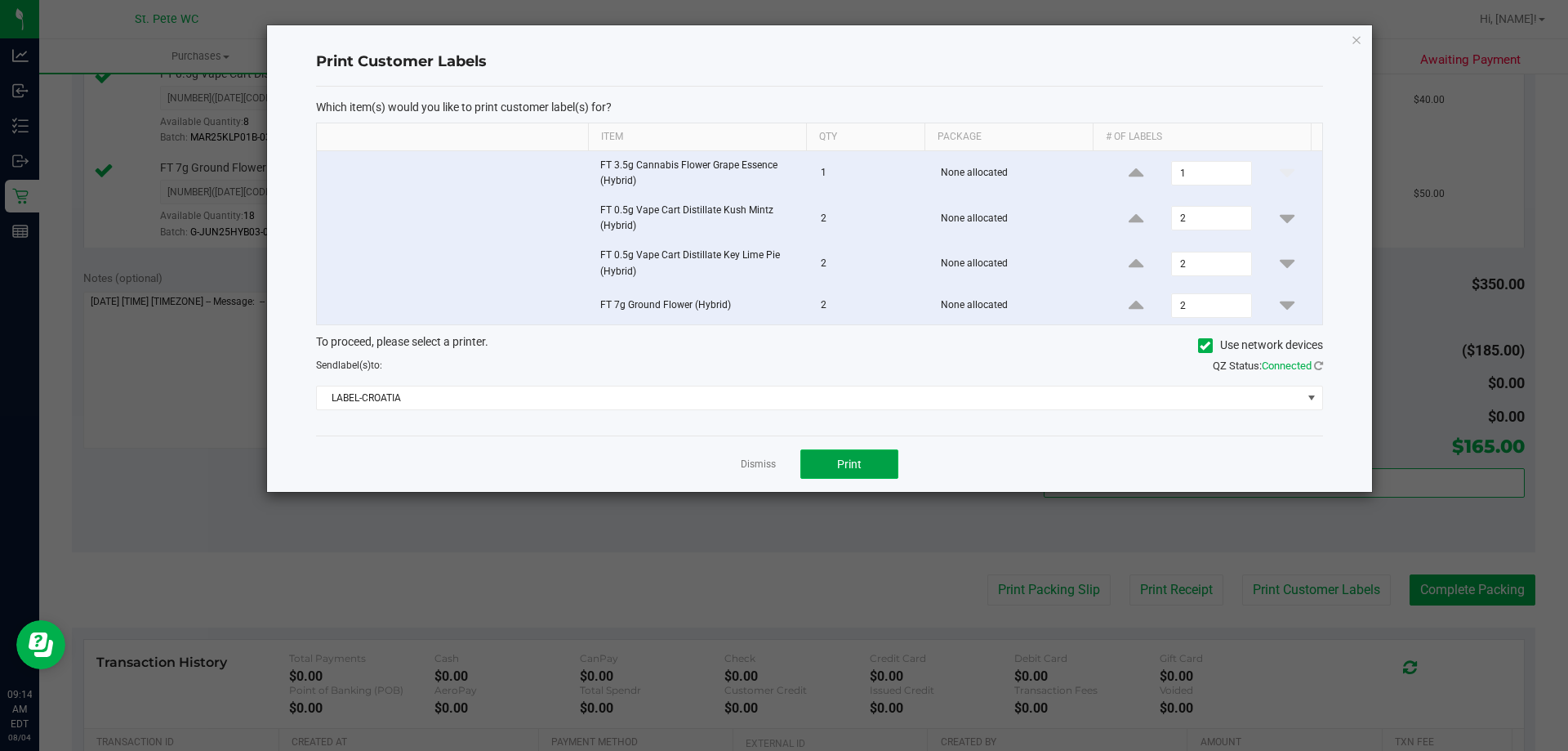 click on "Print" 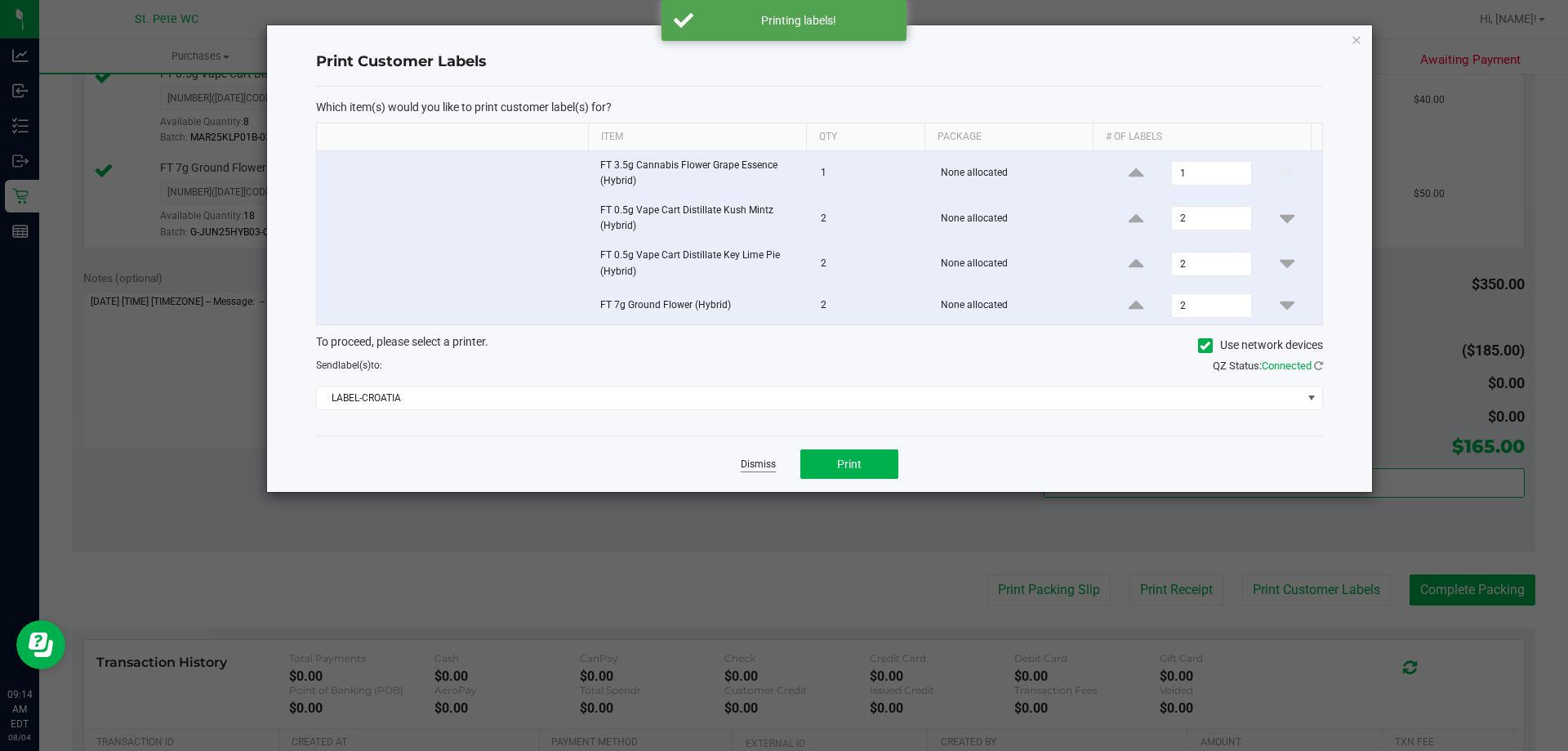 click on "Dismiss" 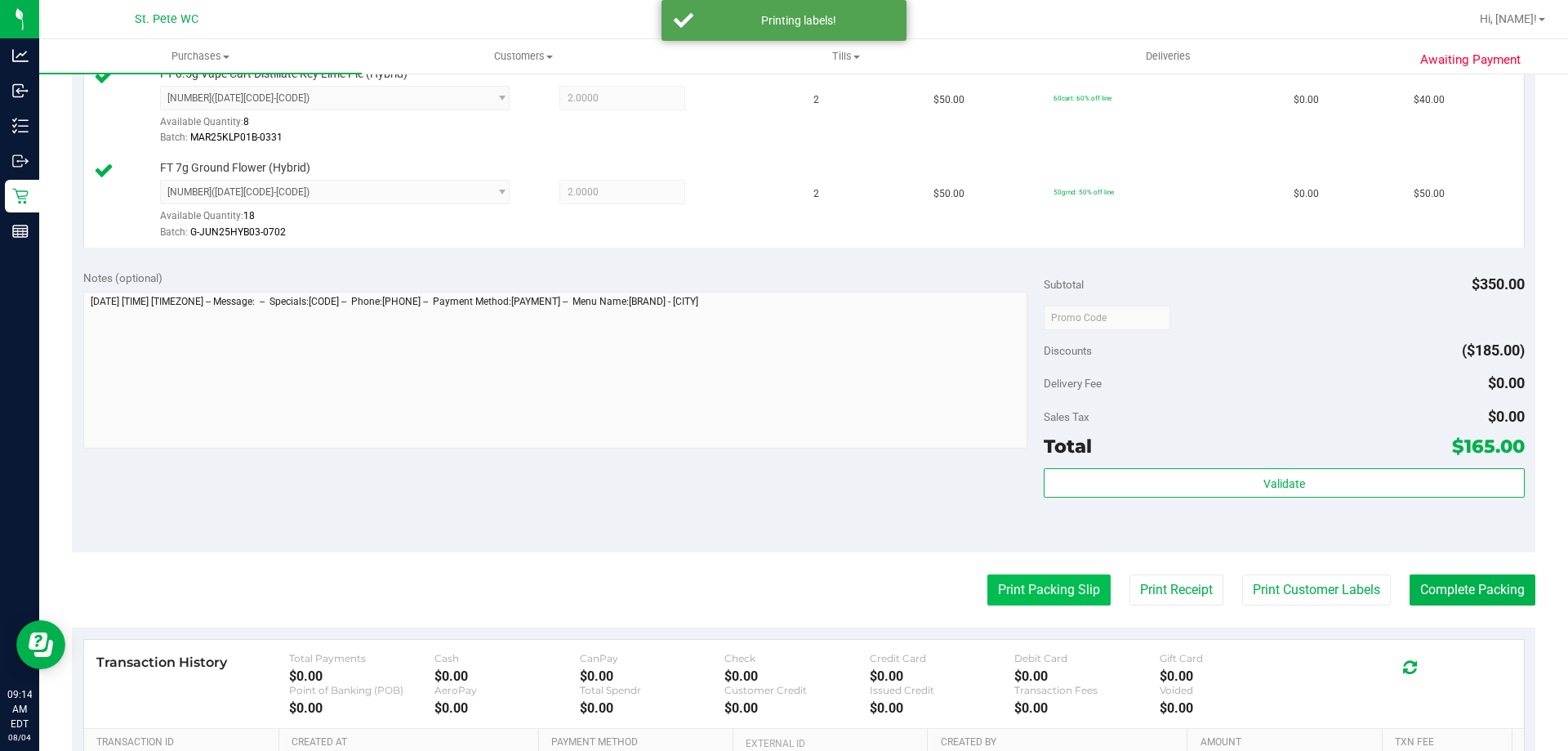 click on "Print Packing Slip" at bounding box center [1049, 590] 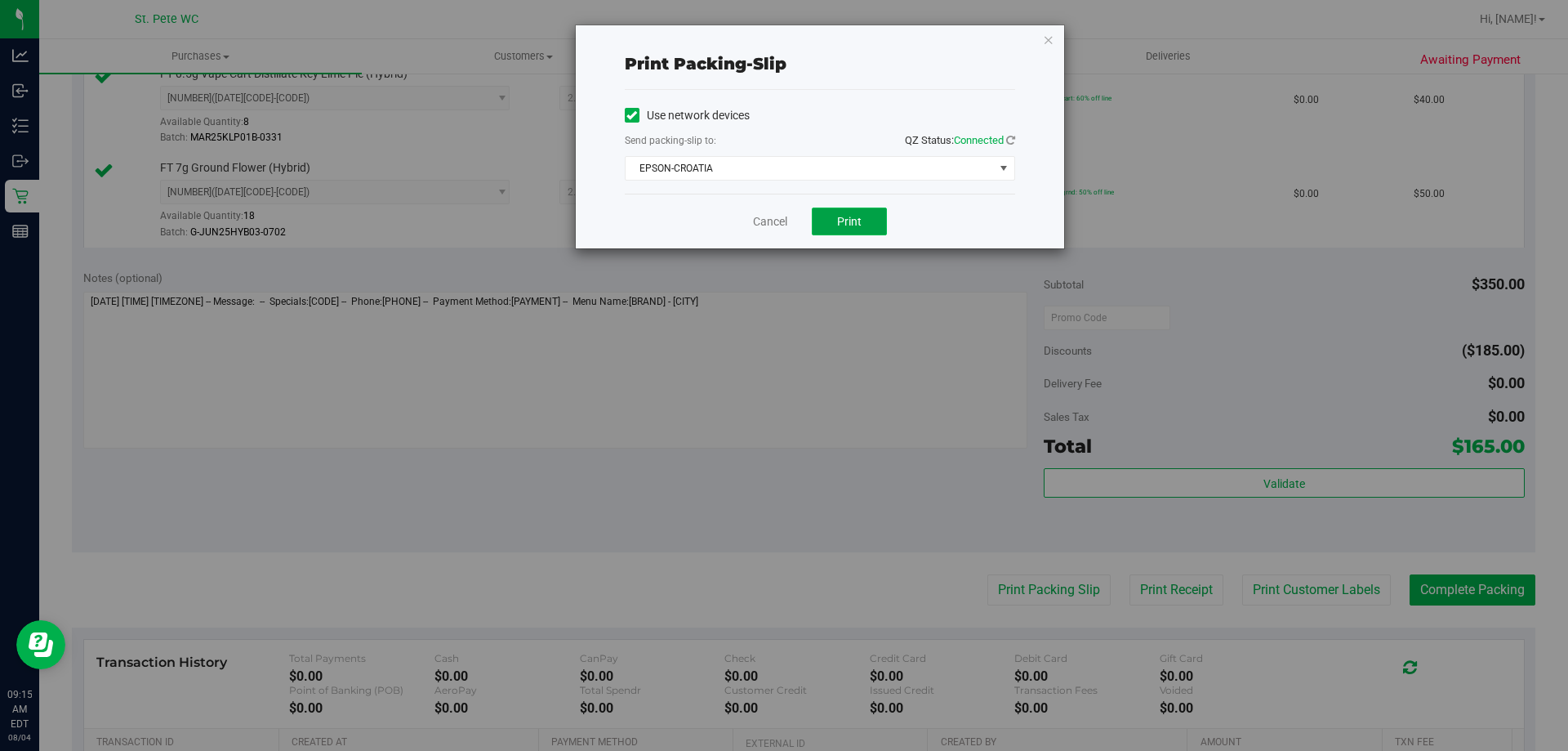 click on "Print" at bounding box center (849, 221) 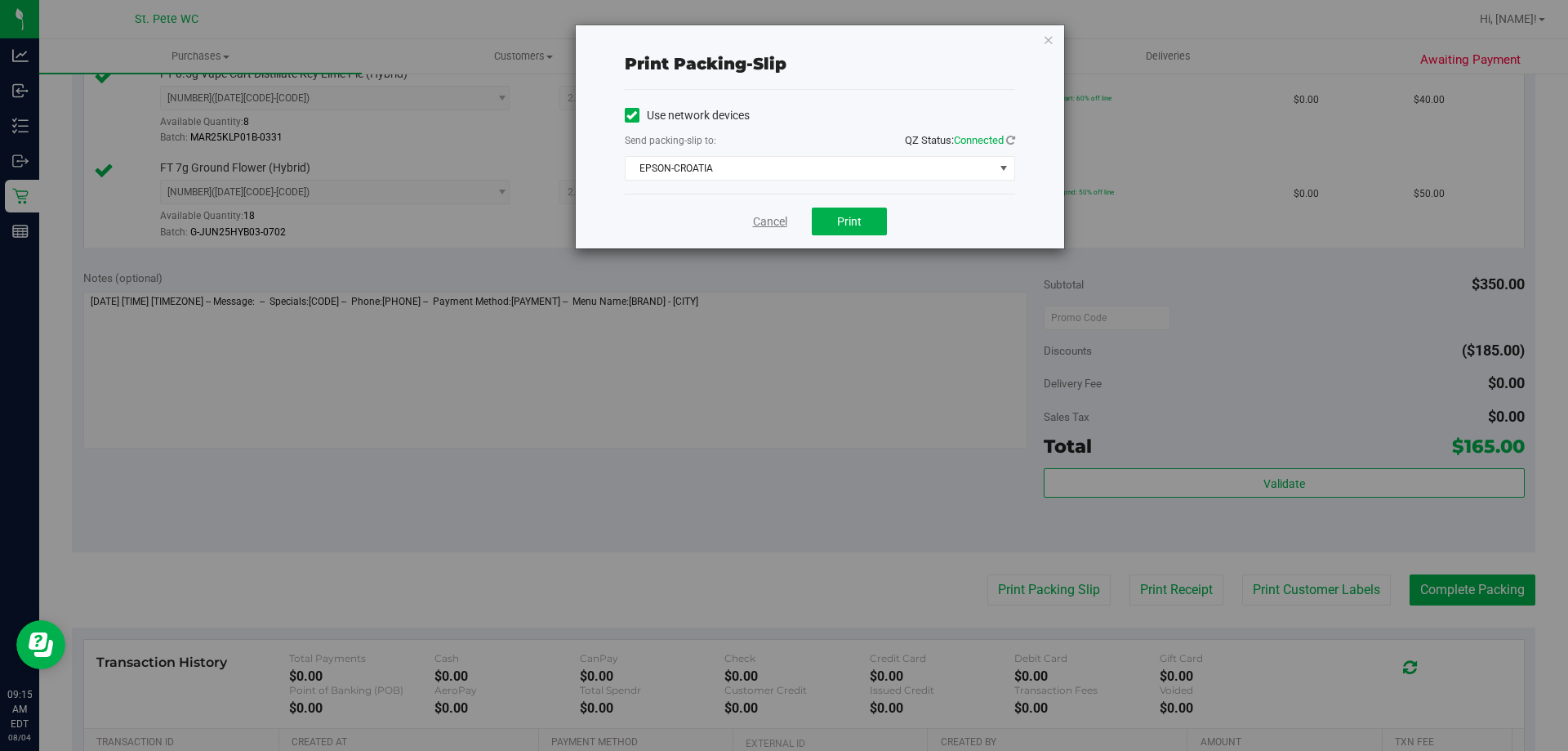 click on "Cancel" at bounding box center (770, 221) 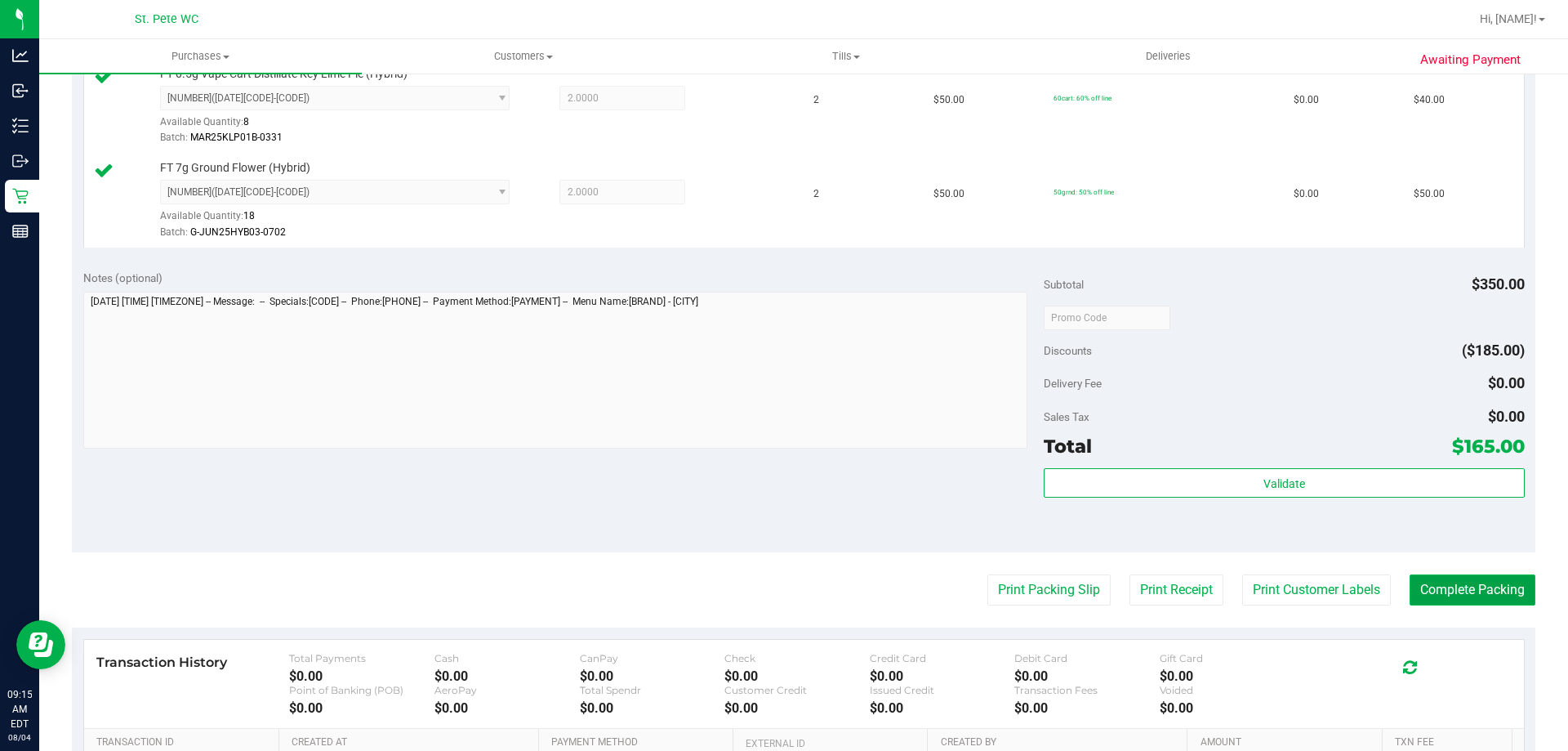 click on "Complete Packing" at bounding box center (1472, 590) 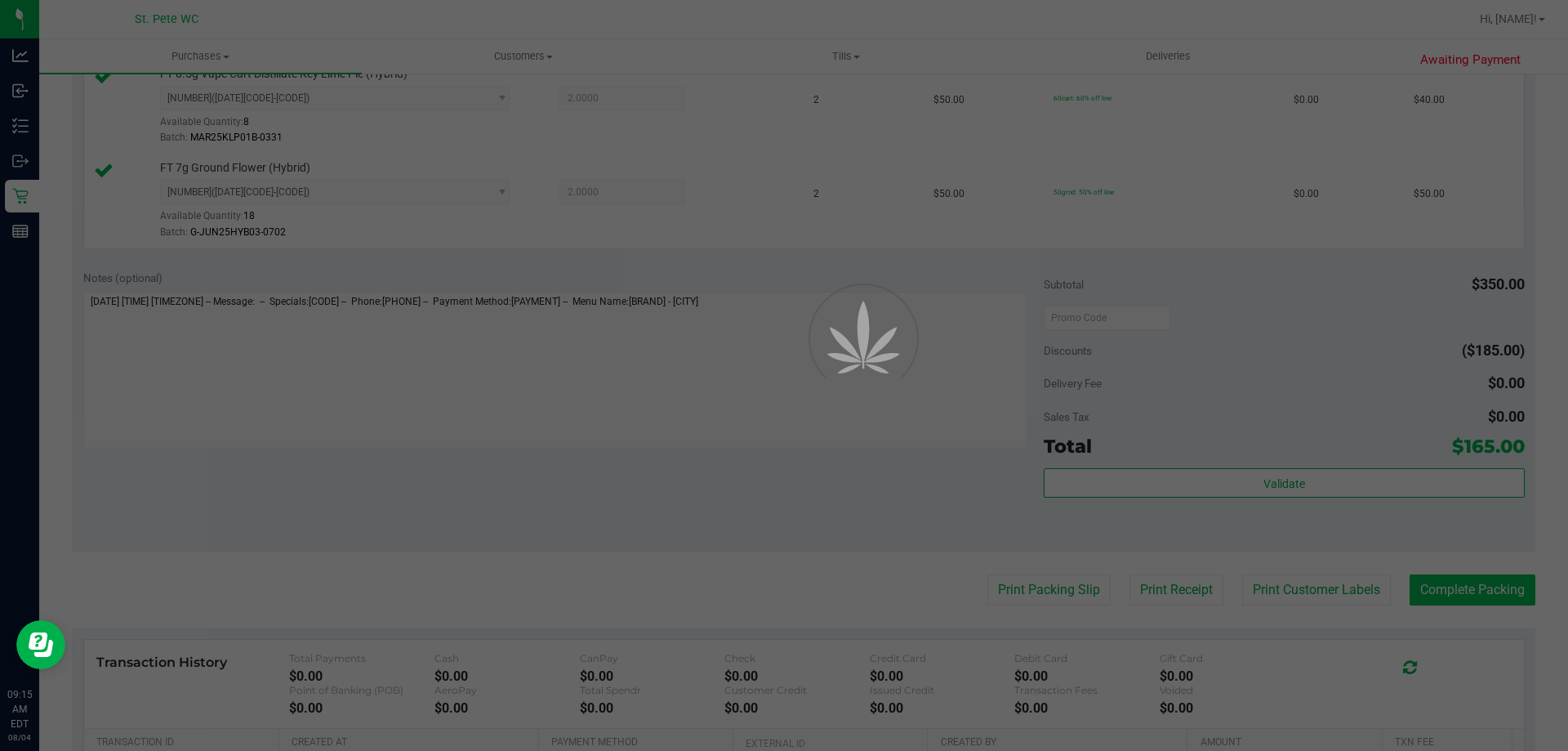 scroll, scrollTop: 0, scrollLeft: 0, axis: both 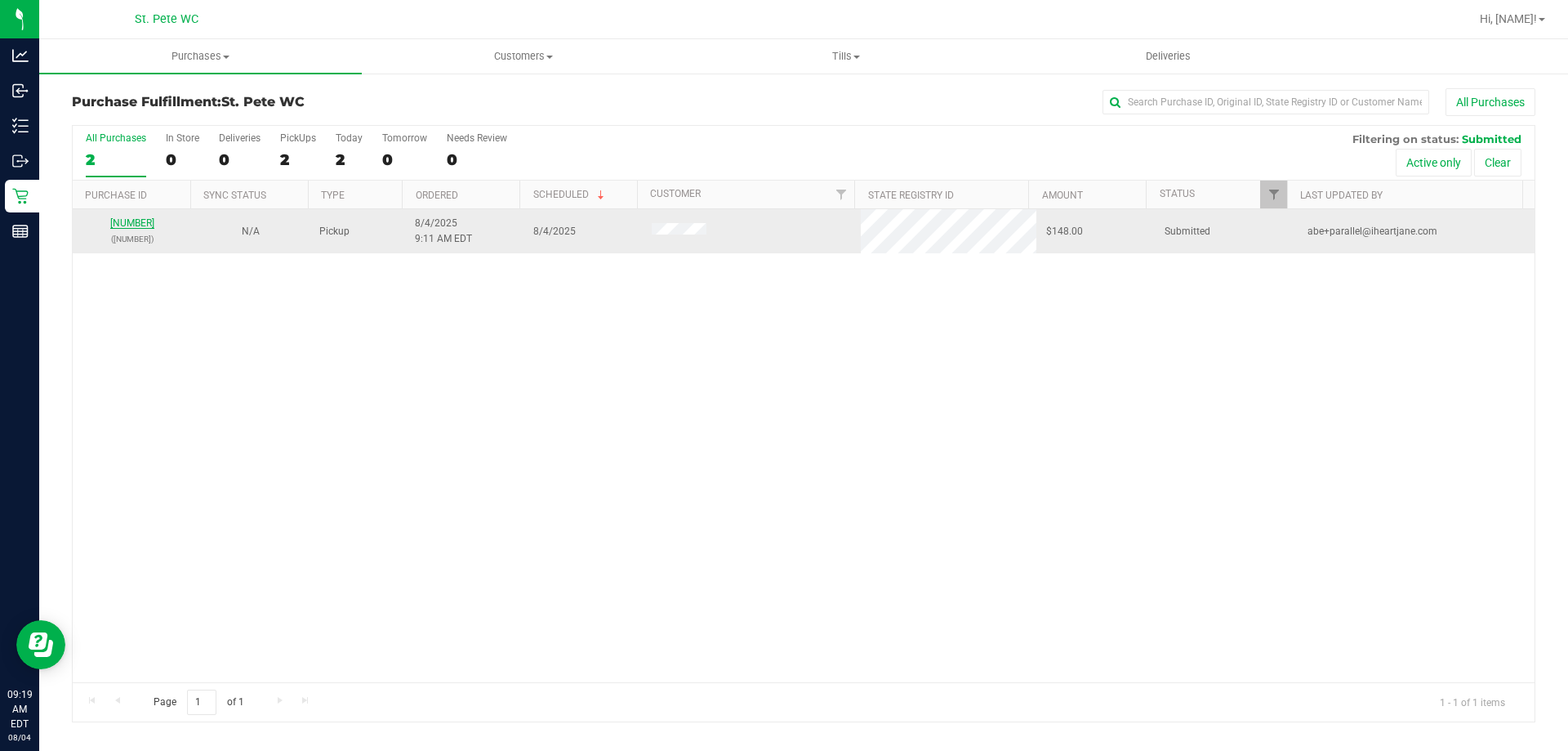 click on "[NUMBER]" at bounding box center [132, 223] 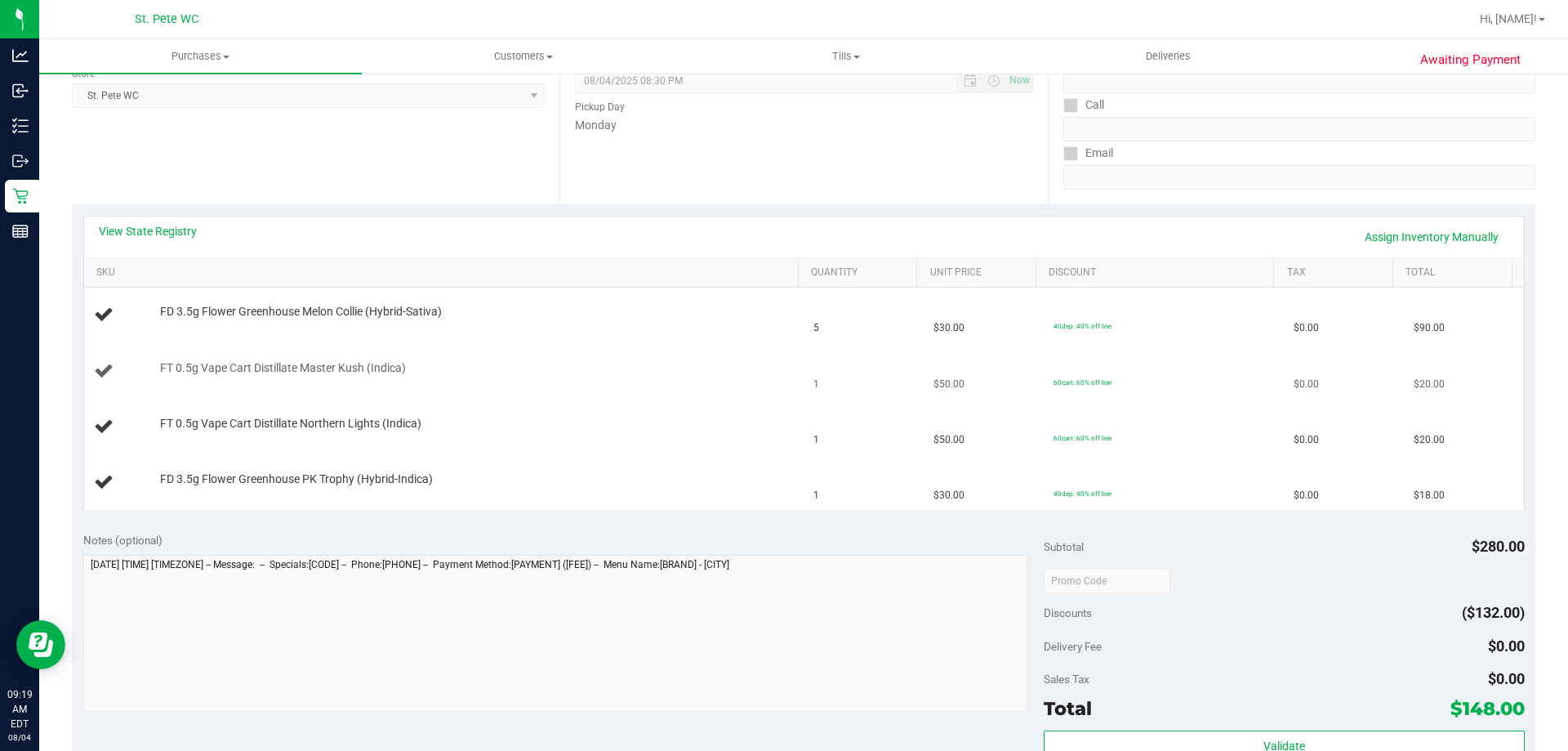 scroll, scrollTop: 245, scrollLeft: 0, axis: vertical 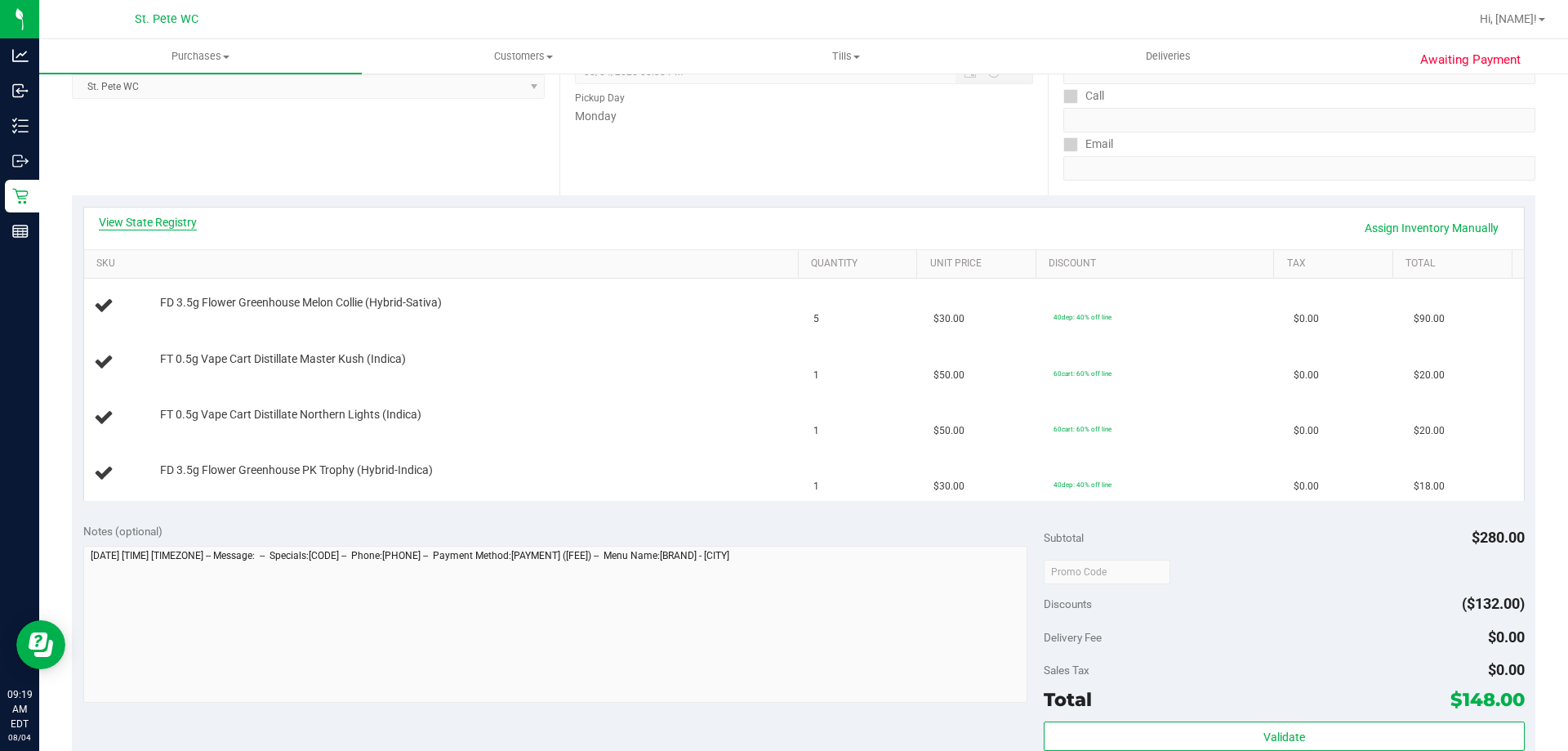 click on "View State Registry" at bounding box center (148, 222) 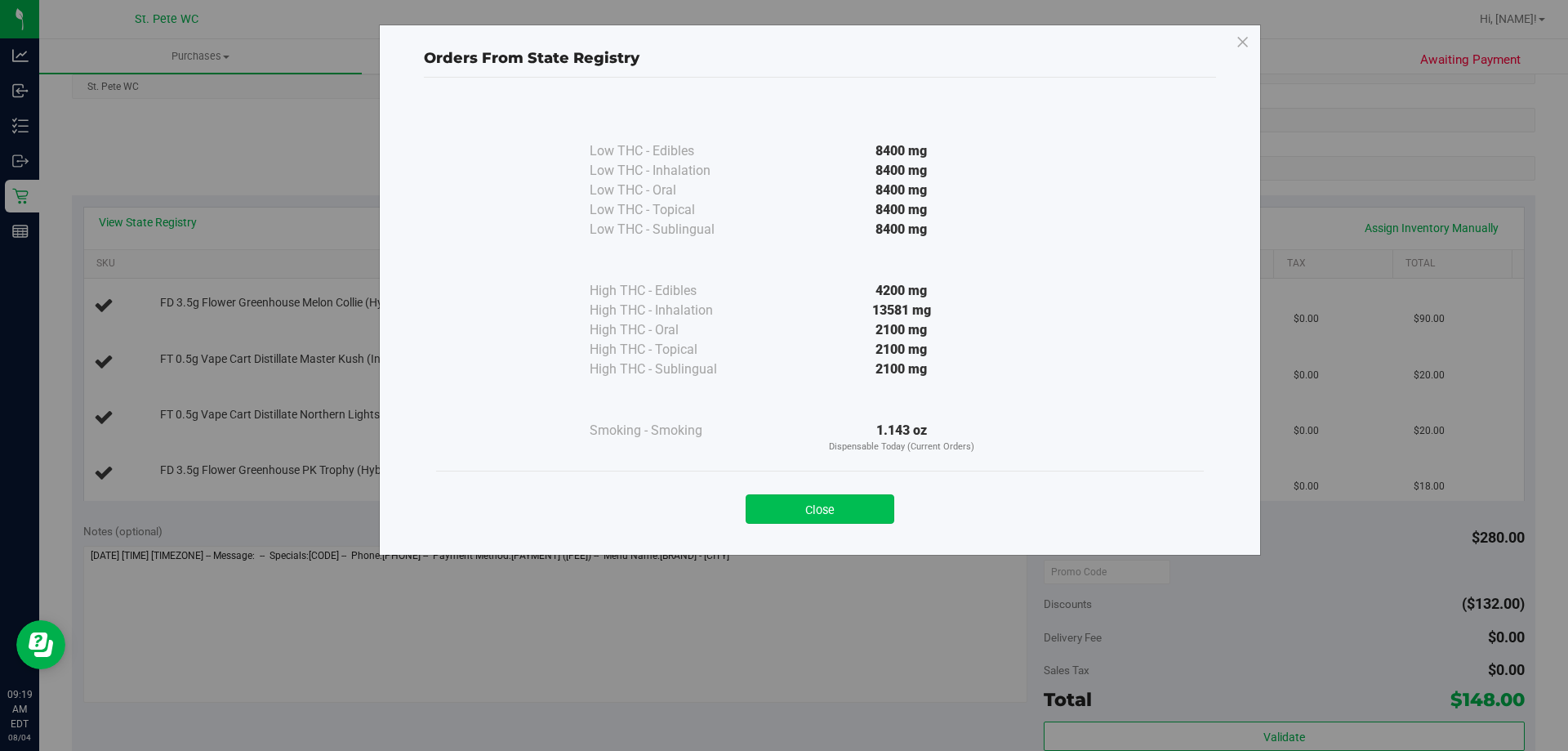 click on "Close" at bounding box center [820, 509] 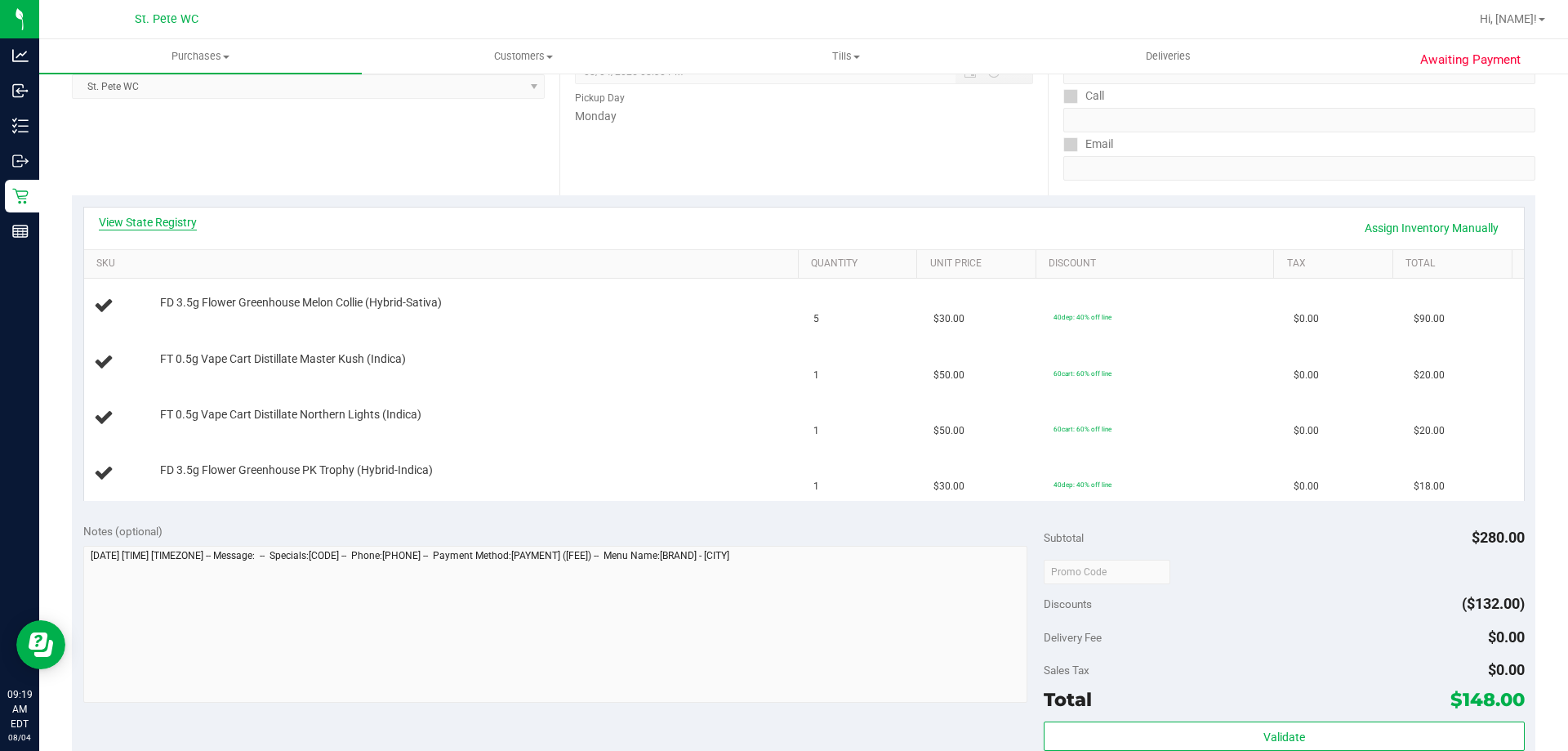 click on "View State Registry" at bounding box center (148, 222) 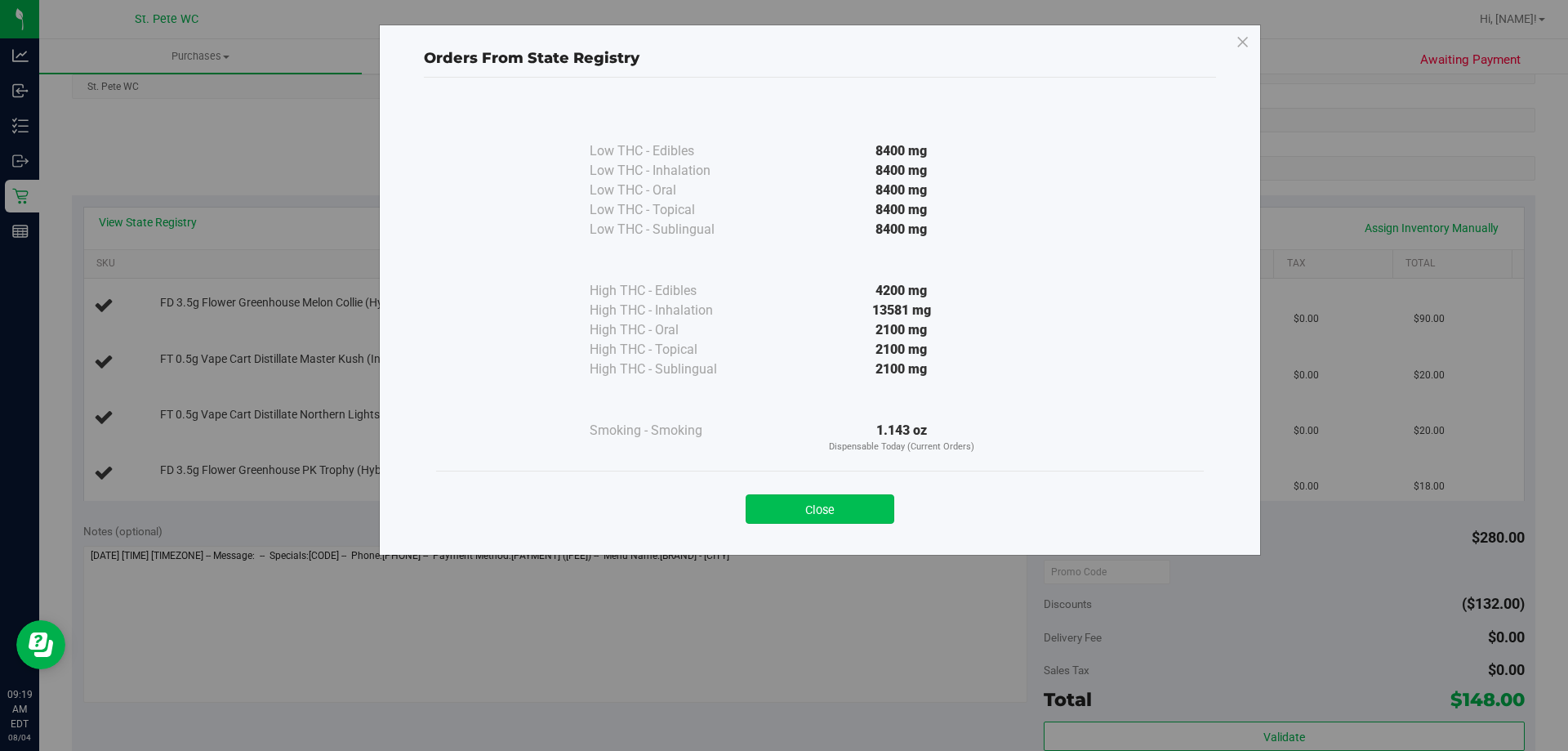 click on "Close" at bounding box center (820, 509) 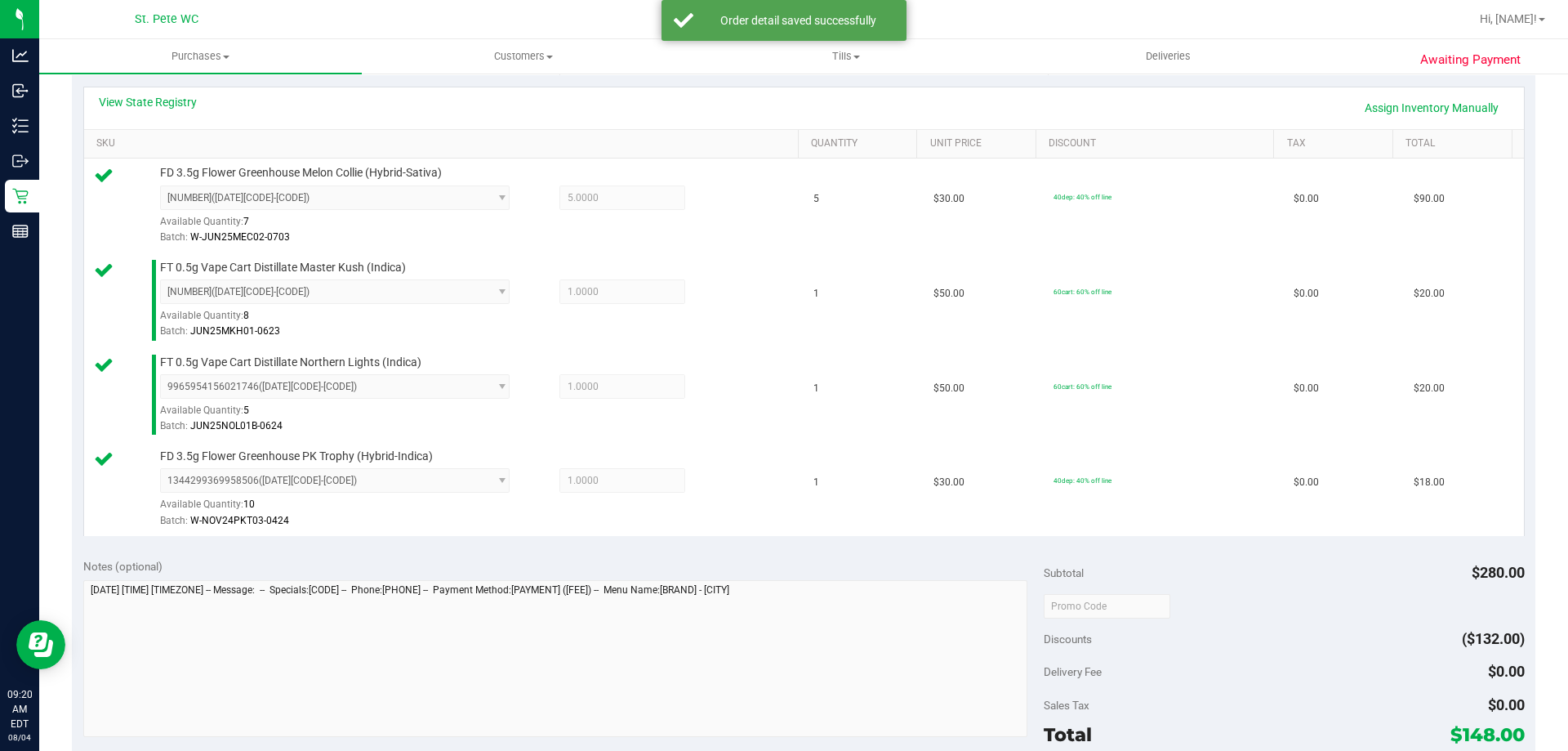 scroll, scrollTop: 572, scrollLeft: 0, axis: vertical 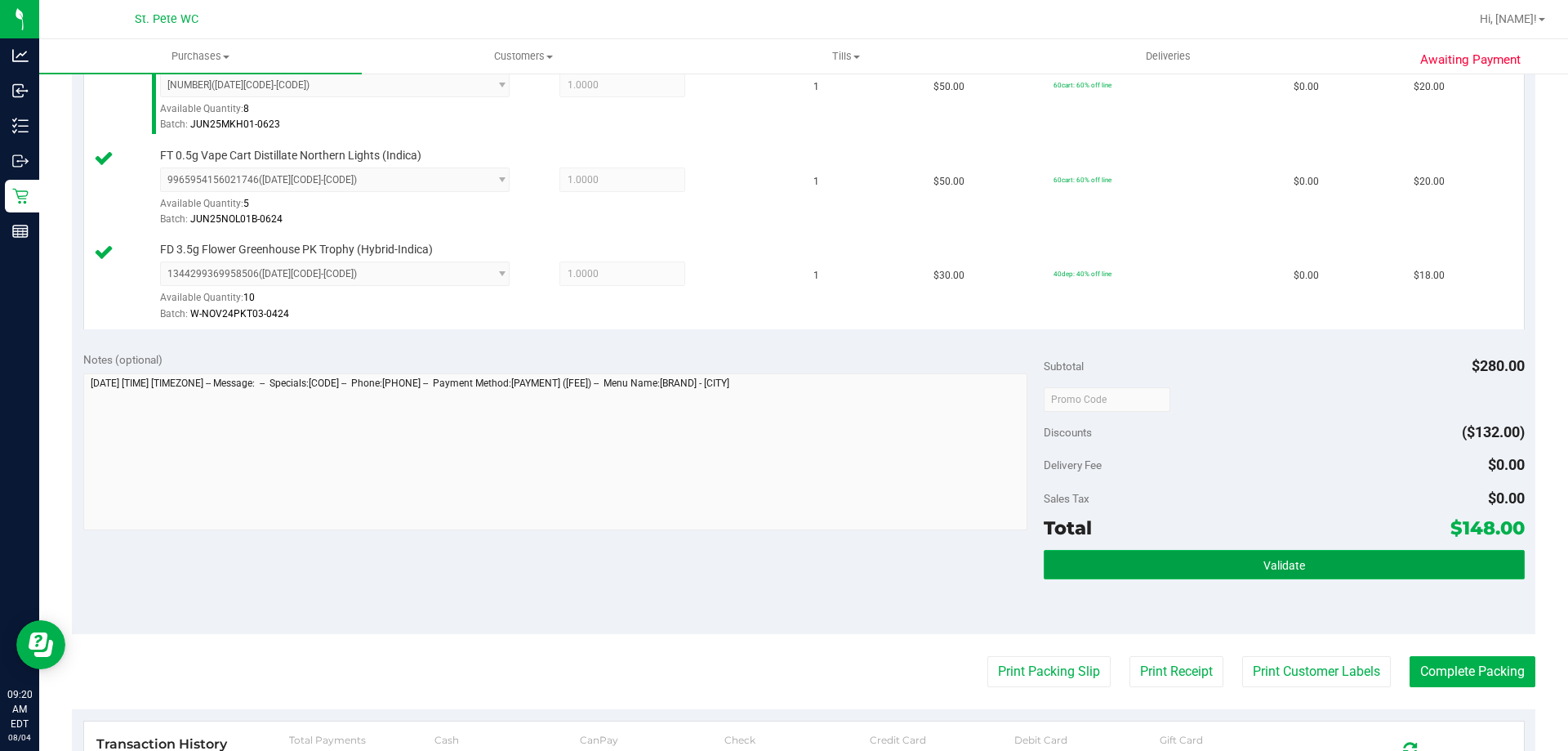 click on "Validate" at bounding box center [1284, 565] 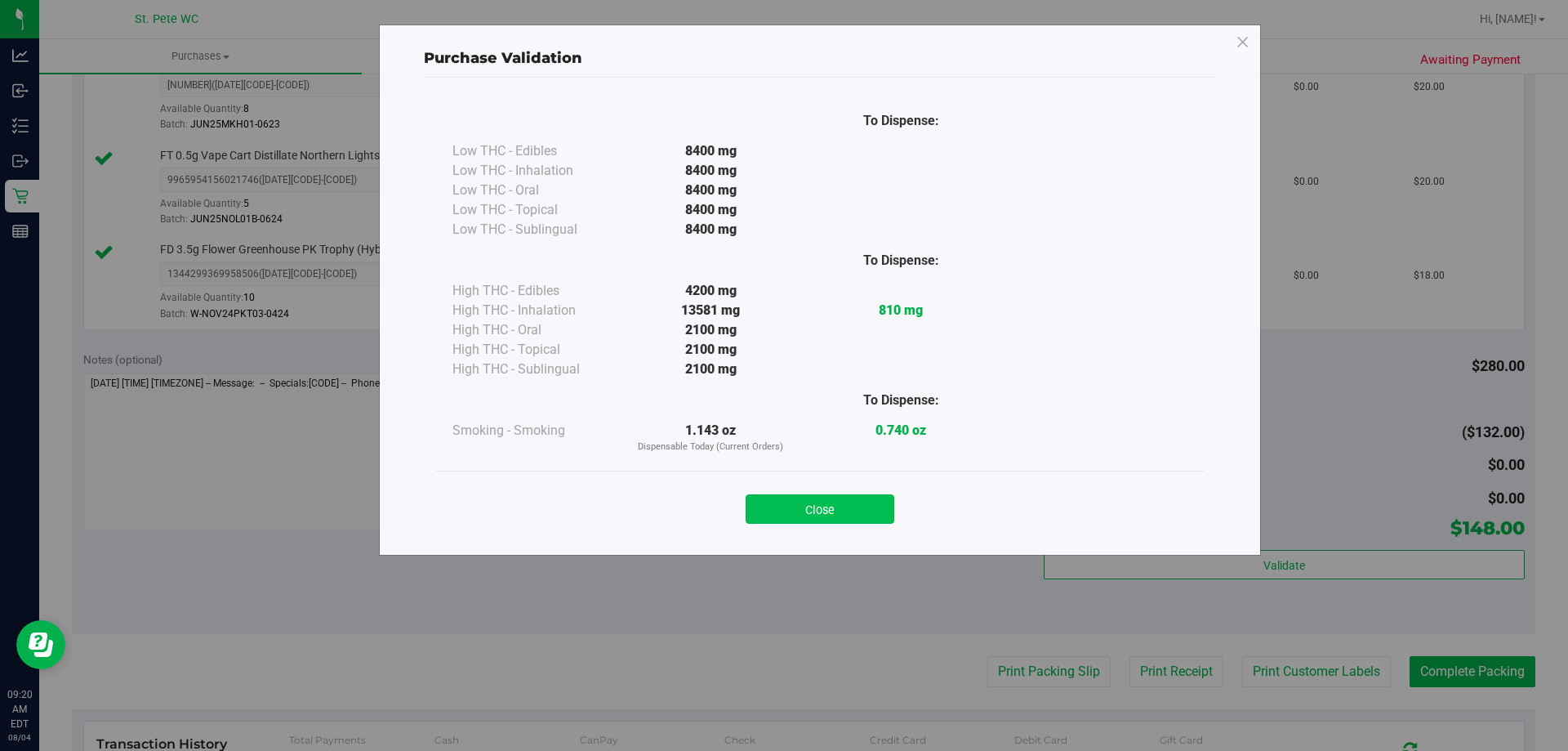 click on "Close" at bounding box center [820, 509] 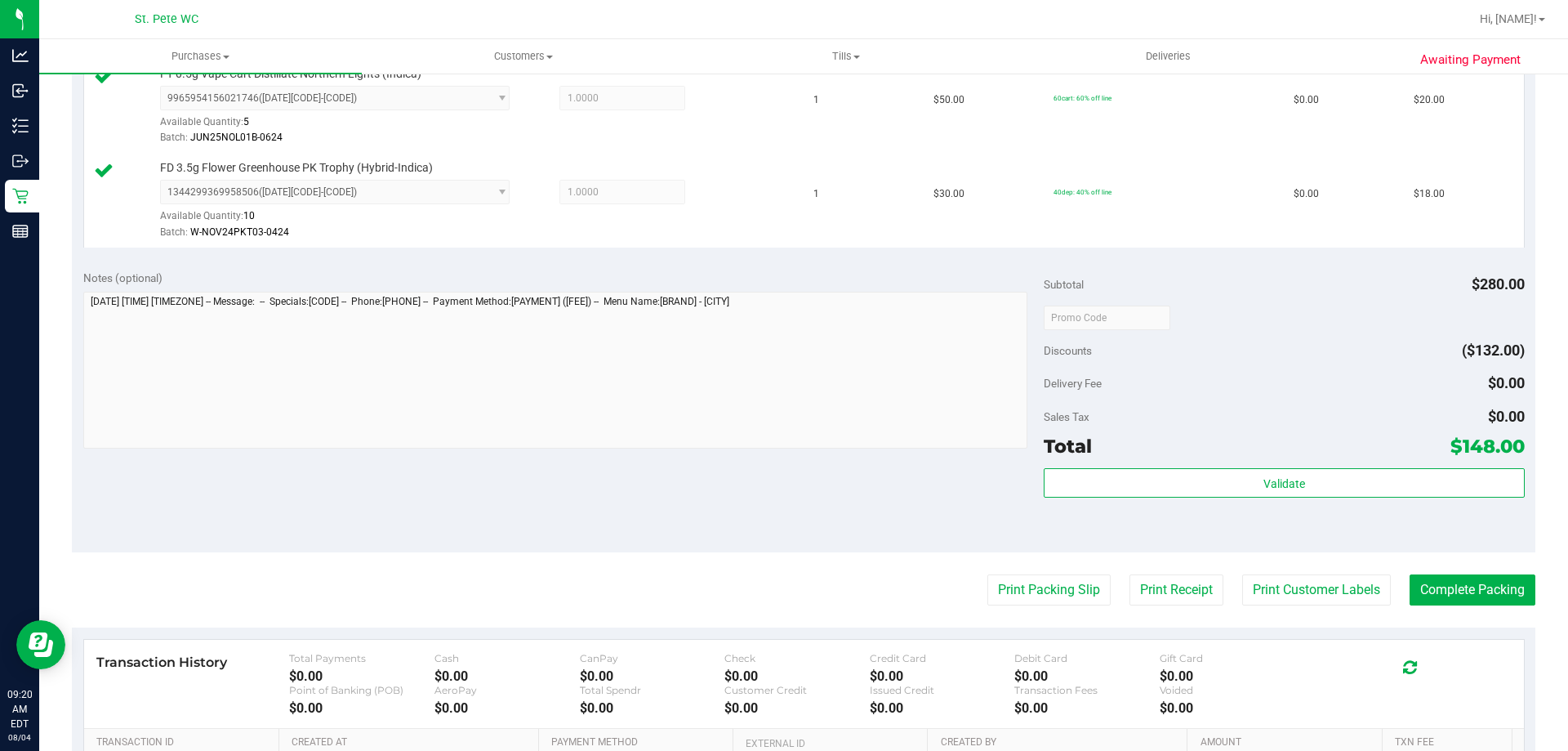 scroll, scrollTop: 735, scrollLeft: 0, axis: vertical 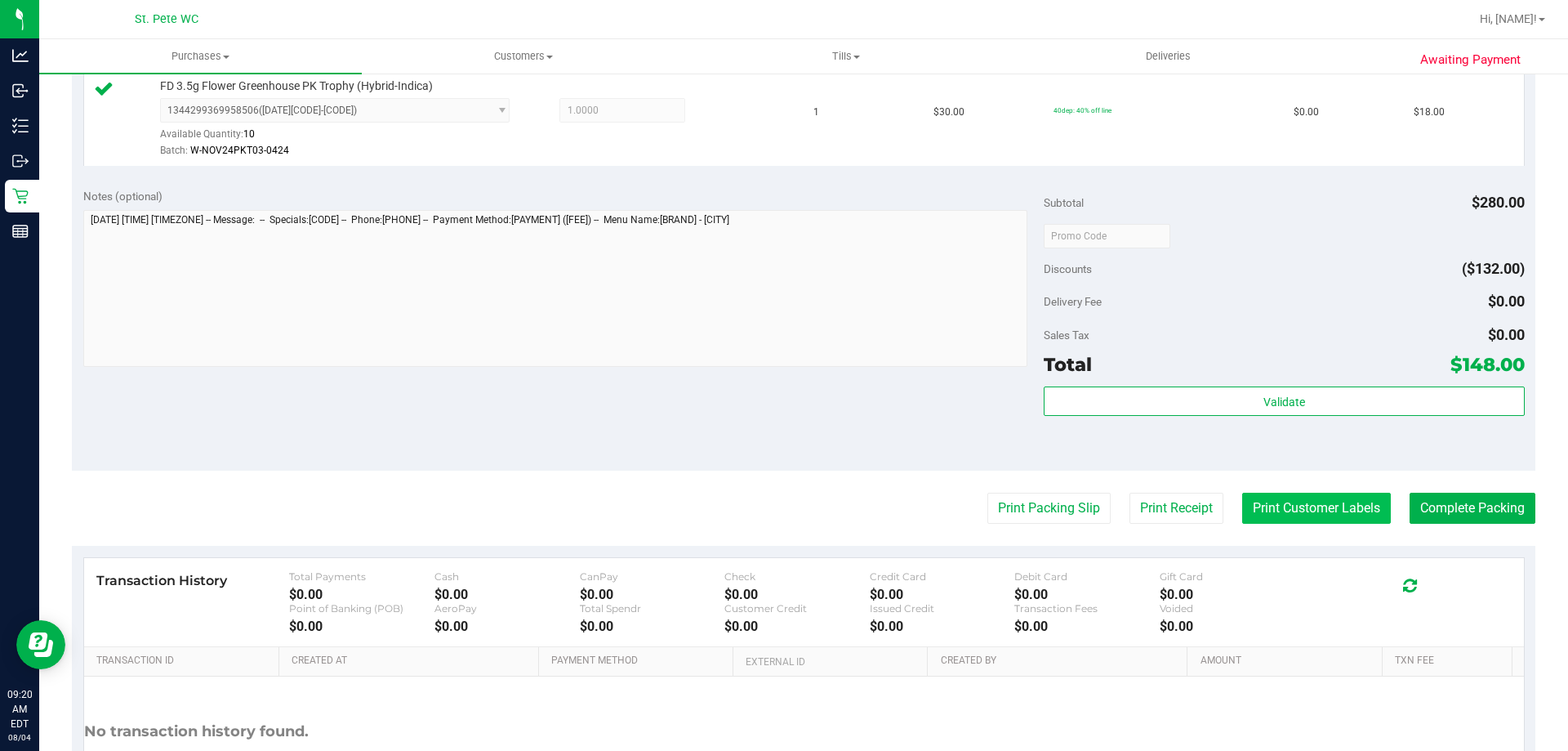 click on "Print Customer Labels" at bounding box center (1316, 508) 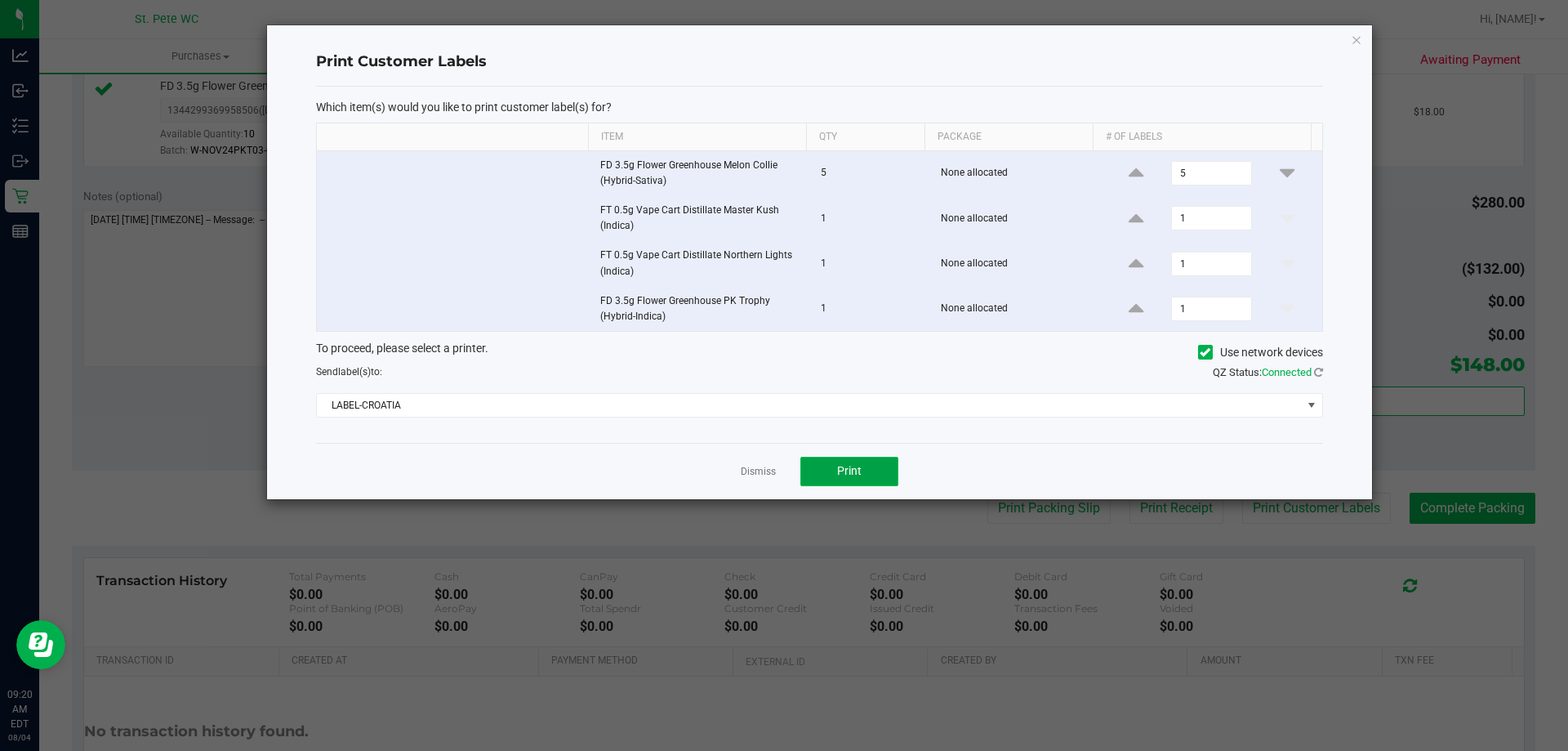 click on "Print" 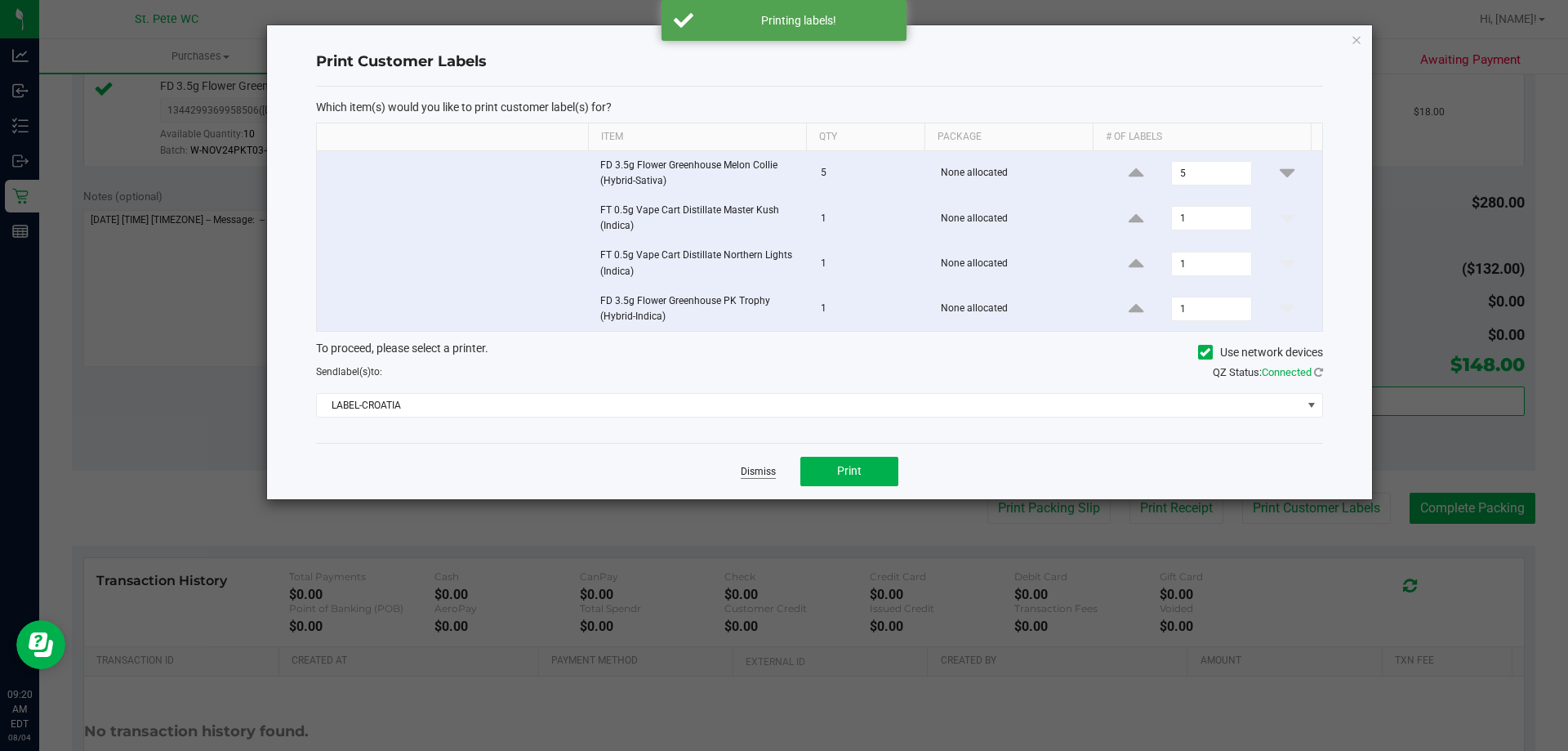 click on "Dismiss" 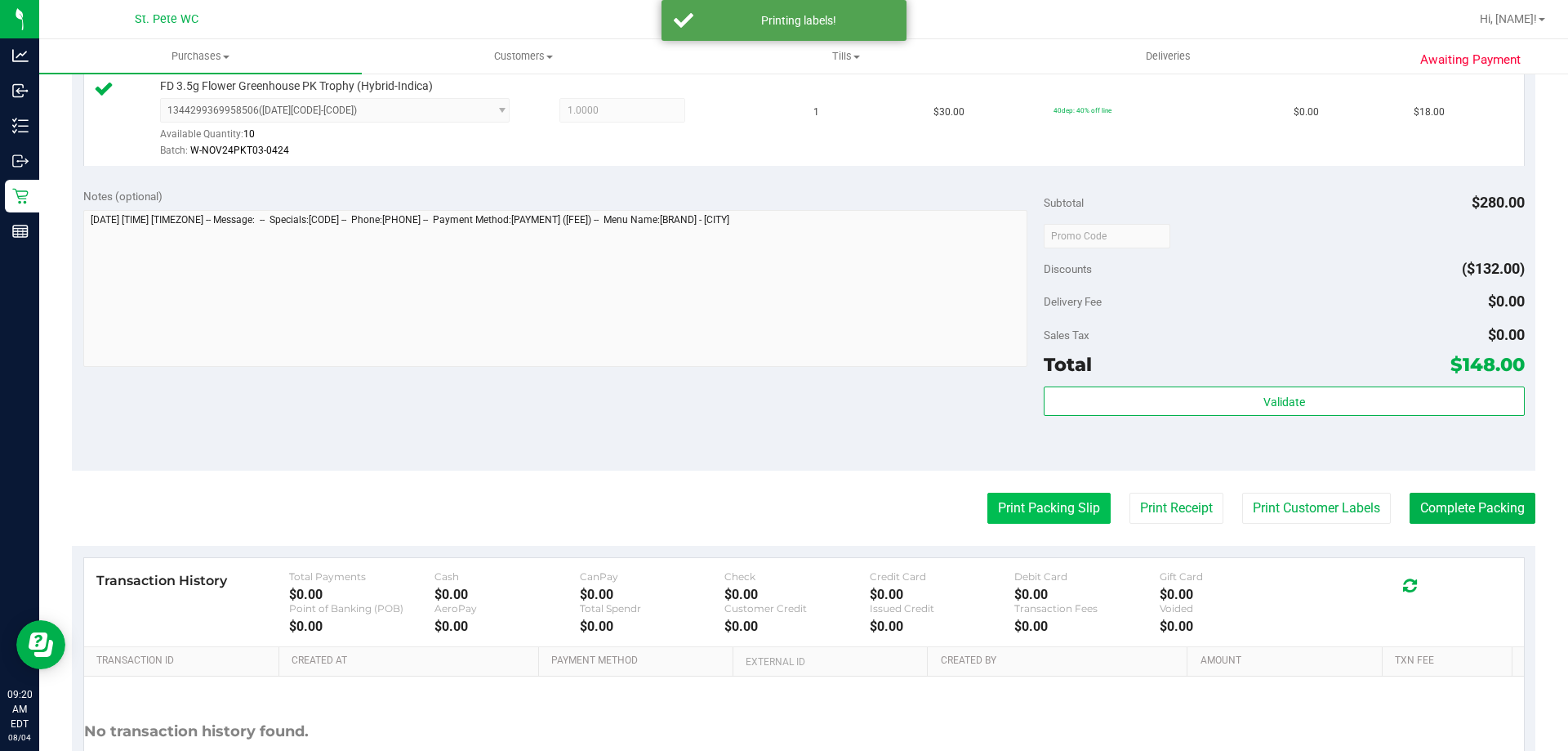 click on "Print Packing Slip" at bounding box center (1049, 508) 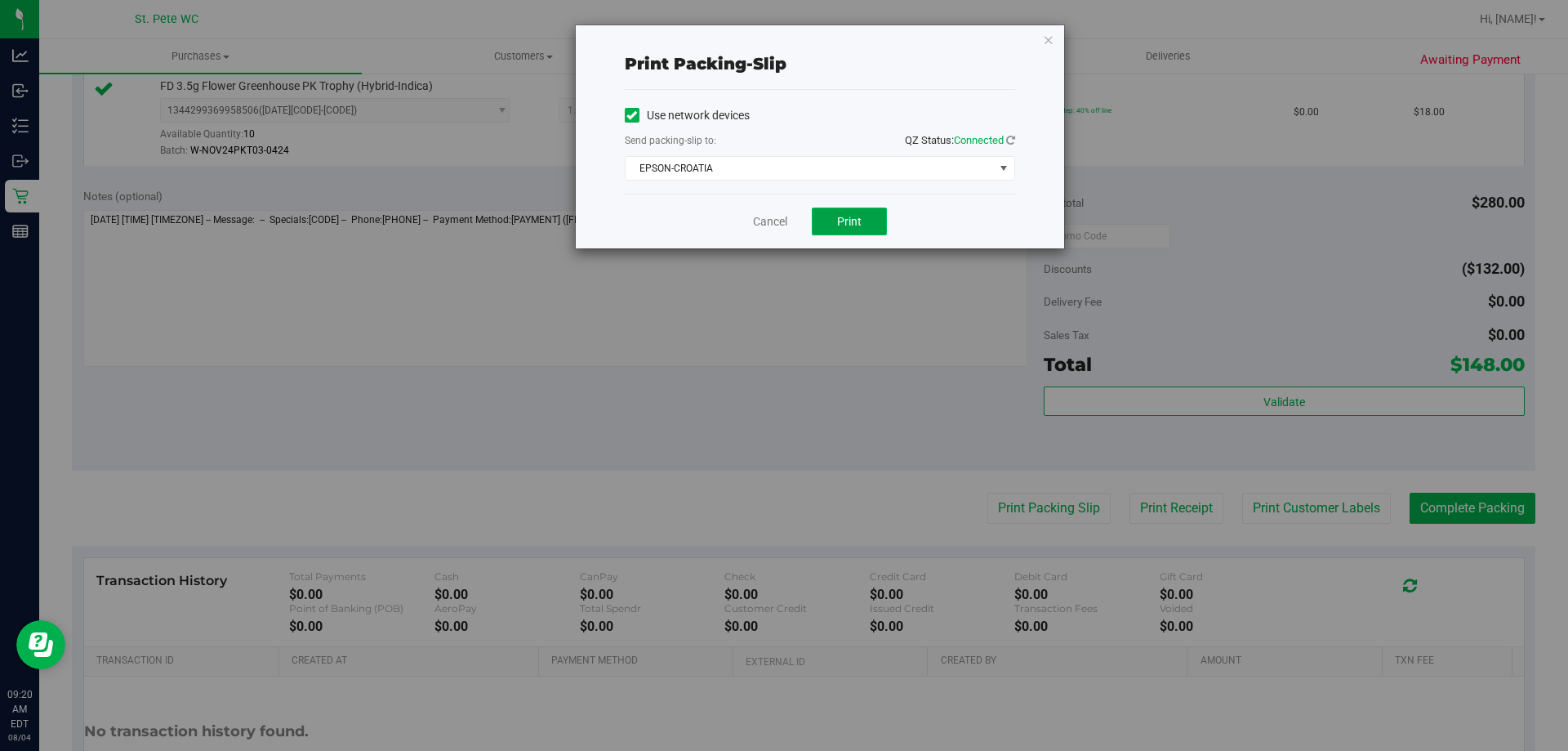 click on "Print" at bounding box center [849, 221] 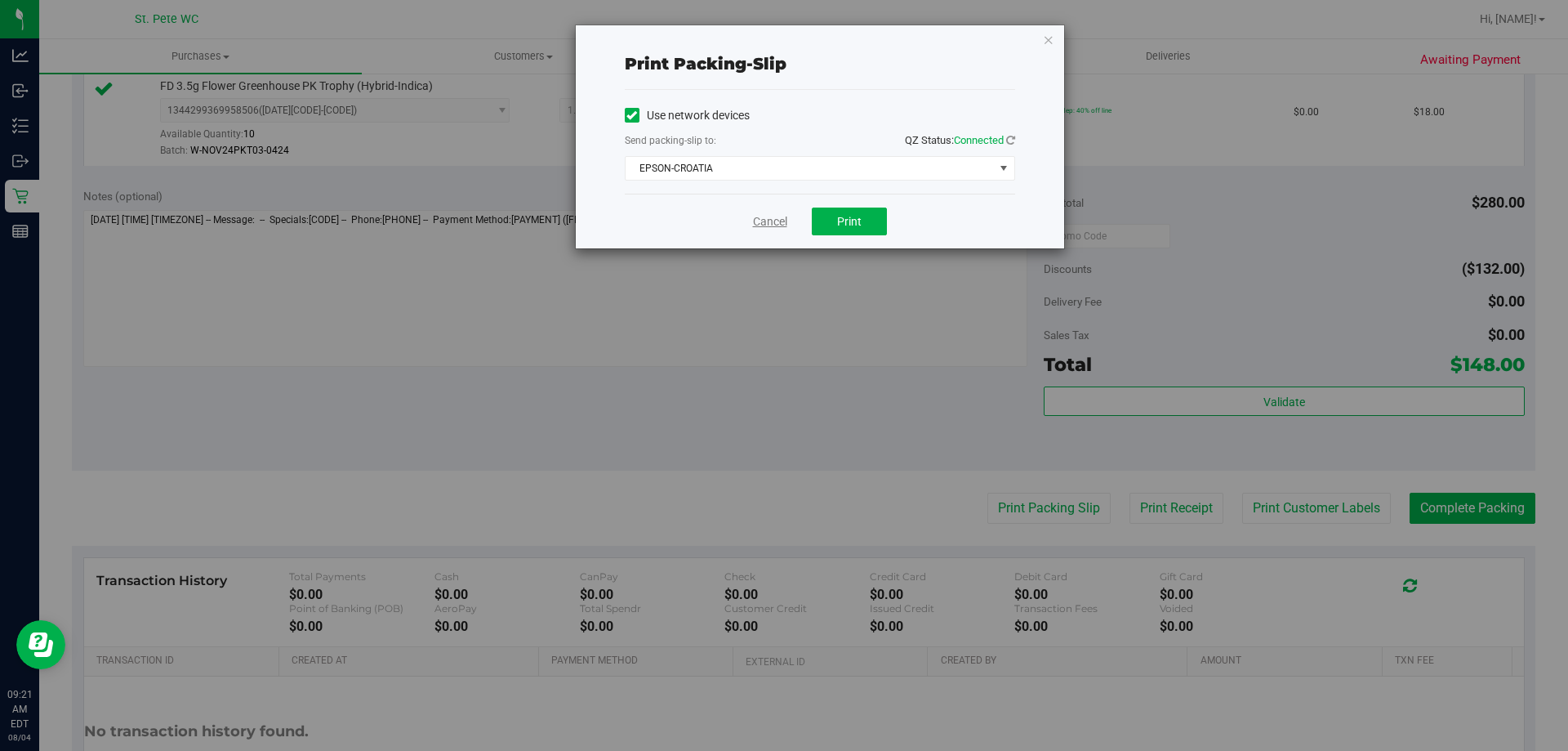 click on "Cancel" at bounding box center (770, 221) 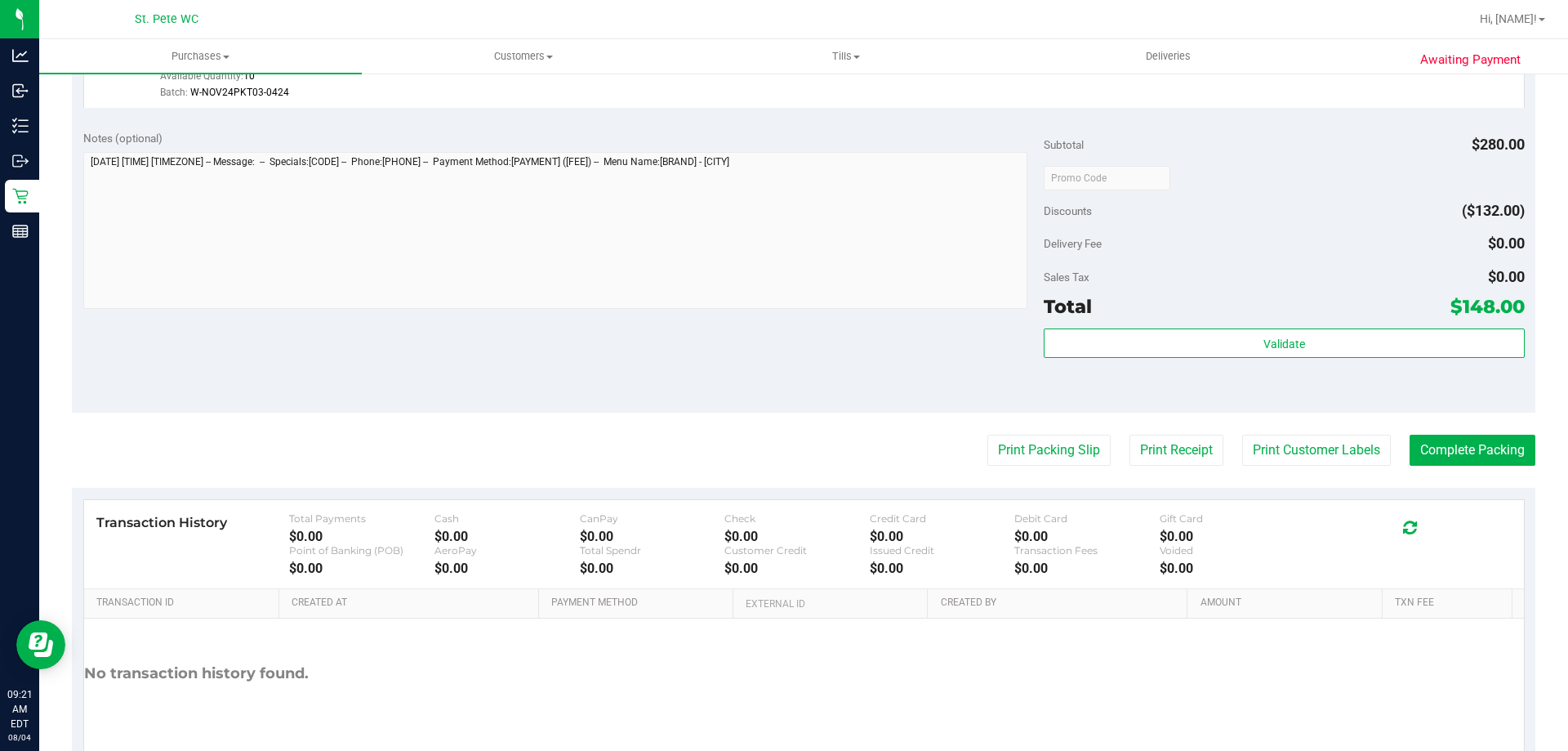 scroll, scrollTop: 869, scrollLeft: 0, axis: vertical 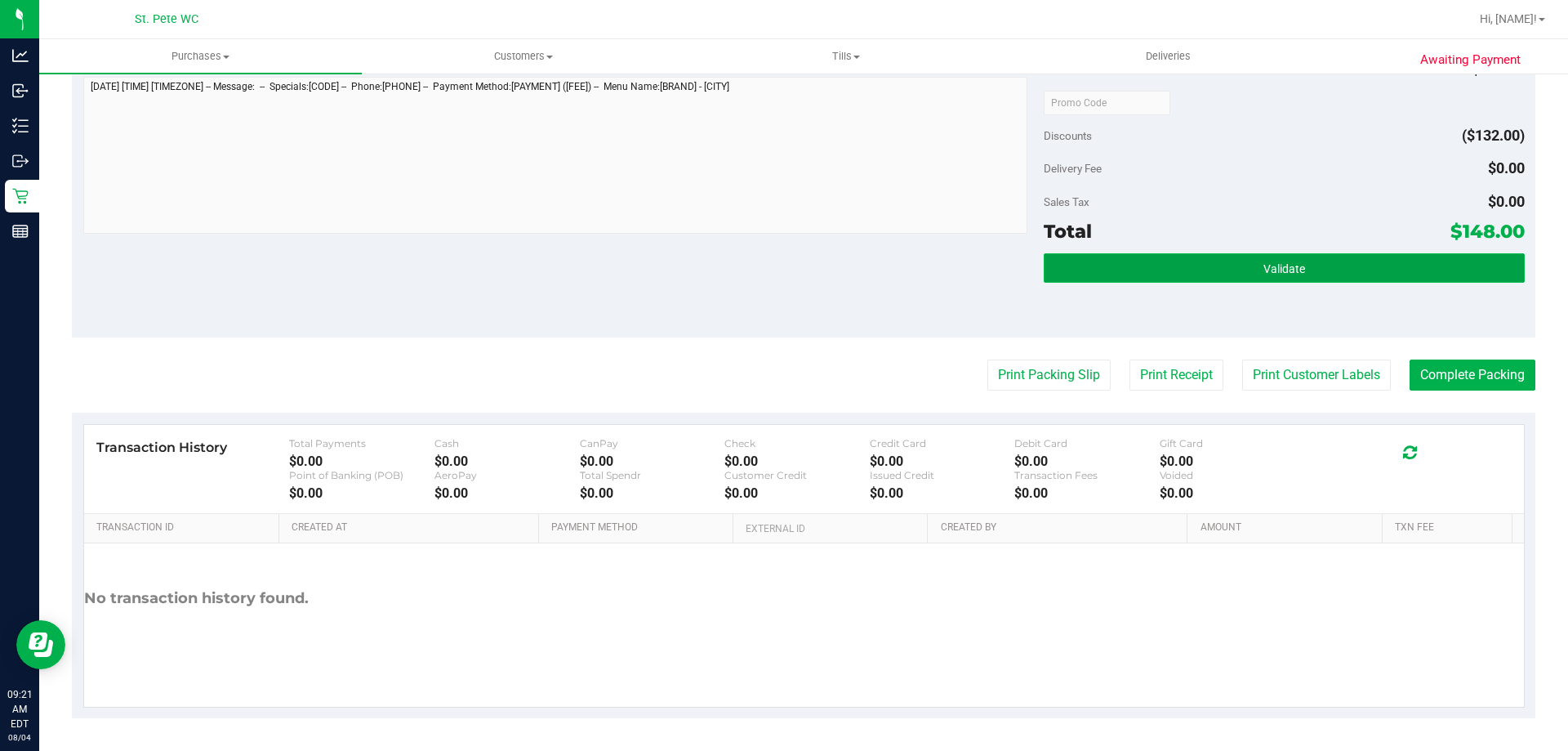 click on "Validate" at bounding box center (1284, 268) 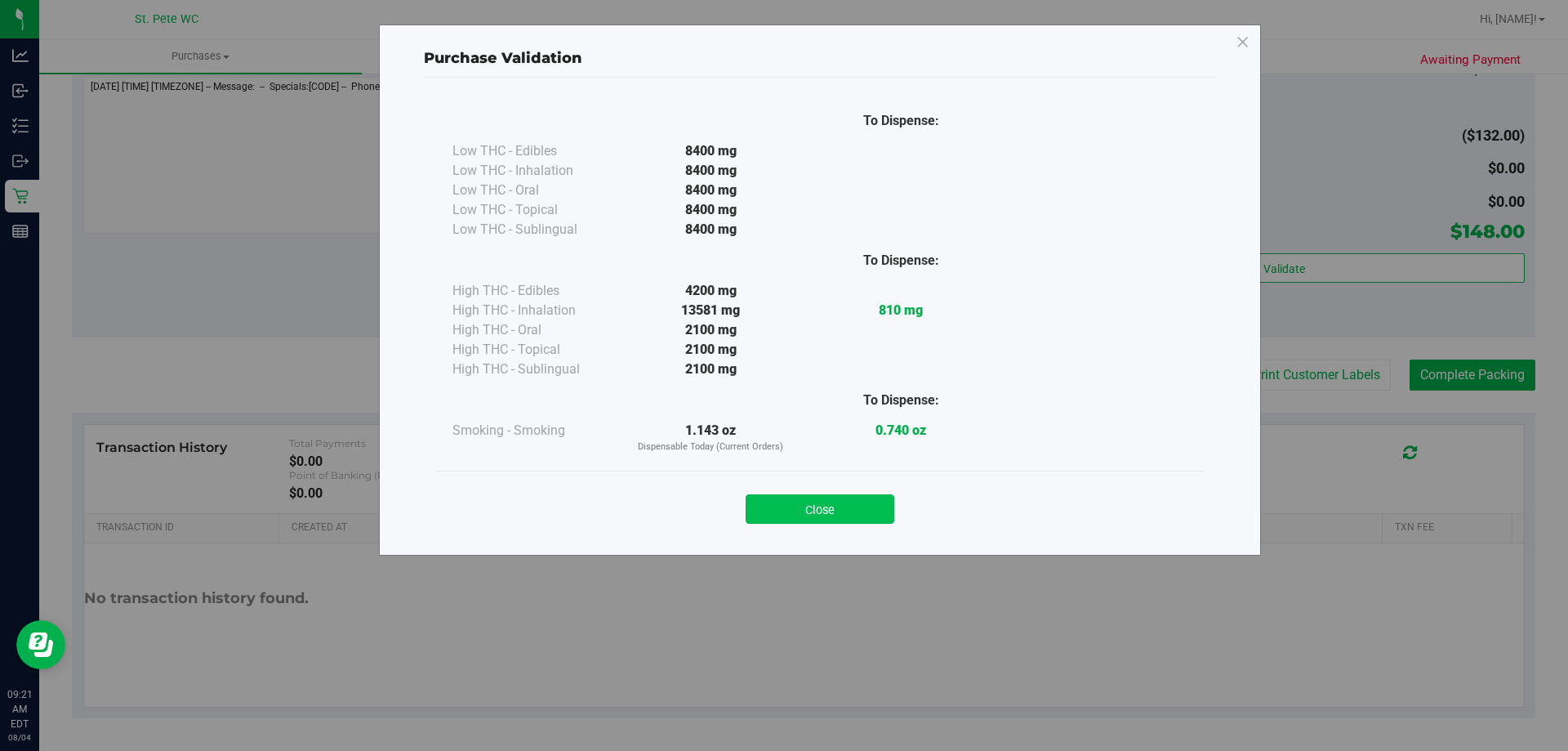 click on "Close" at bounding box center [820, 509] 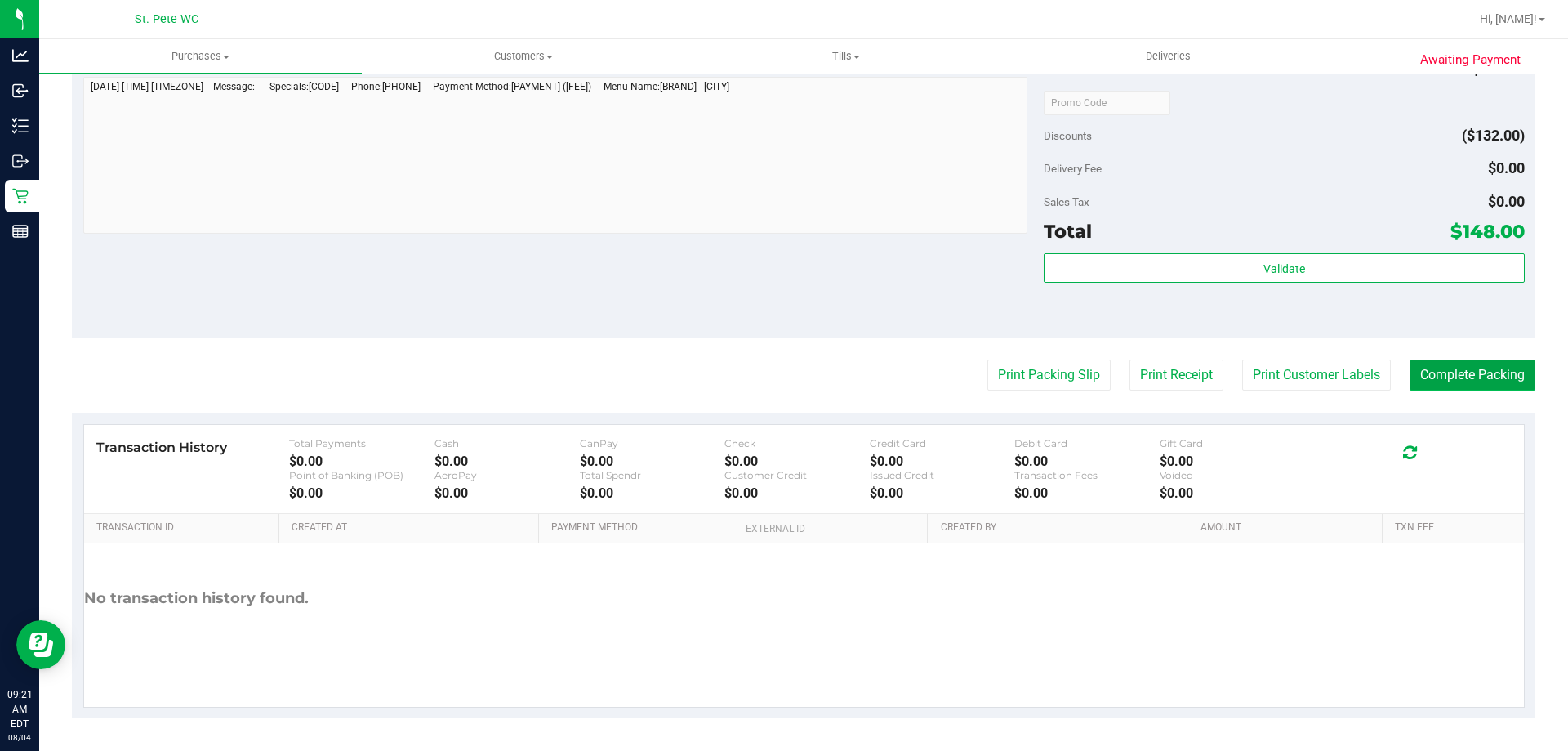 click on "Complete Packing" at bounding box center [1472, 375] 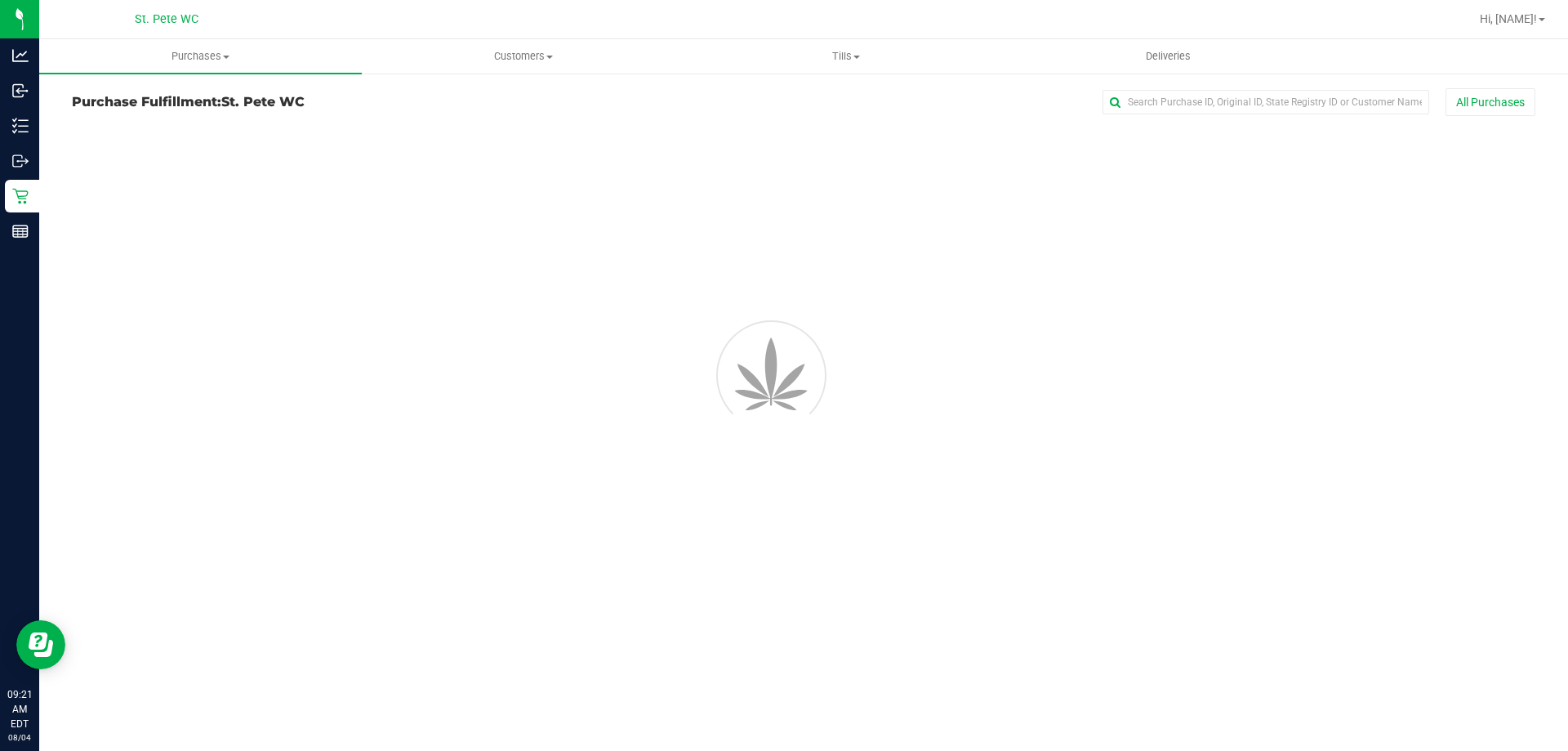 scroll, scrollTop: 0, scrollLeft: 0, axis: both 